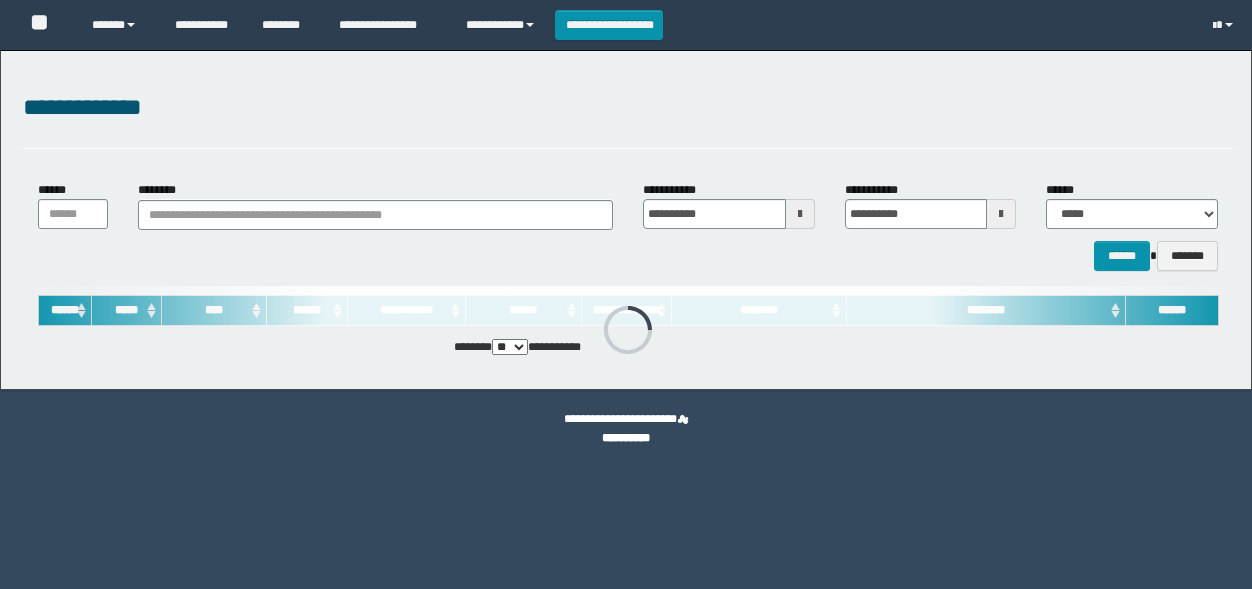 scroll, scrollTop: 0, scrollLeft: 0, axis: both 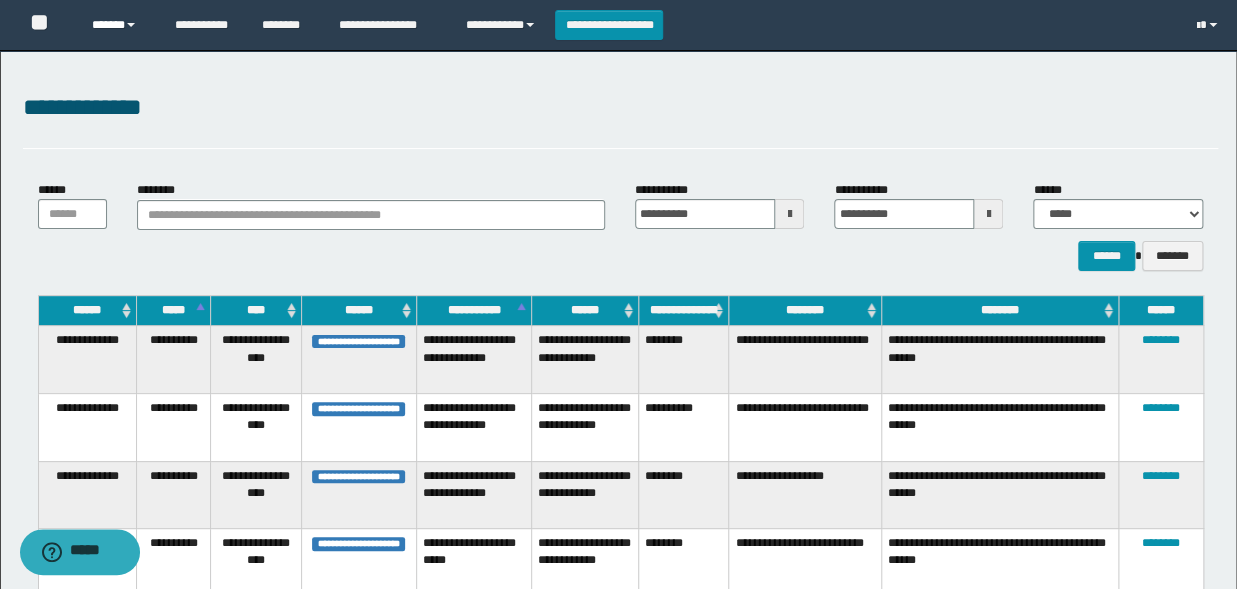click on "******" at bounding box center (119, 25) 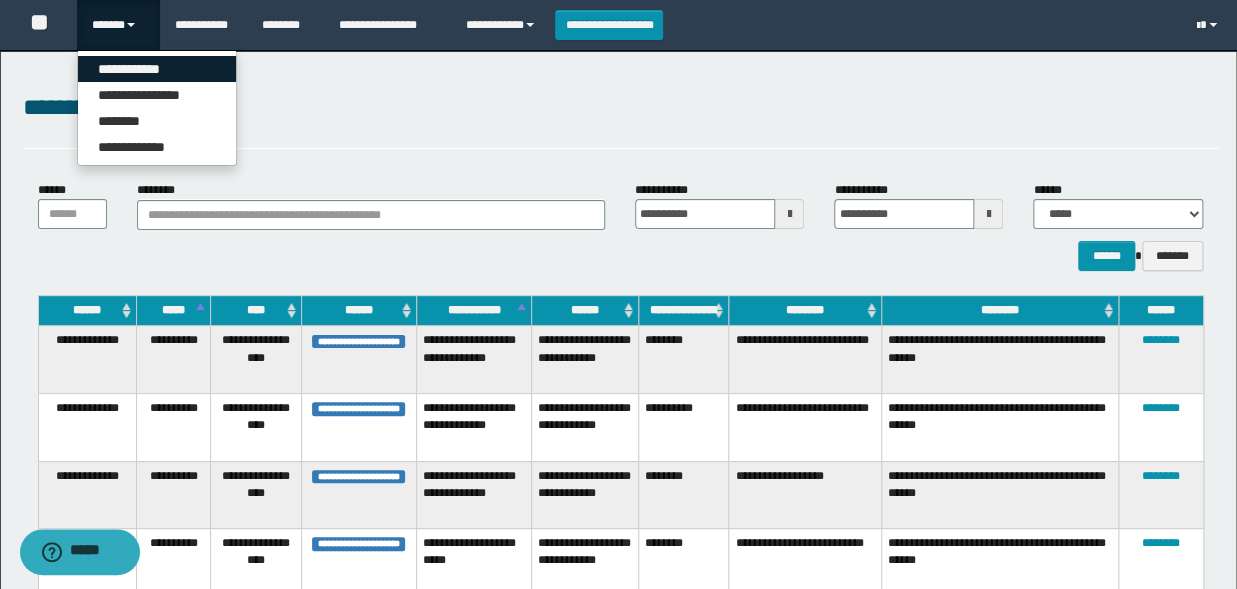 click on "**********" at bounding box center [157, 69] 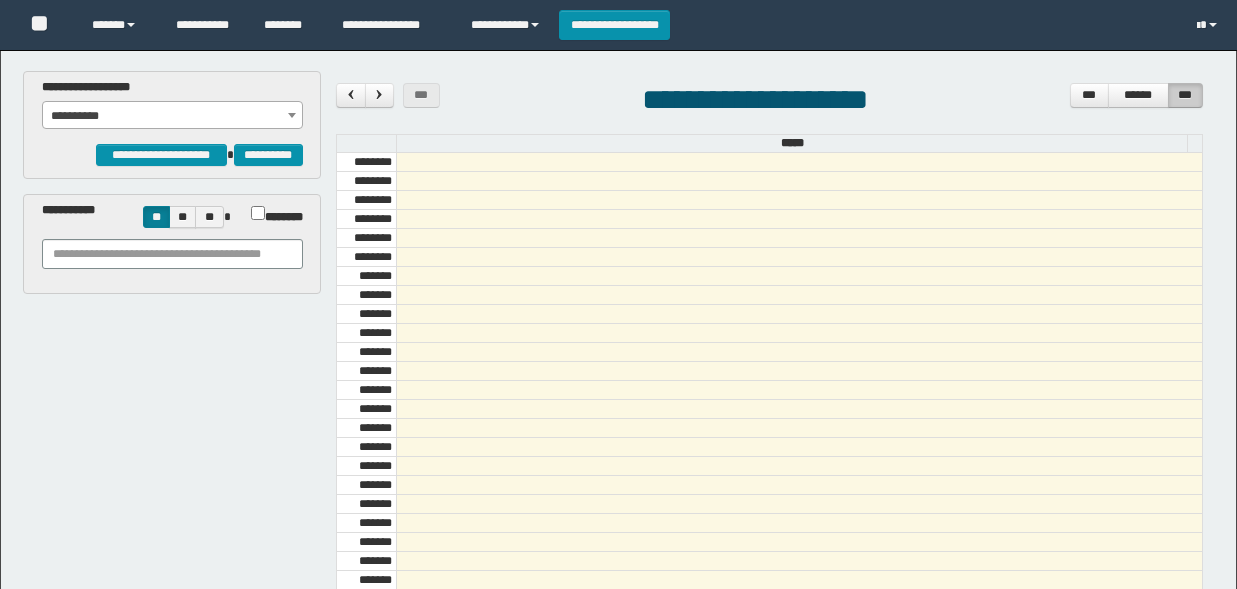 scroll, scrollTop: 0, scrollLeft: 0, axis: both 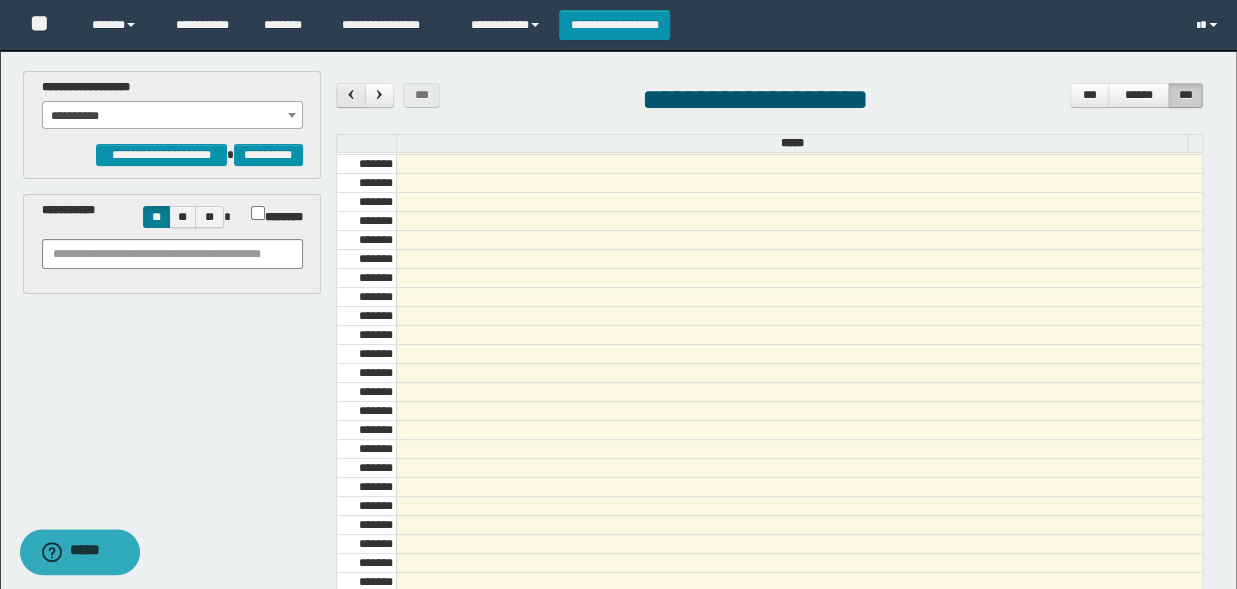 click at bounding box center (350, 95) 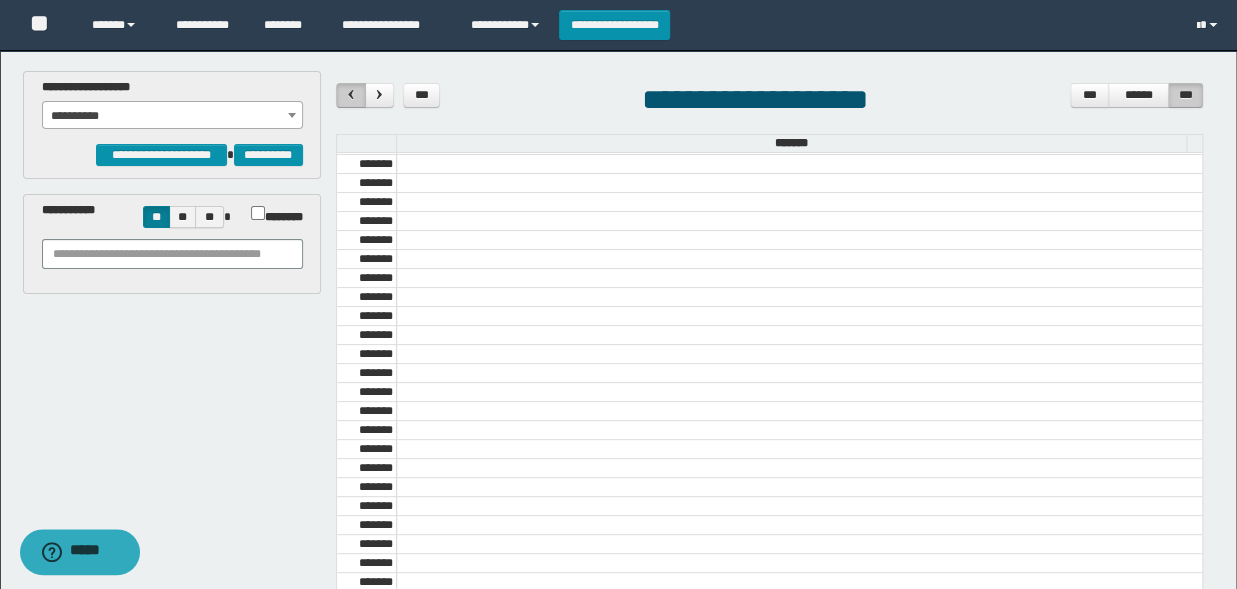 click at bounding box center [350, 95] 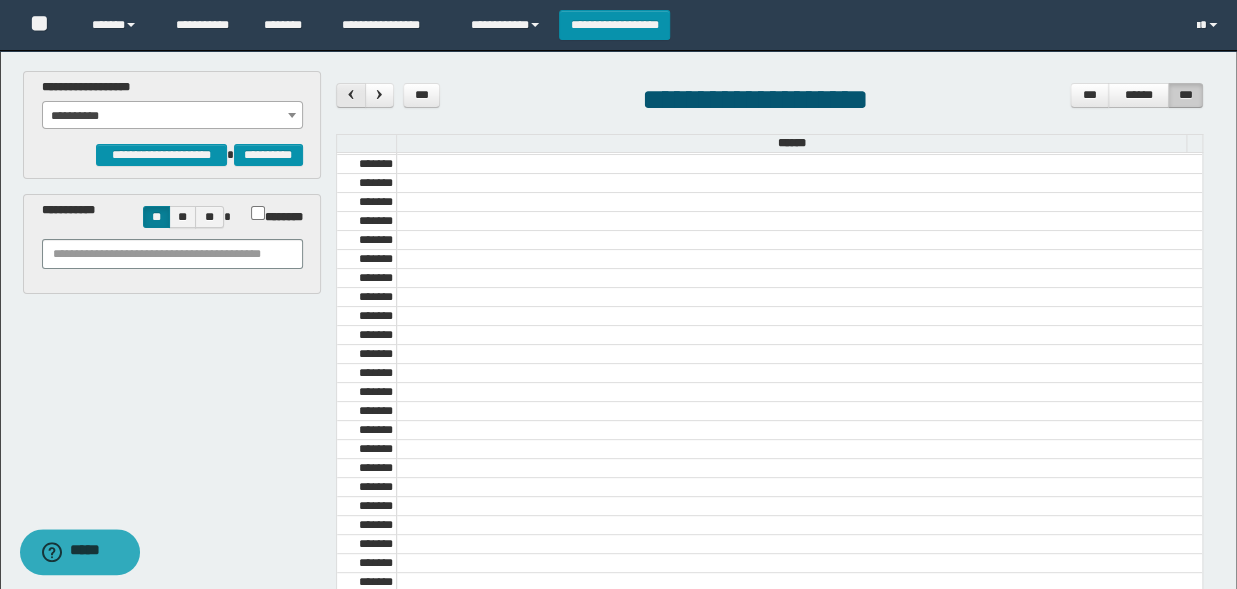 click at bounding box center [350, 95] 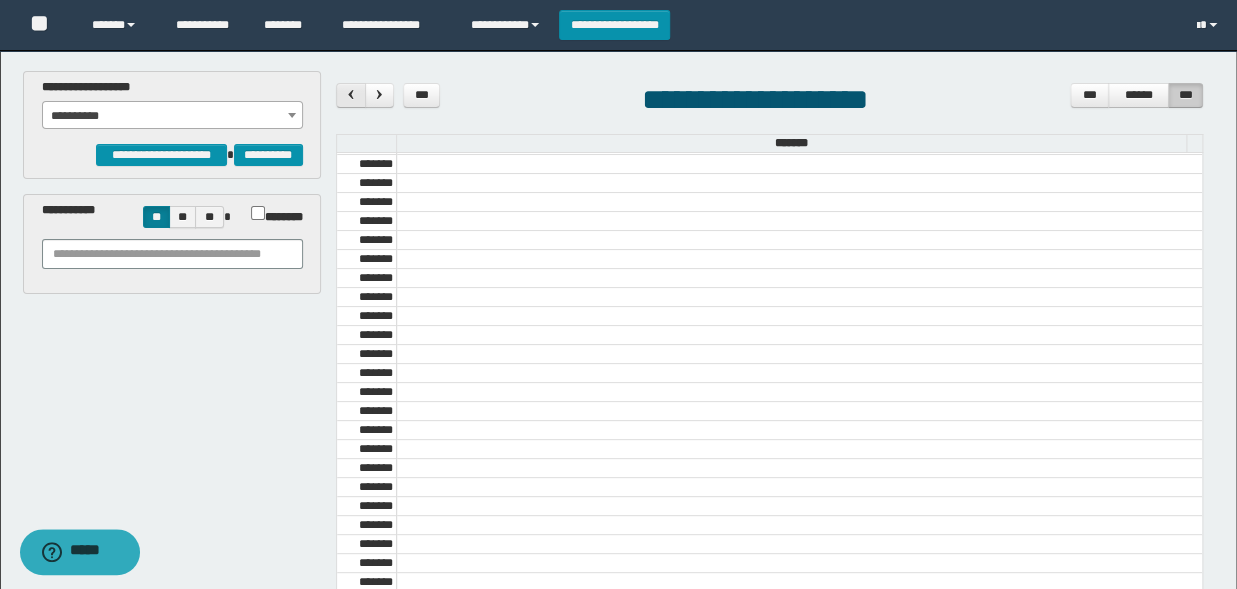 click at bounding box center (350, 95) 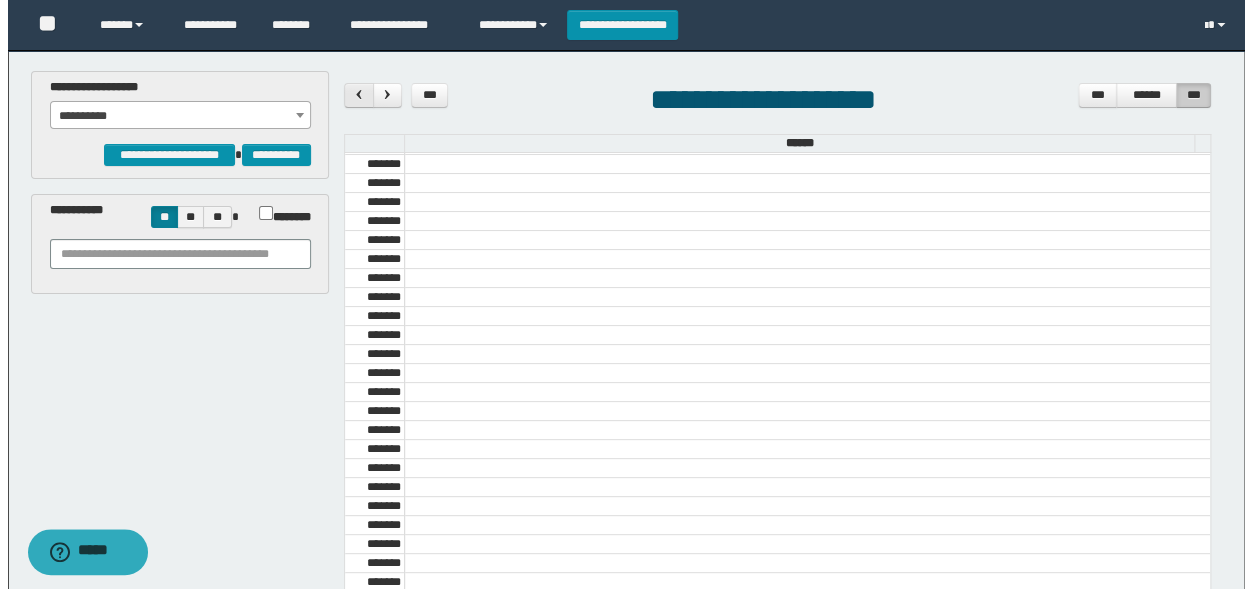 scroll, scrollTop: 682, scrollLeft: 0, axis: vertical 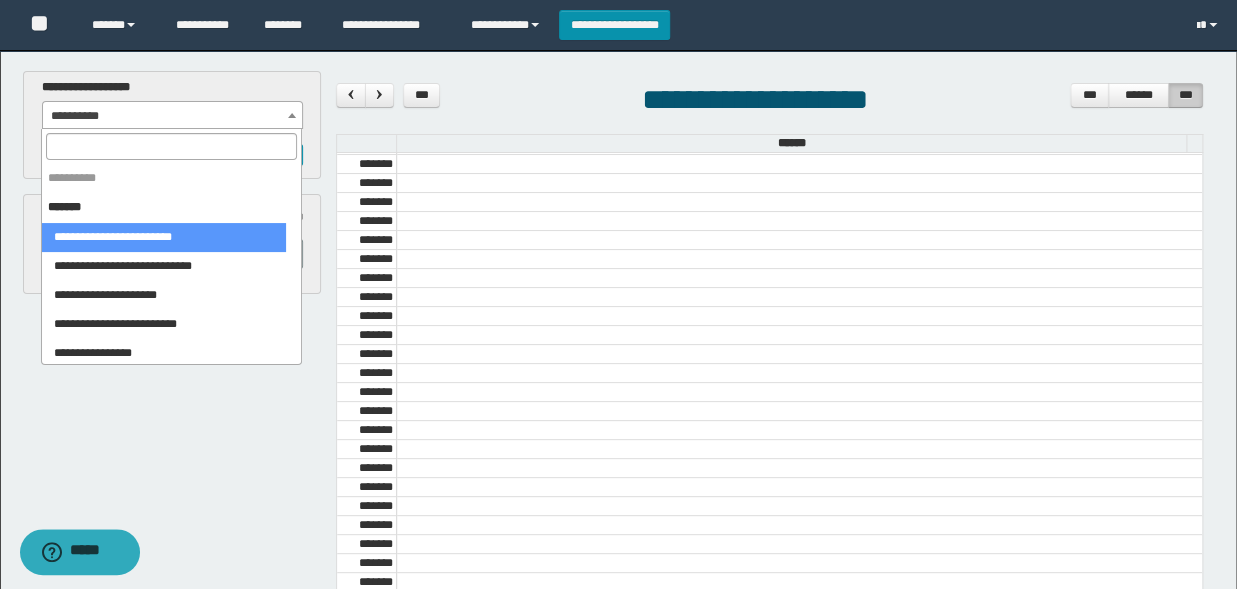 click on "**********" at bounding box center (172, 116) 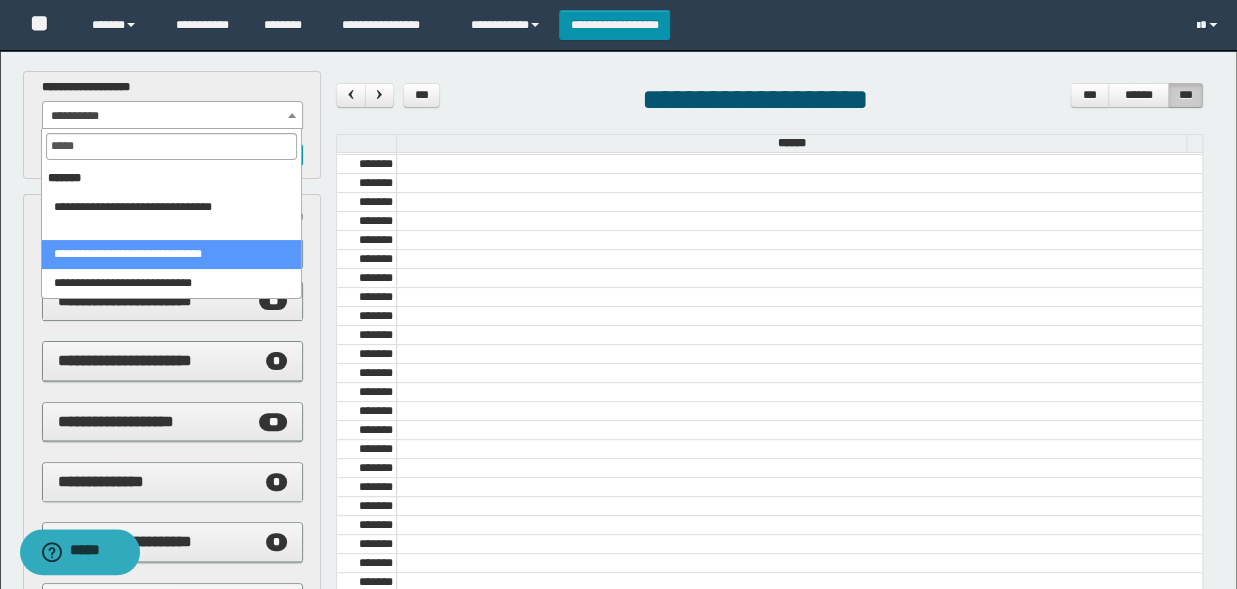 type on "*****" 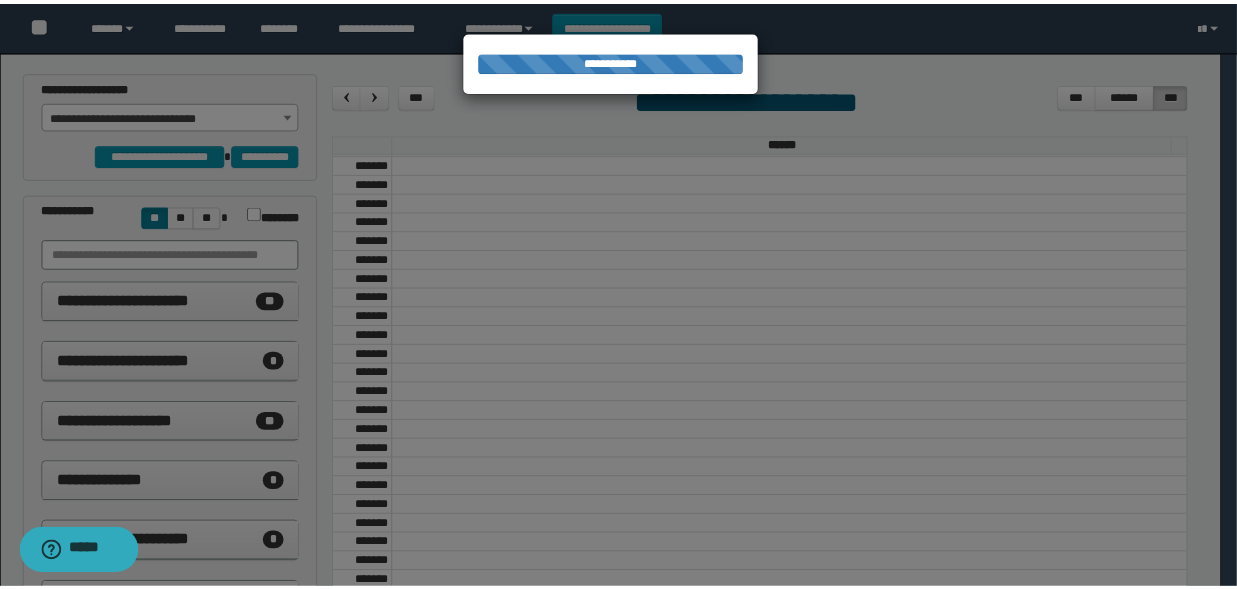 scroll, scrollTop: 682, scrollLeft: 0, axis: vertical 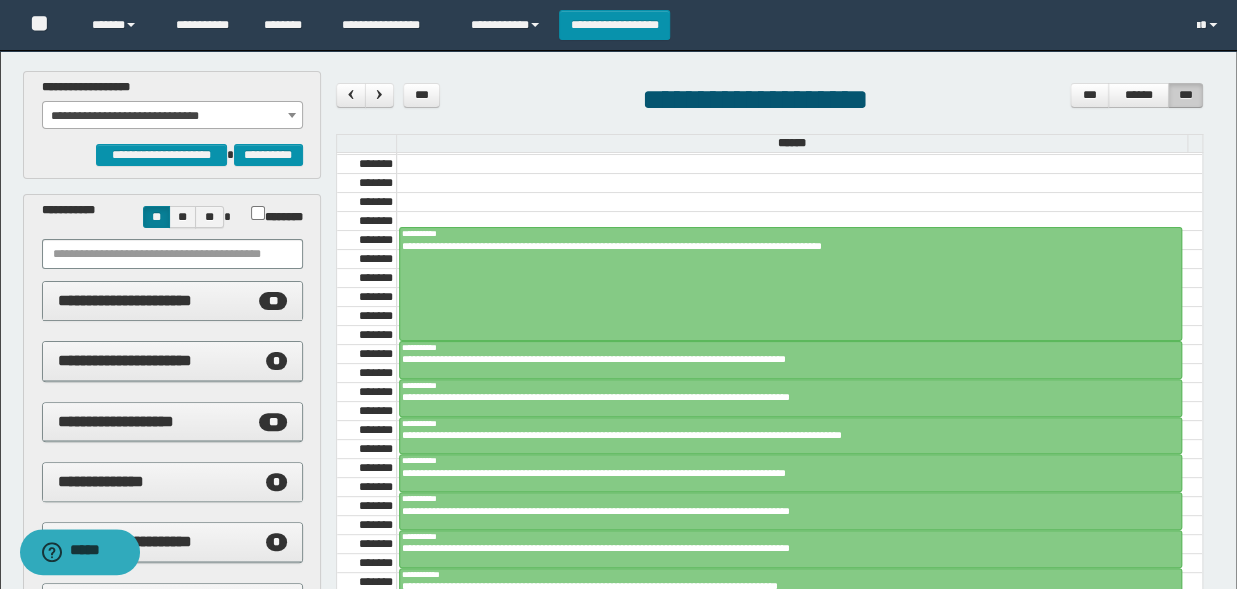 drag, startPoint x: 768, startPoint y: 336, endPoint x: 762, endPoint y: 322, distance: 15.231546 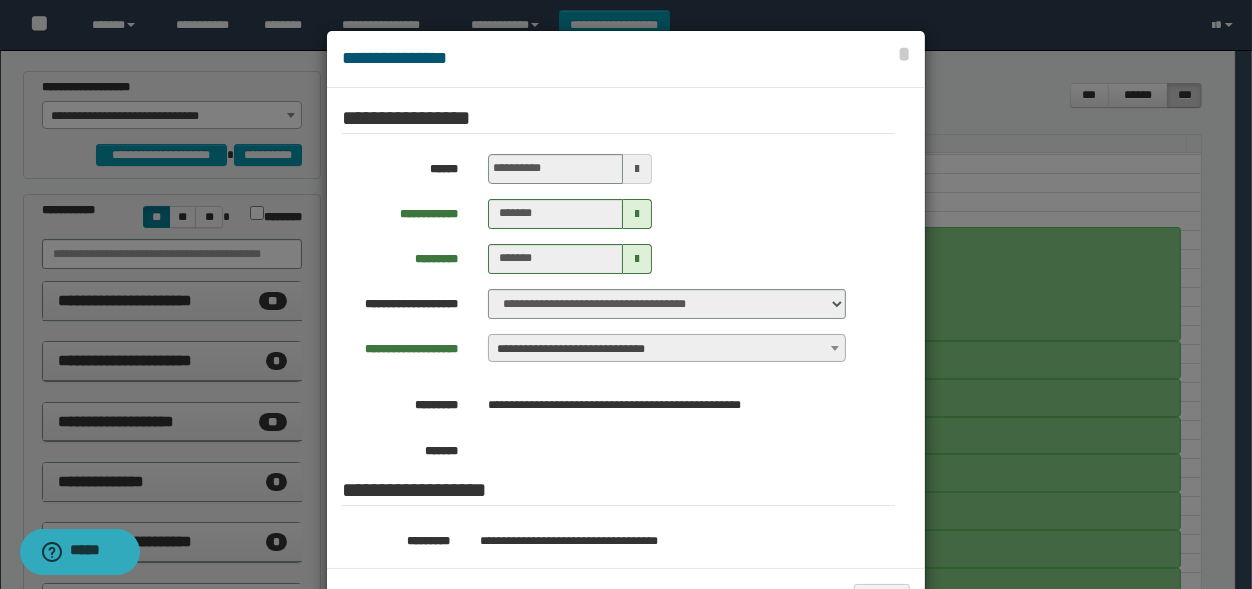 click at bounding box center [626, 329] 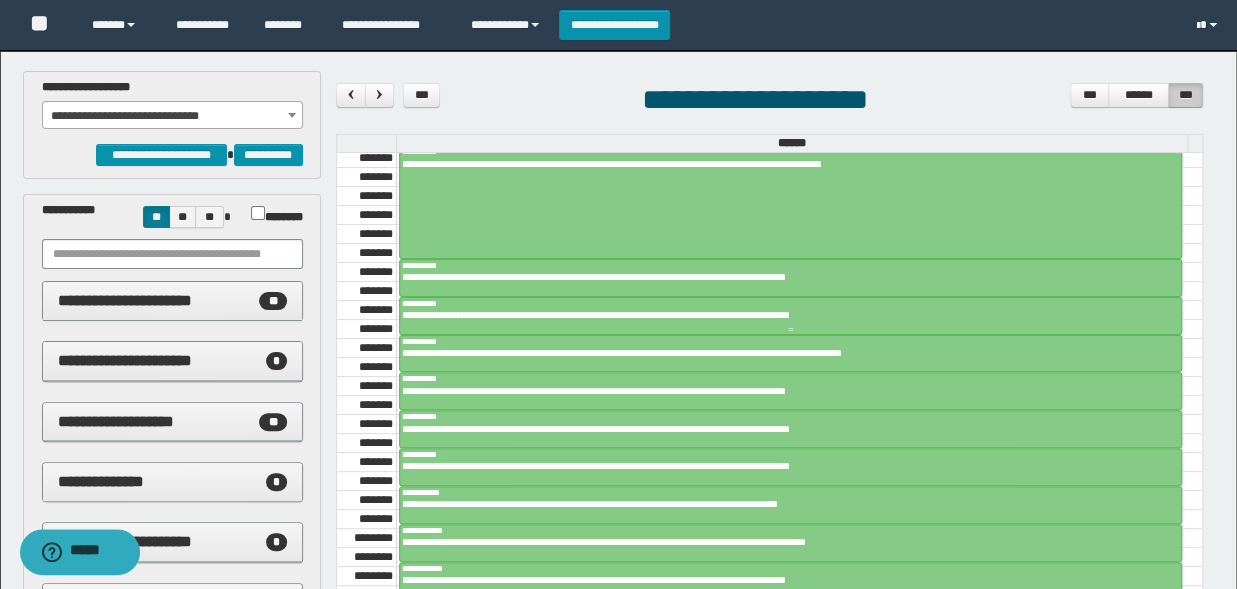 scroll, scrollTop: 682, scrollLeft: 0, axis: vertical 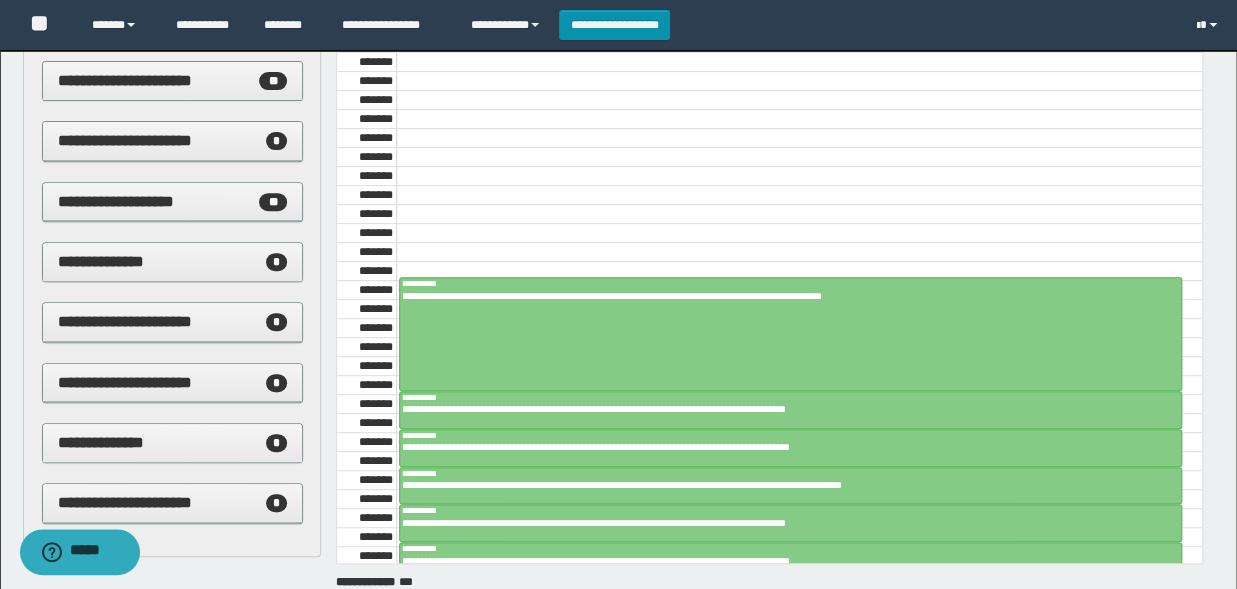 click on "**********" at bounding box center [799, -479] 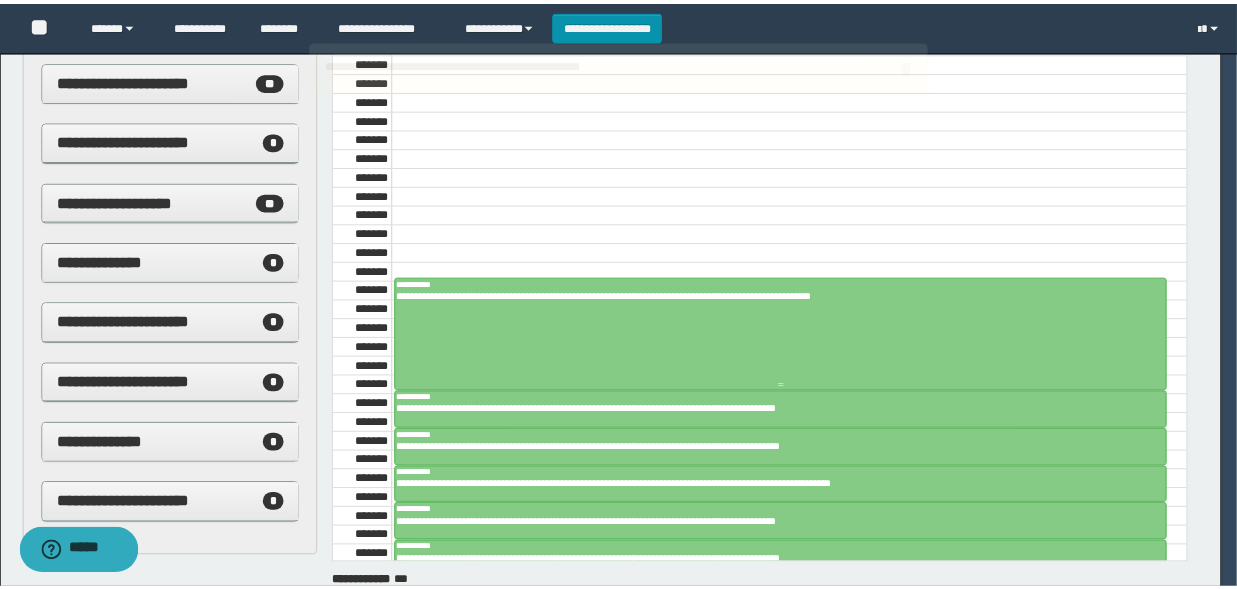 scroll, scrollTop: 412, scrollLeft: 0, axis: vertical 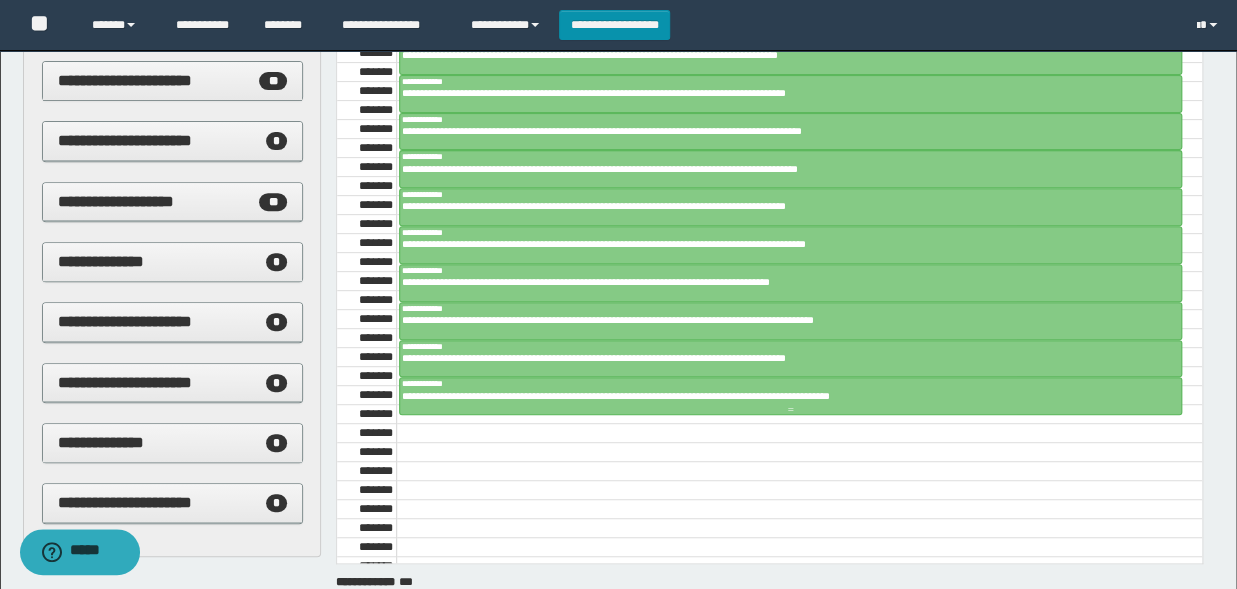 click on "**********" at bounding box center [782, 396] 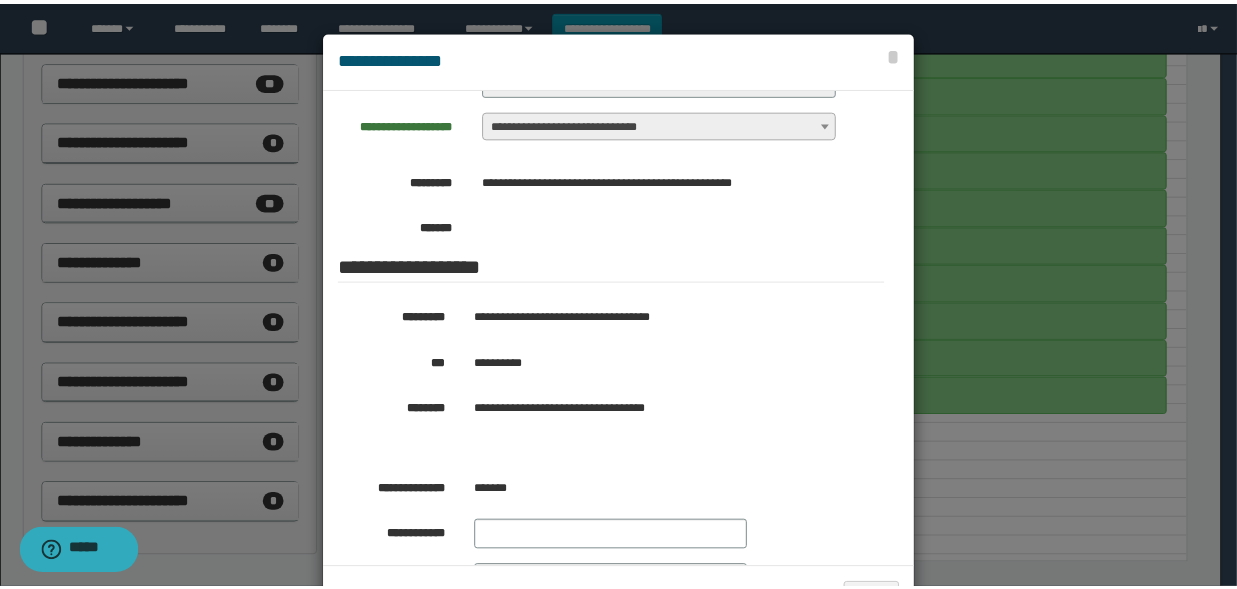scroll, scrollTop: 247, scrollLeft: 0, axis: vertical 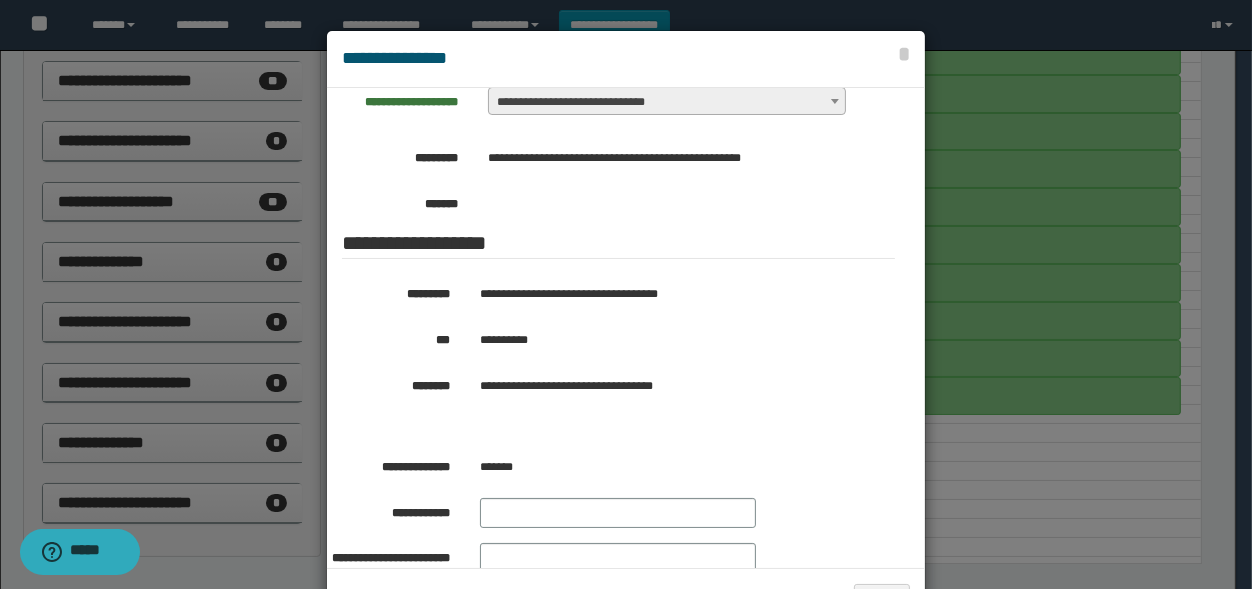 click at bounding box center (626, 329) 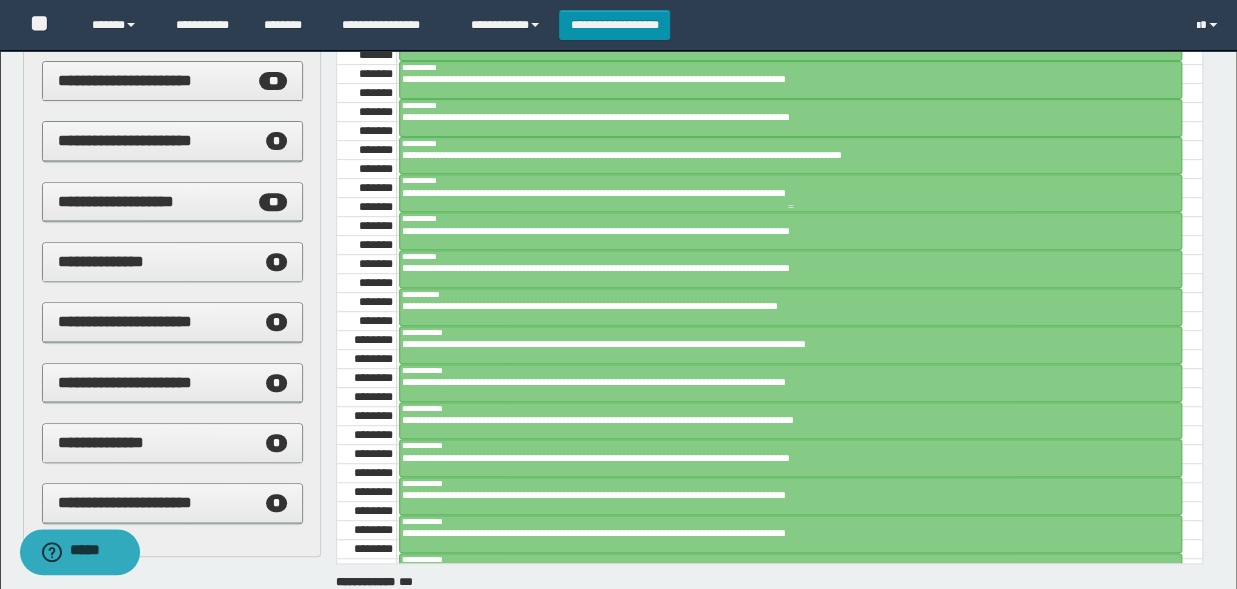 scroll, scrollTop: 660, scrollLeft: 0, axis: vertical 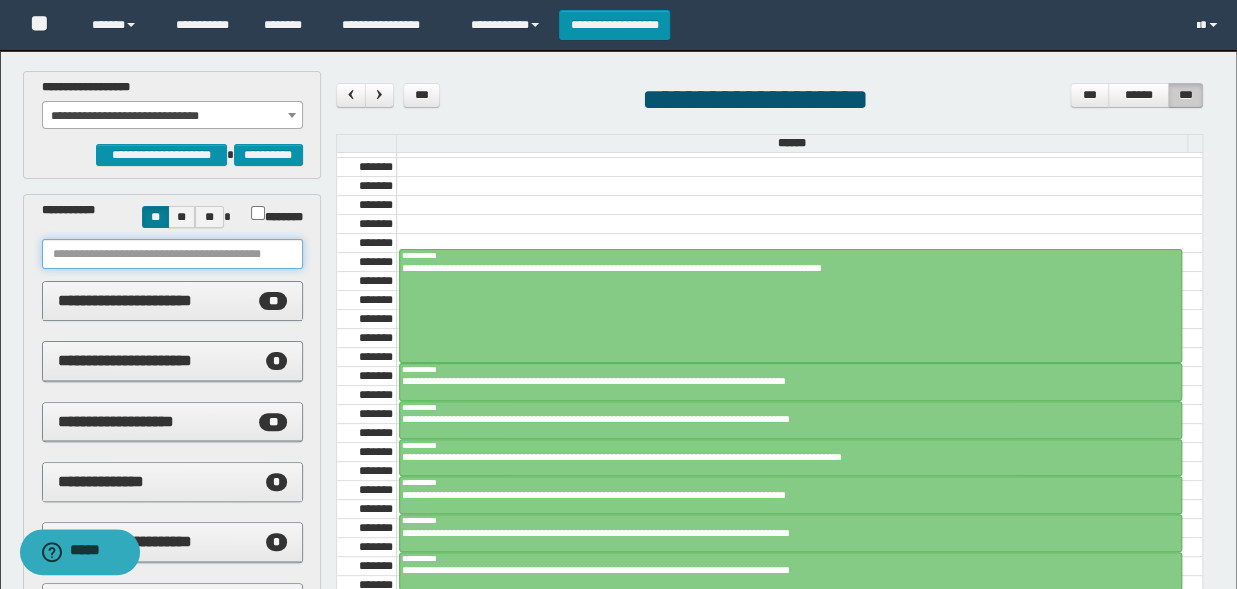 click at bounding box center (172, 254) 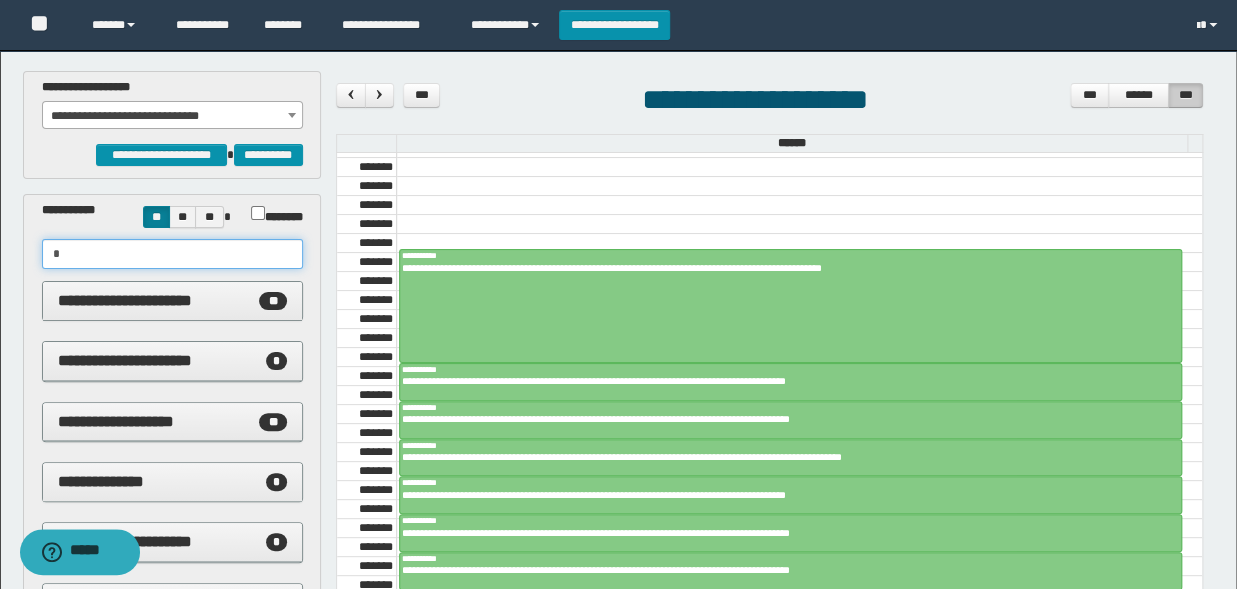type on "**" 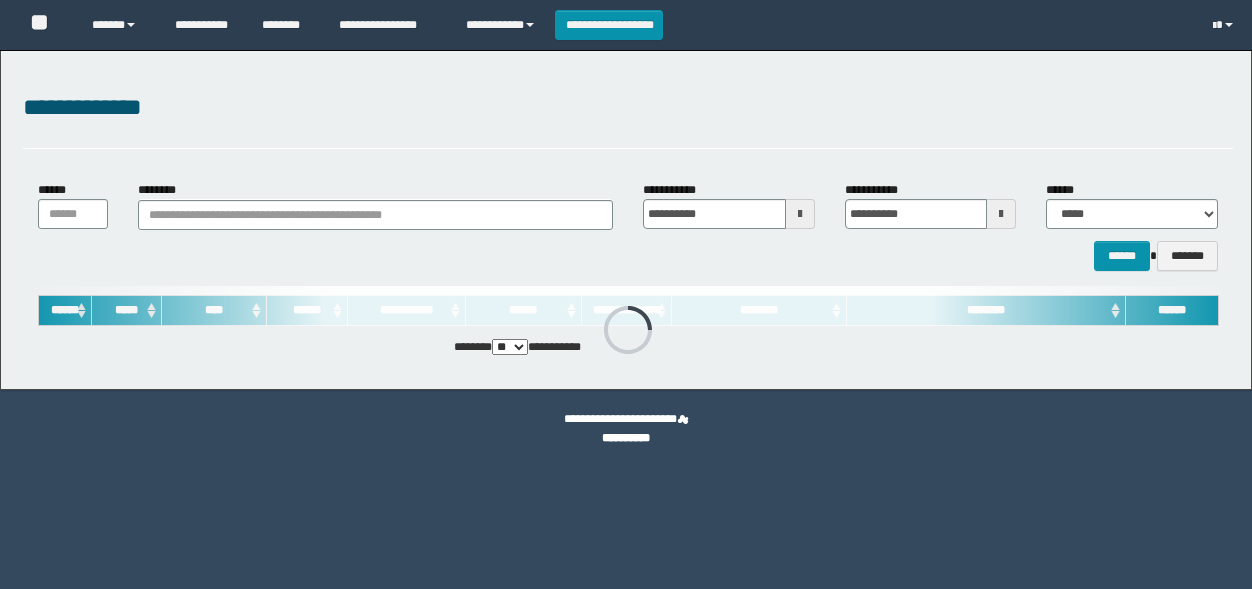 scroll, scrollTop: 0, scrollLeft: 0, axis: both 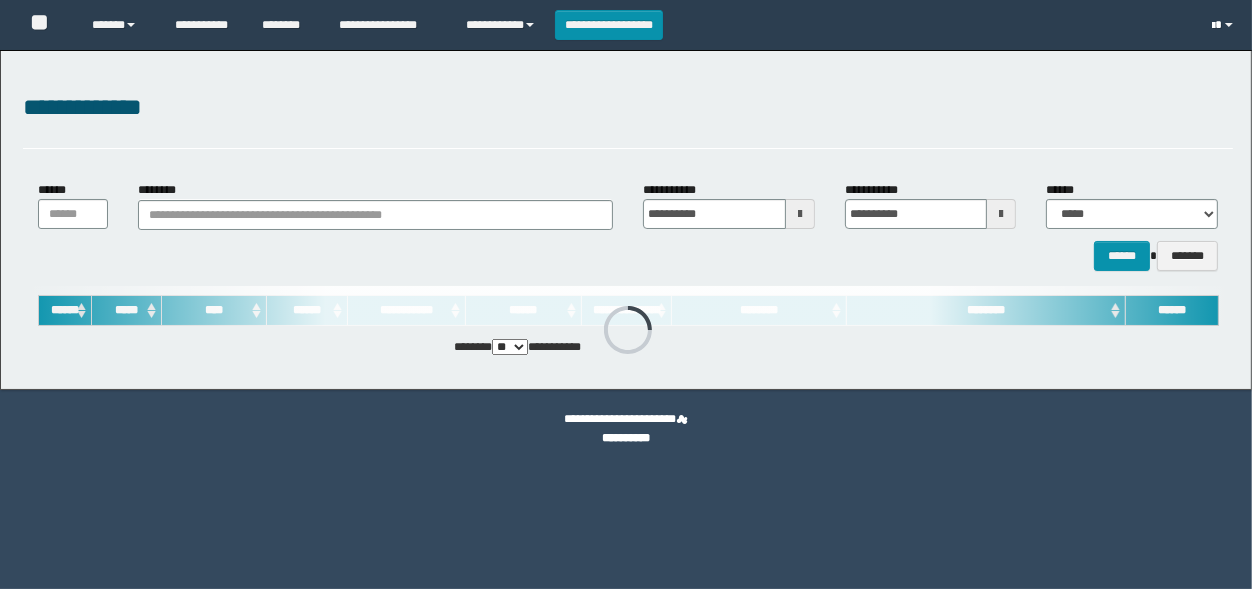 click at bounding box center (1214, 26) 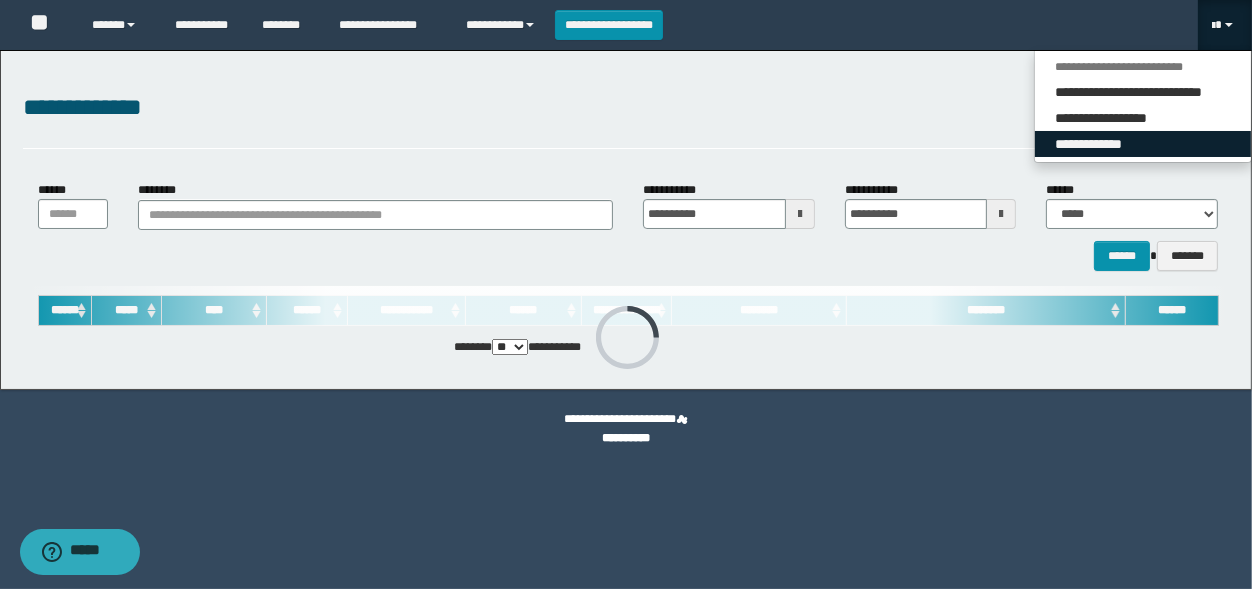 click on "**********" at bounding box center [1143, 144] 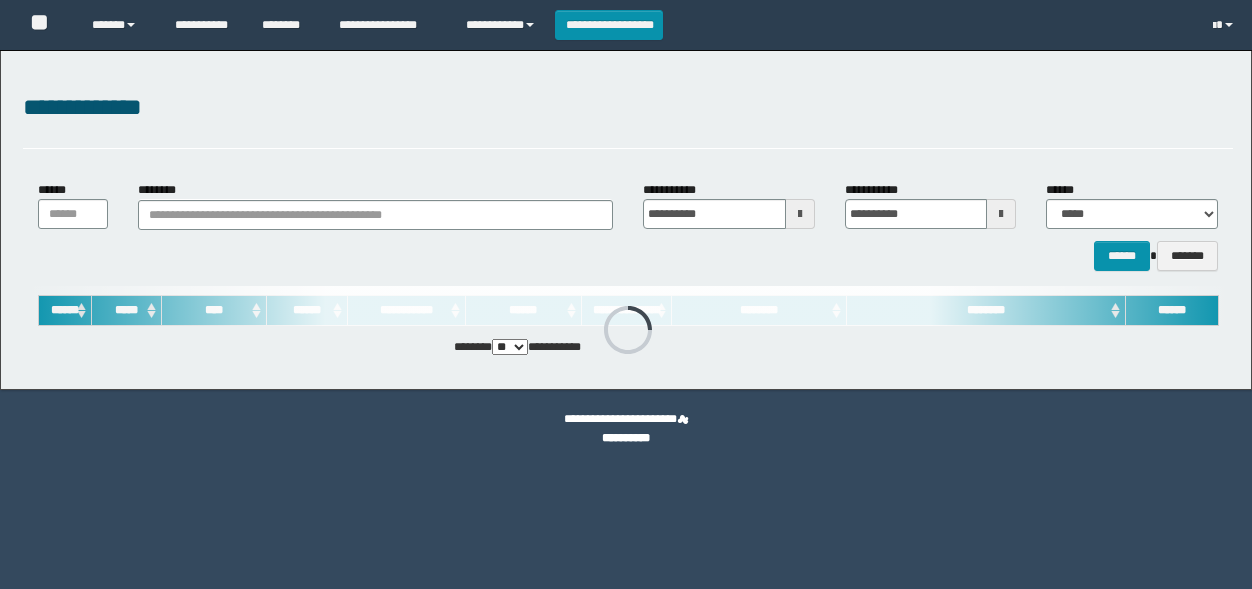 scroll, scrollTop: 0, scrollLeft: 0, axis: both 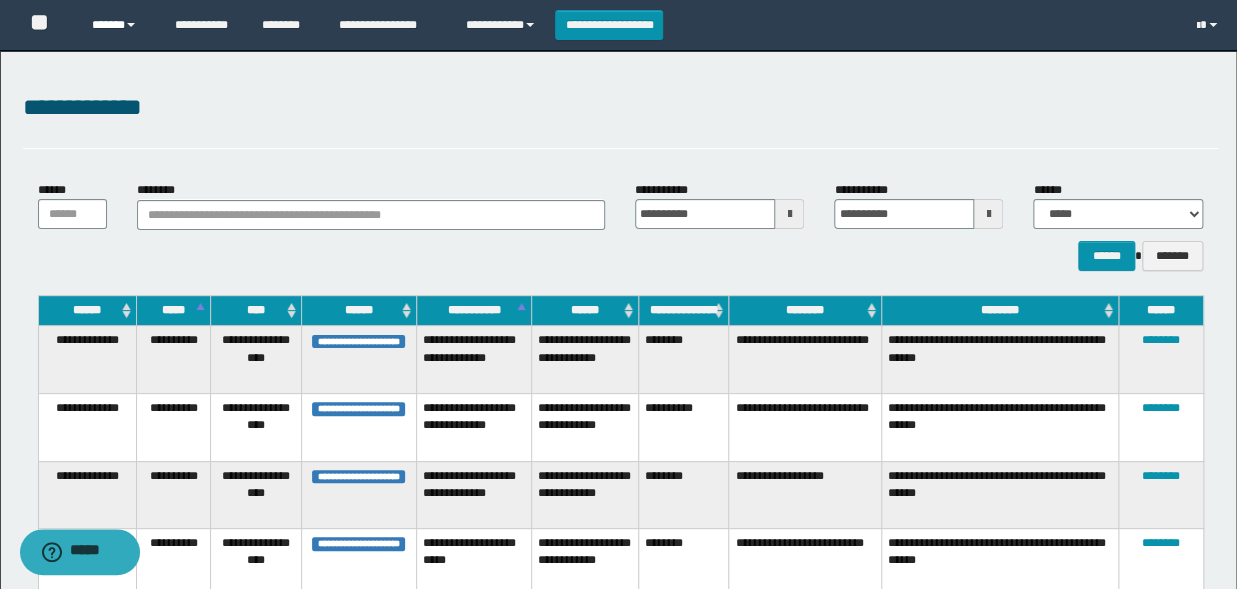click on "******" at bounding box center (119, 25) 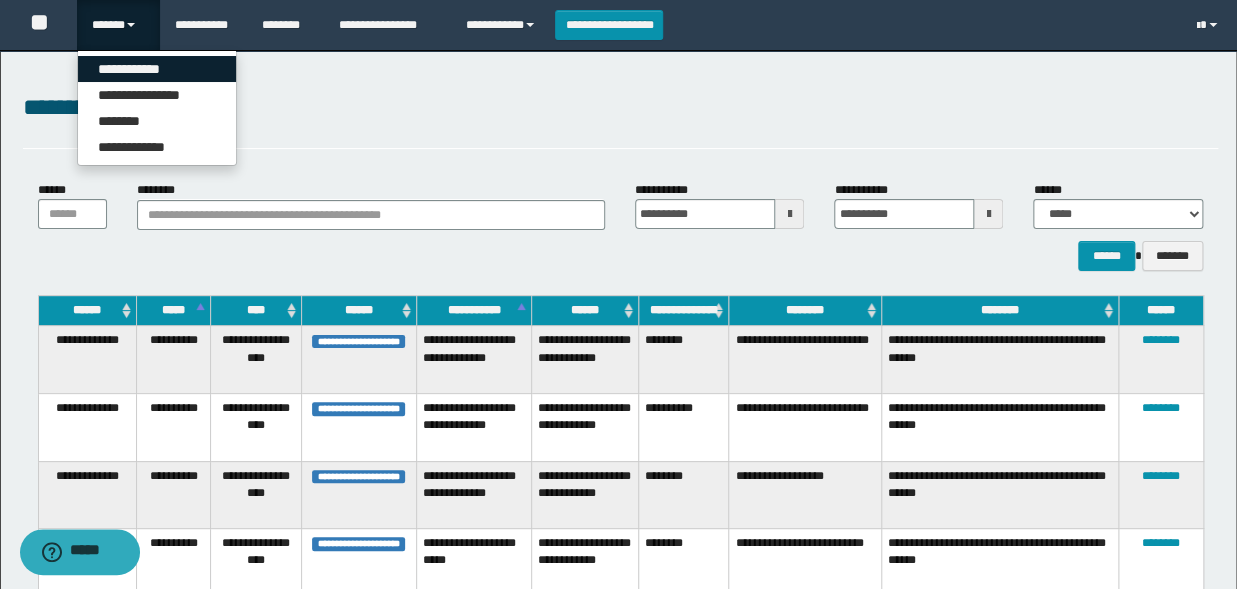 click on "**********" at bounding box center [157, 69] 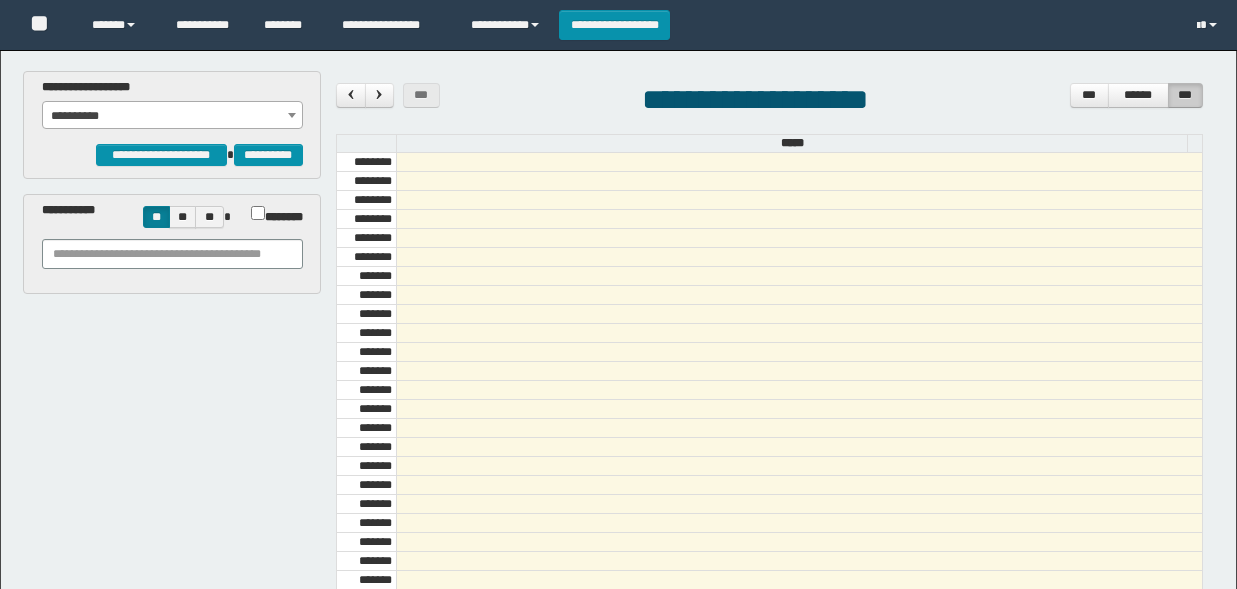 scroll, scrollTop: 0, scrollLeft: 0, axis: both 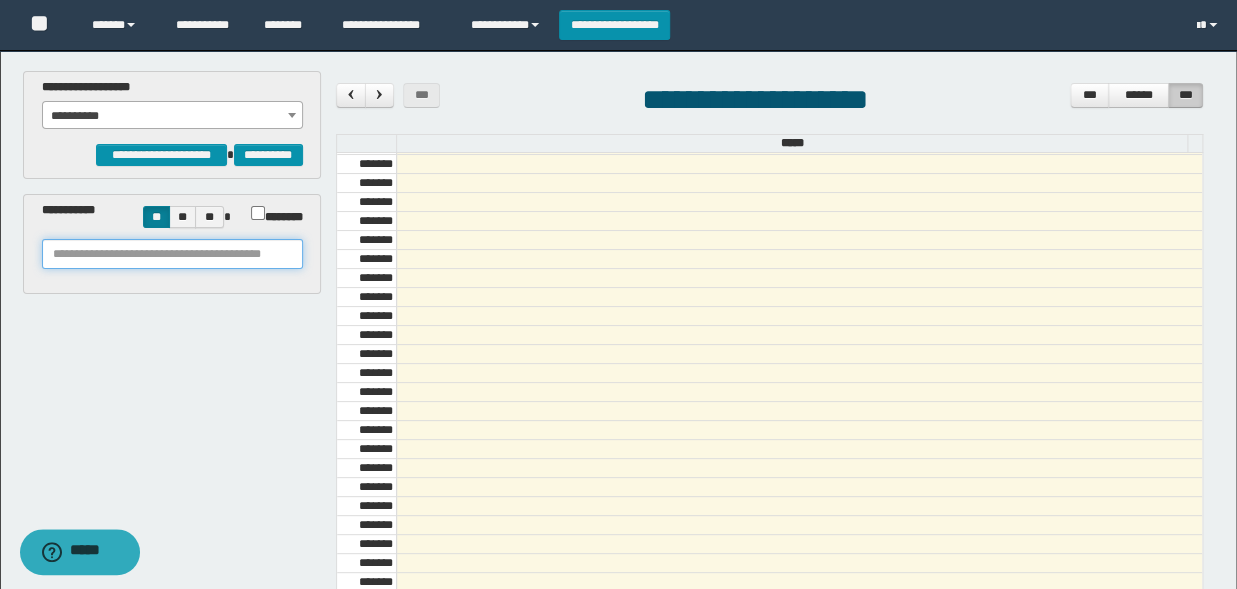 click at bounding box center [172, 254] 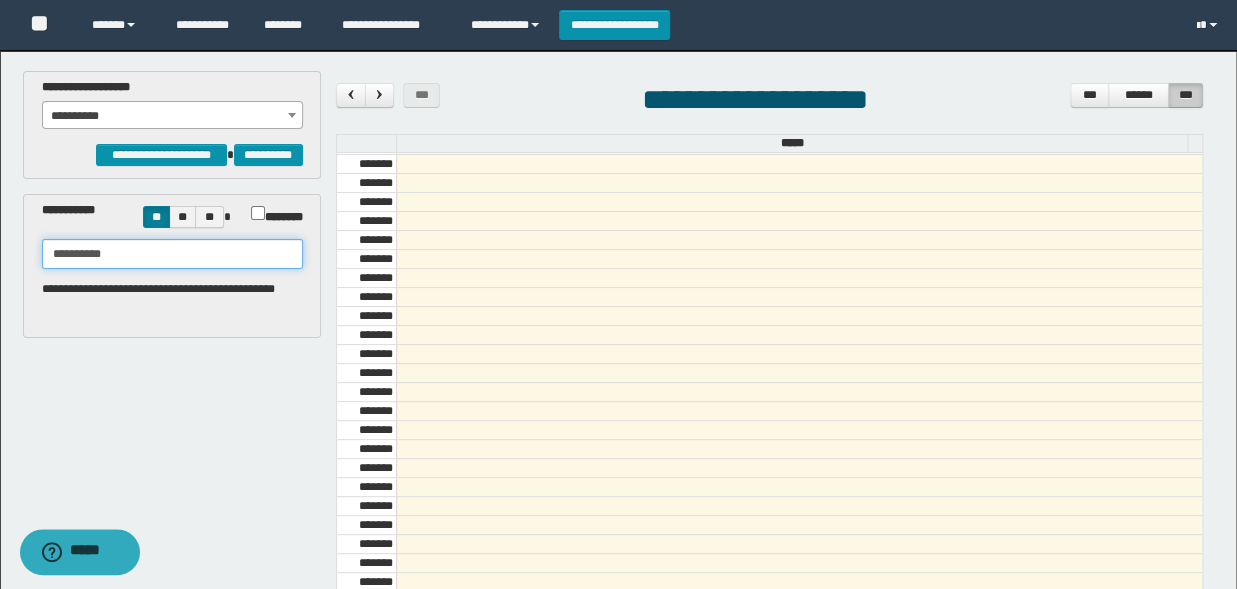 type on "**********" 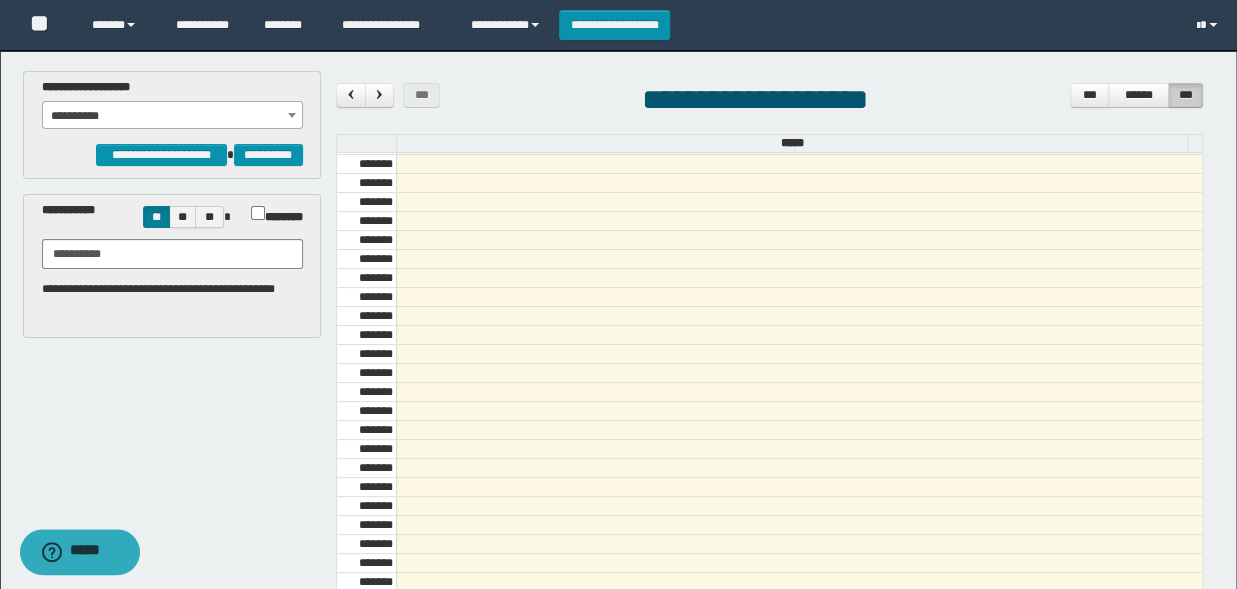 click on "**********" at bounding box center [172, 258] 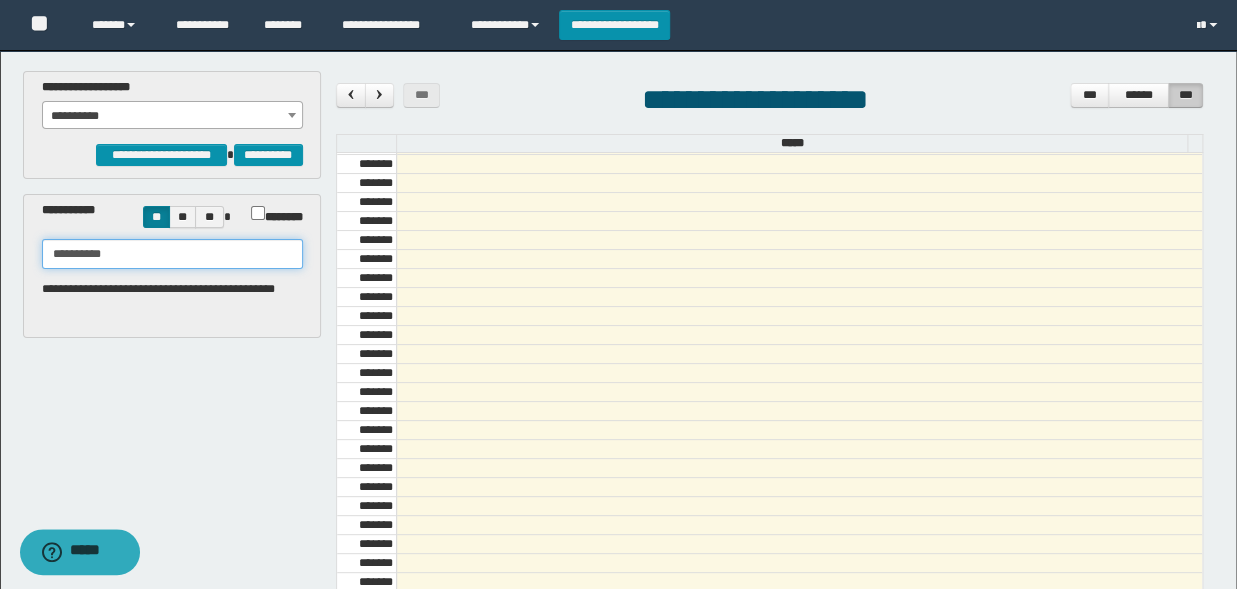click on "**********" at bounding box center (172, 254) 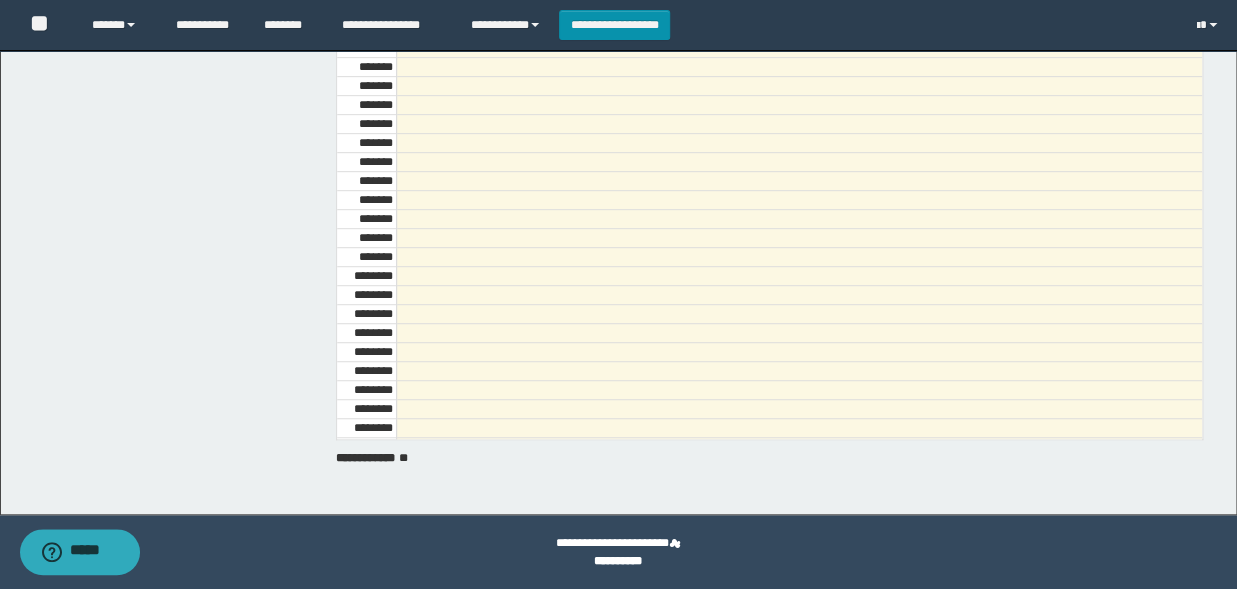scroll, scrollTop: 0, scrollLeft: 0, axis: both 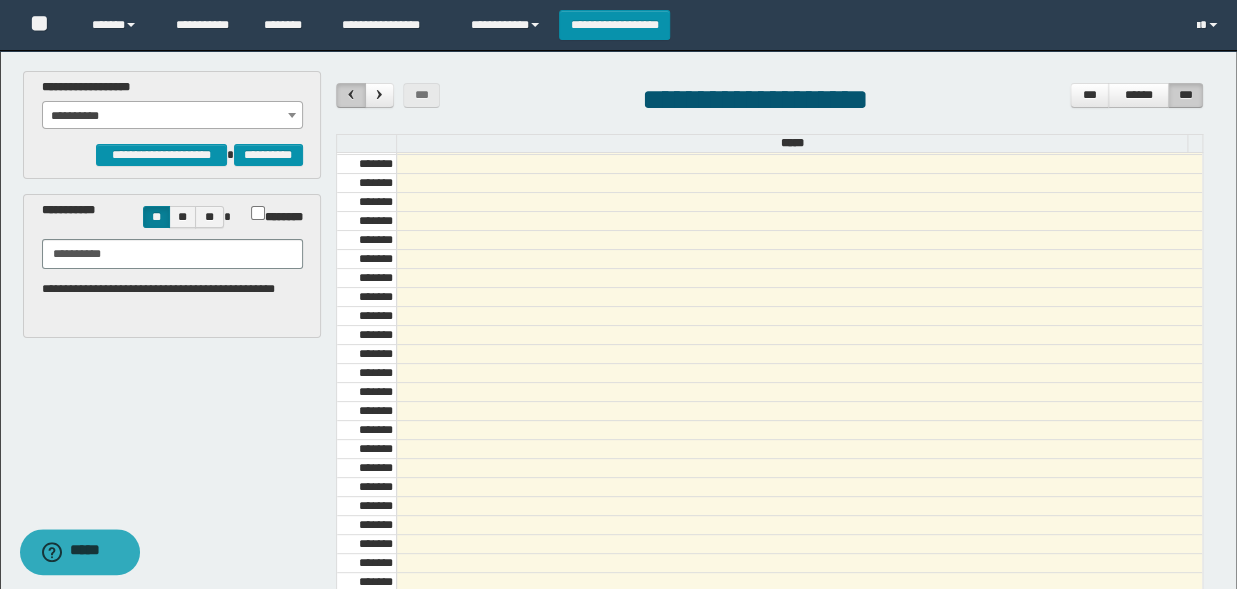 click at bounding box center (350, 95) 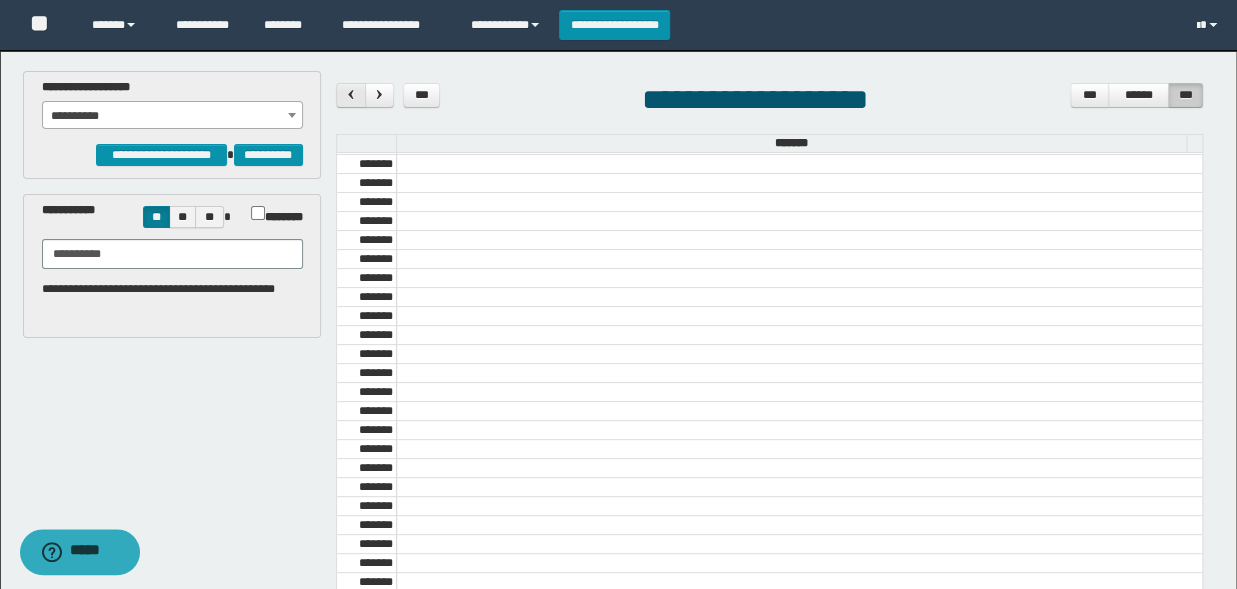 click at bounding box center [350, 95] 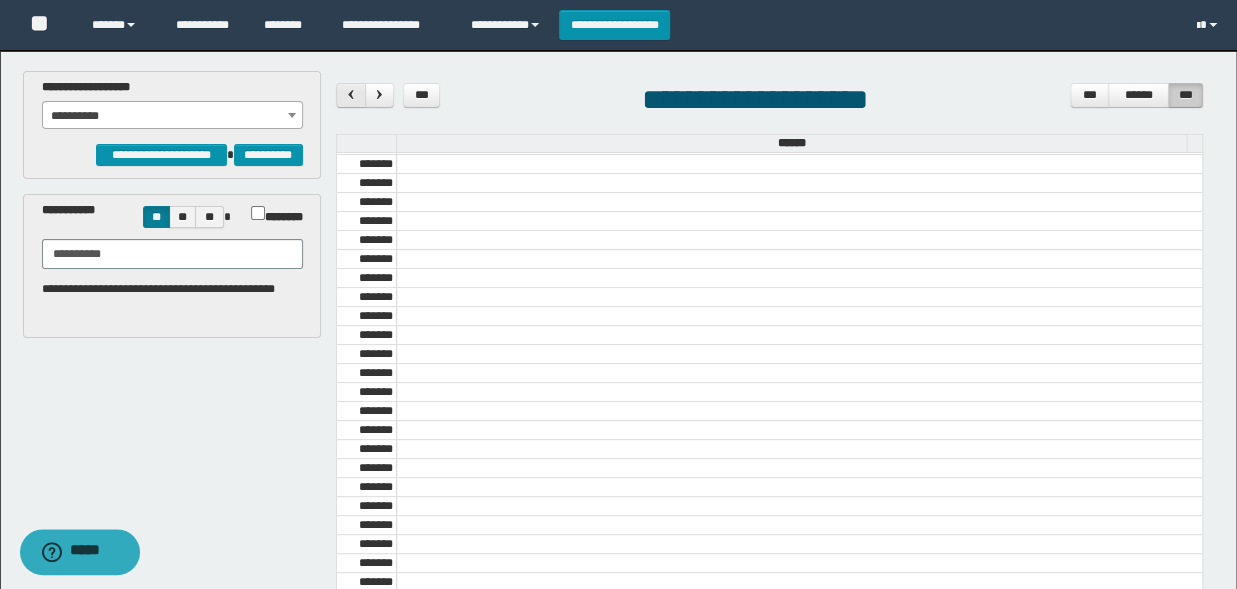 click at bounding box center (350, 95) 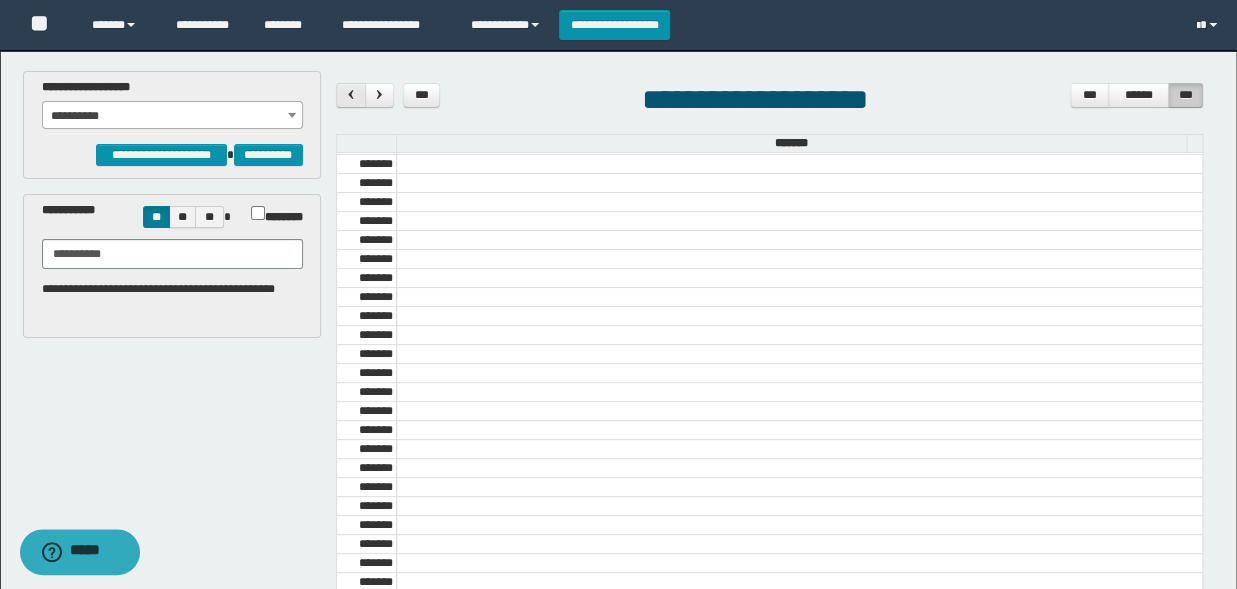 click at bounding box center [350, 95] 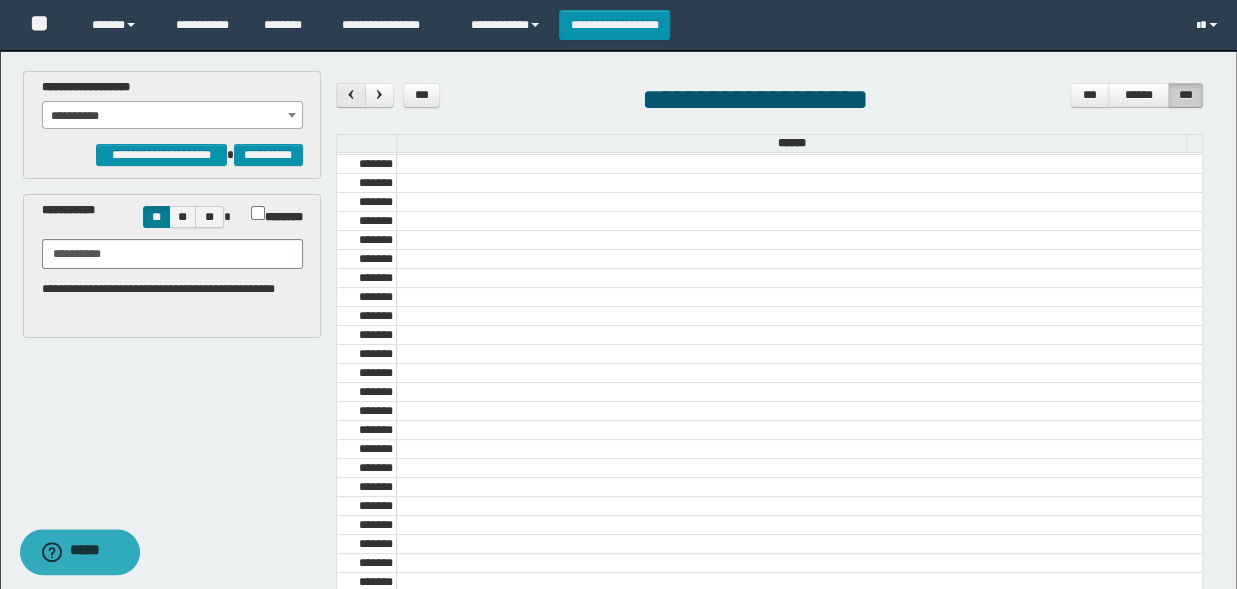 click at bounding box center [350, 95] 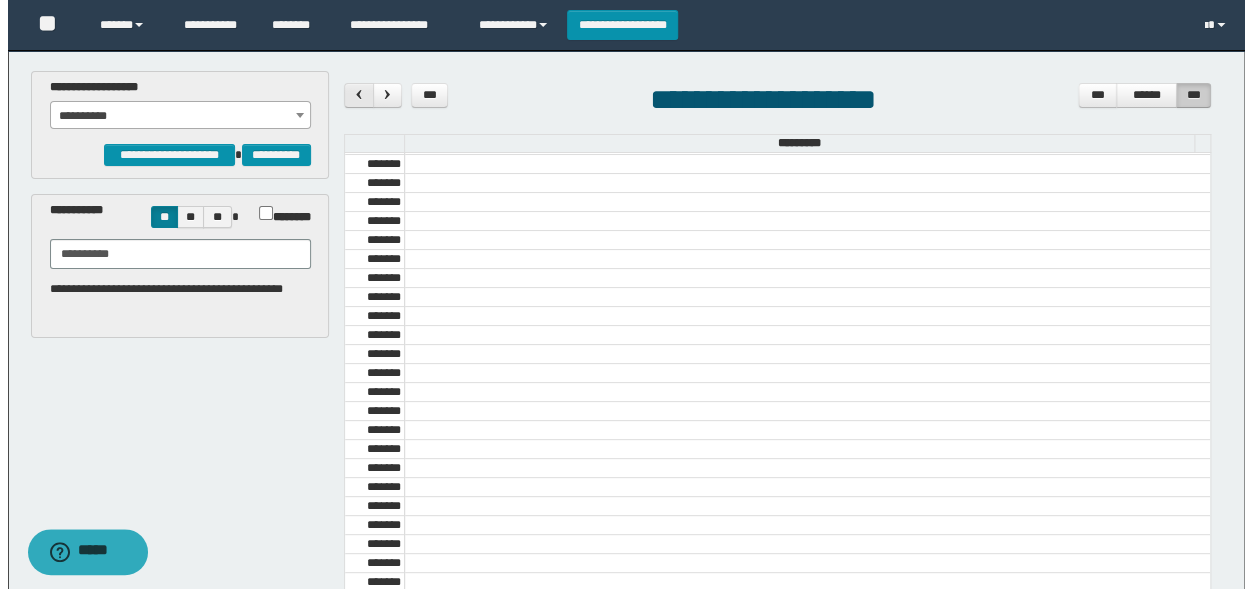 scroll, scrollTop: 682, scrollLeft: 0, axis: vertical 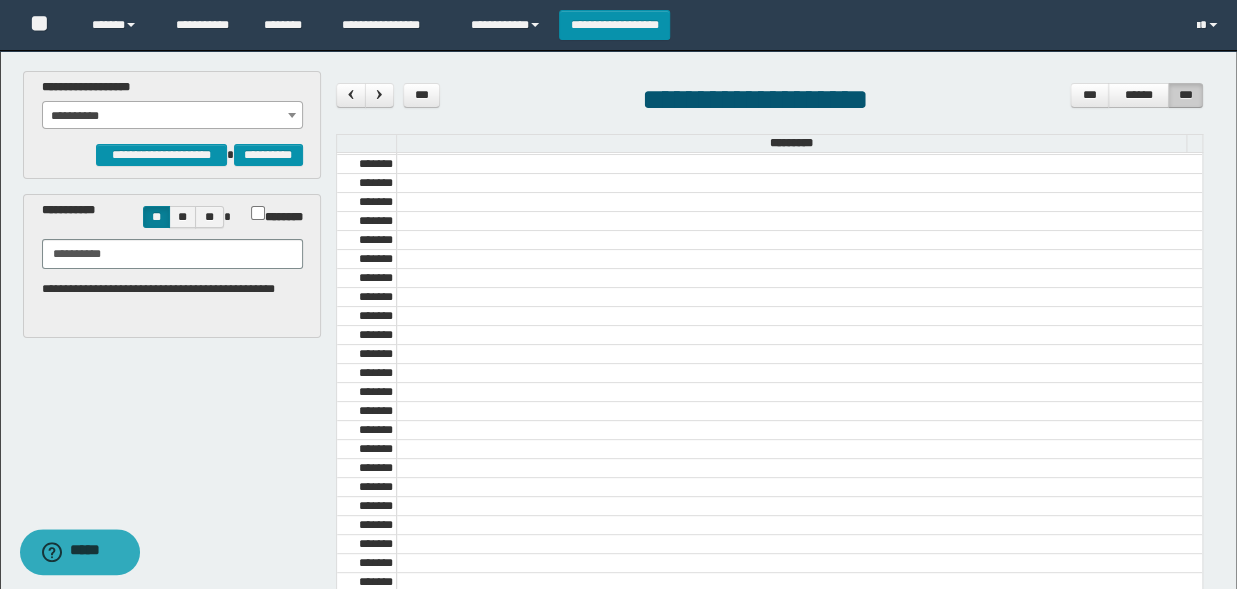 click on "**********" at bounding box center [172, 116] 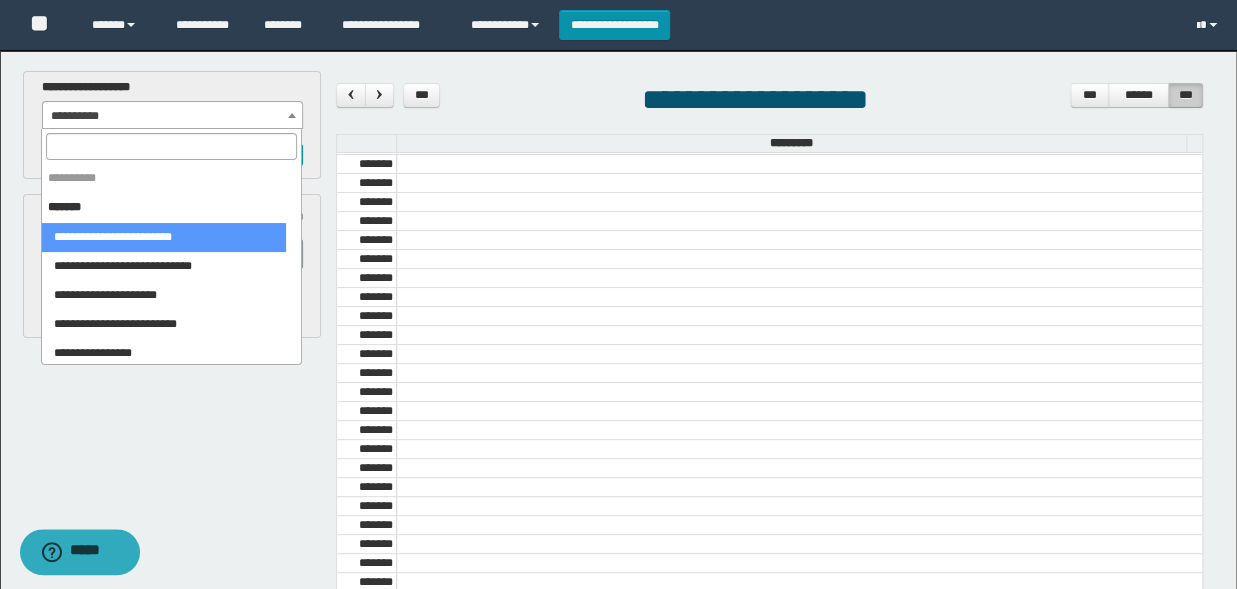 click at bounding box center [171, 146] 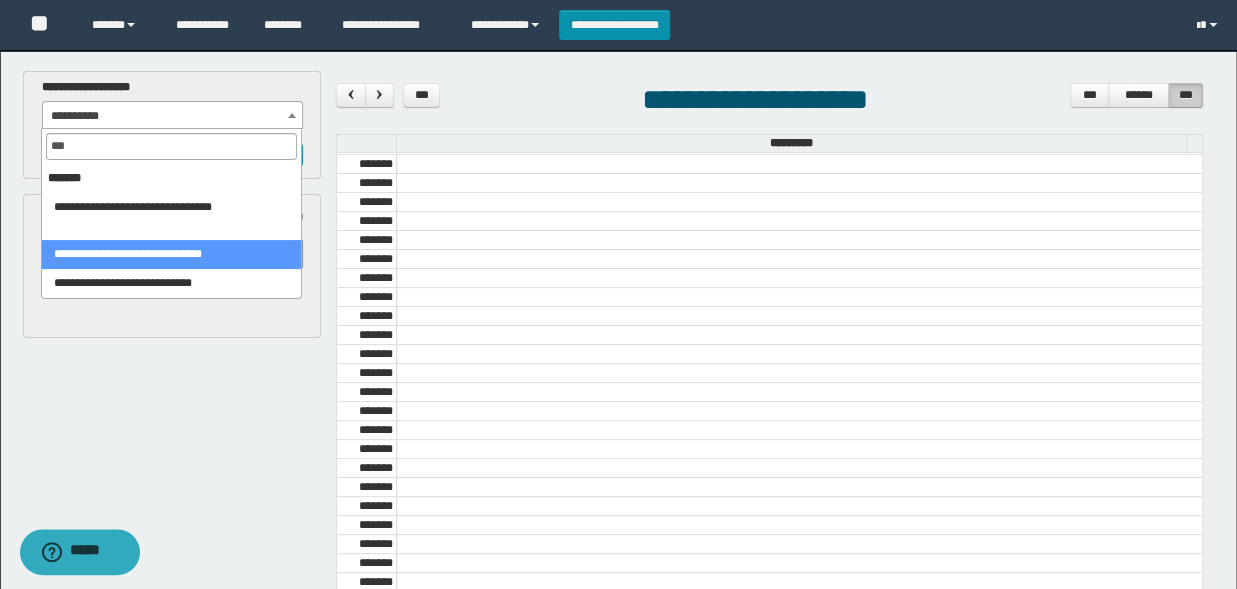 type on "***" 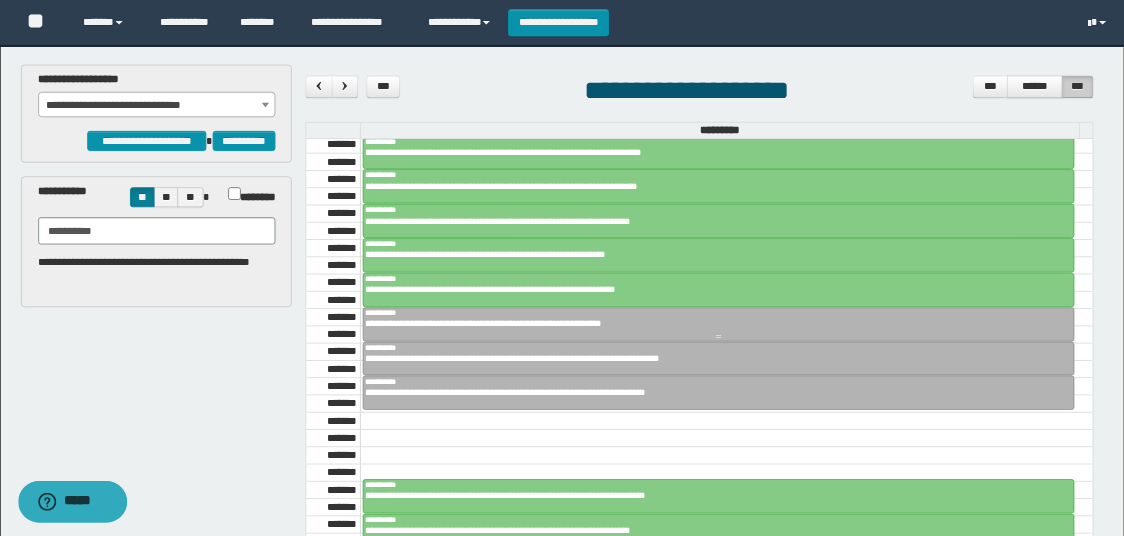 scroll, scrollTop: 0, scrollLeft: 0, axis: both 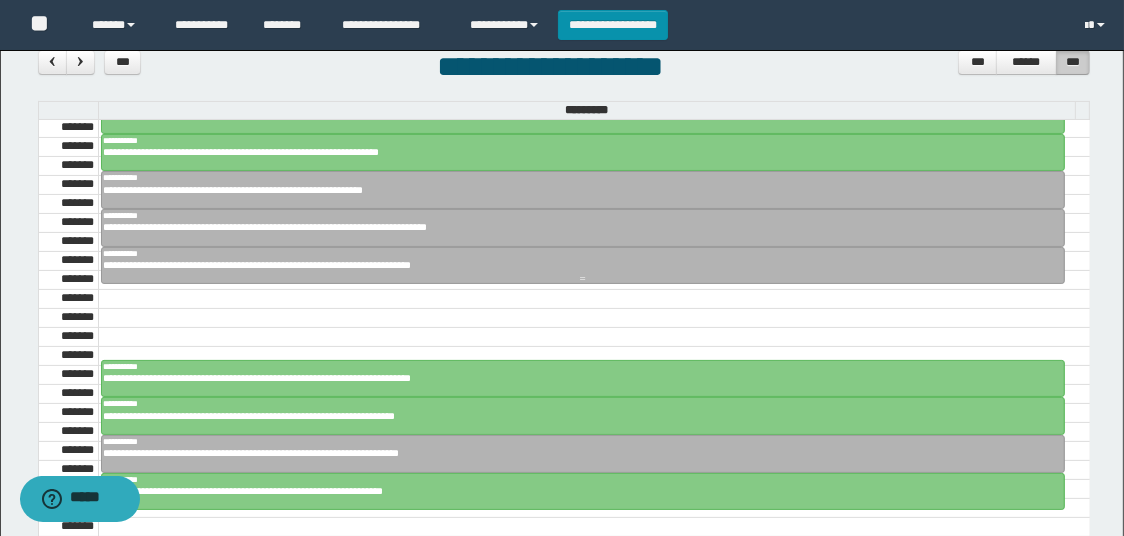 click on "**********" at bounding box center (576, 265) 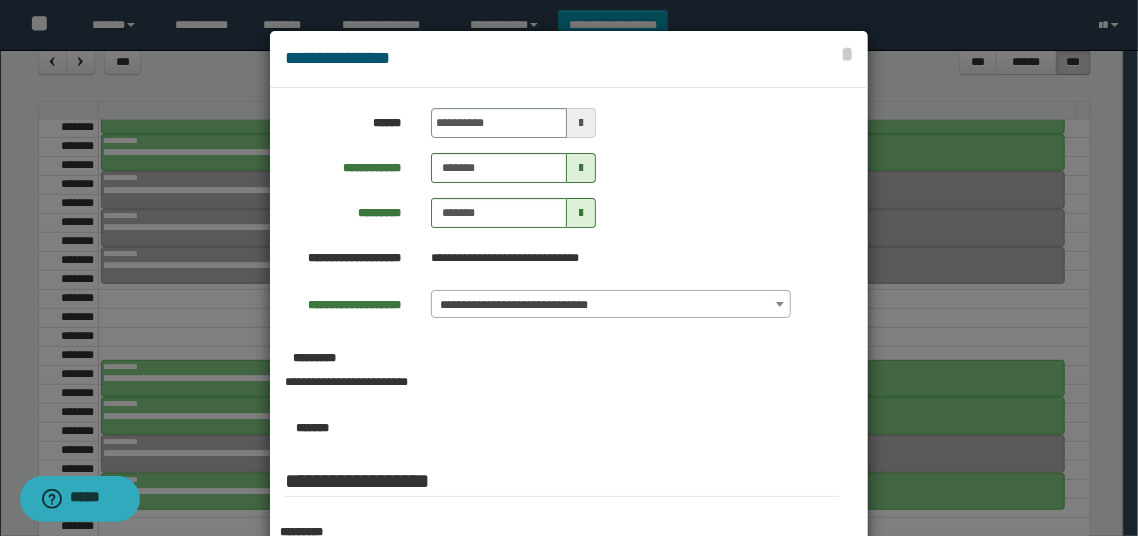 scroll, scrollTop: 0, scrollLeft: 0, axis: both 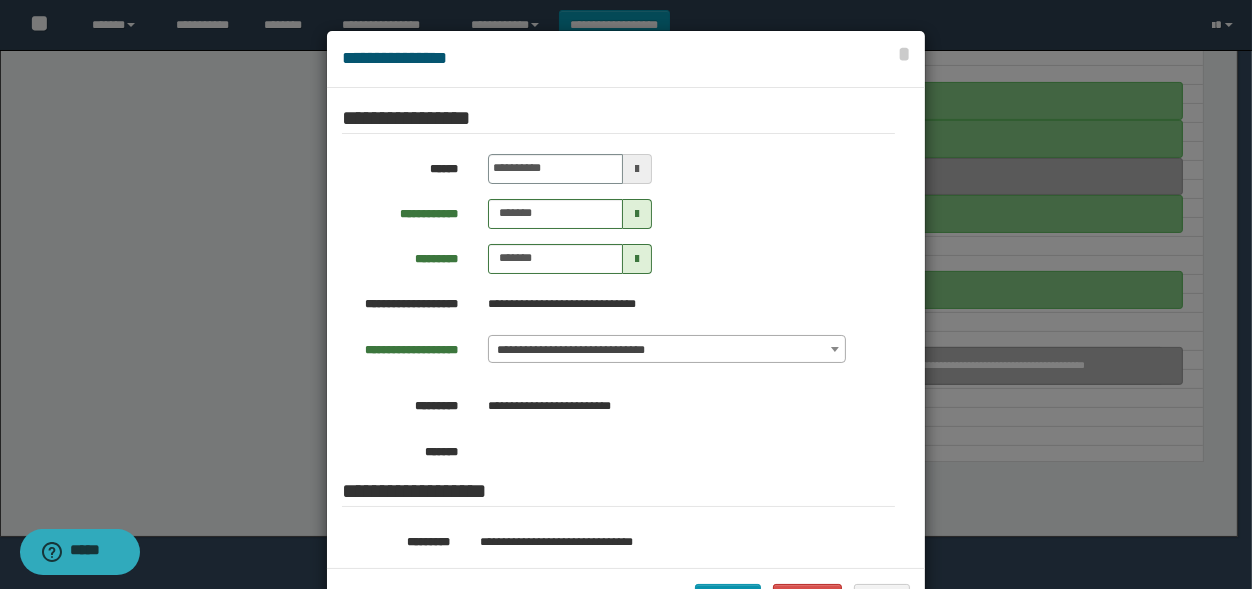click at bounding box center (626, 329) 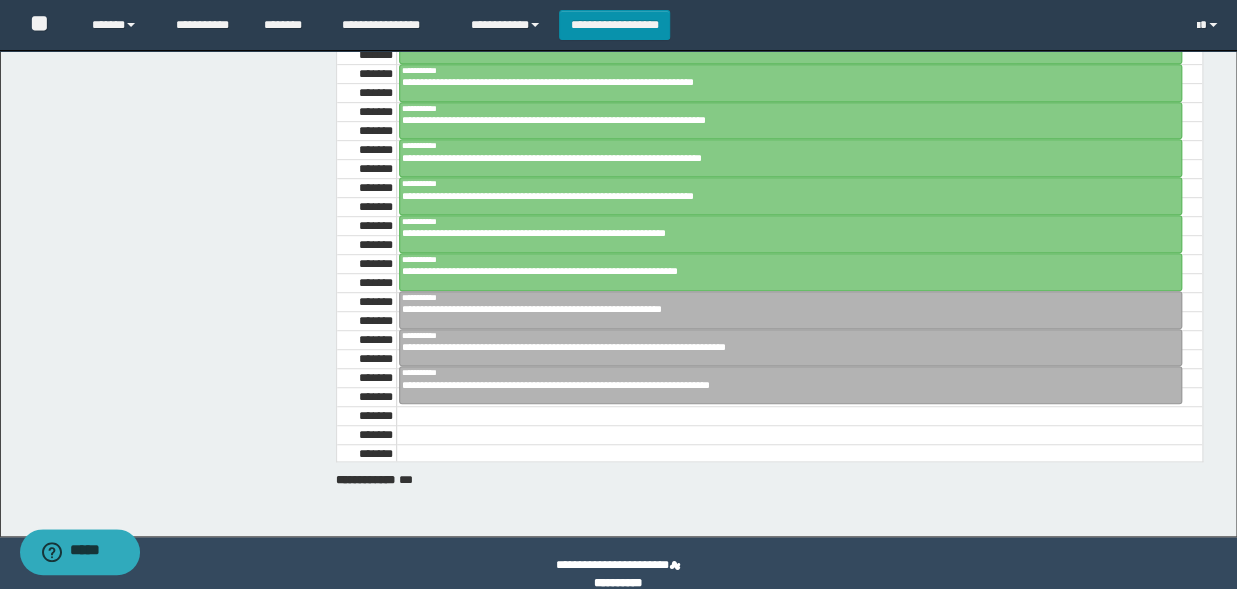 scroll, scrollTop: 0, scrollLeft: 0, axis: both 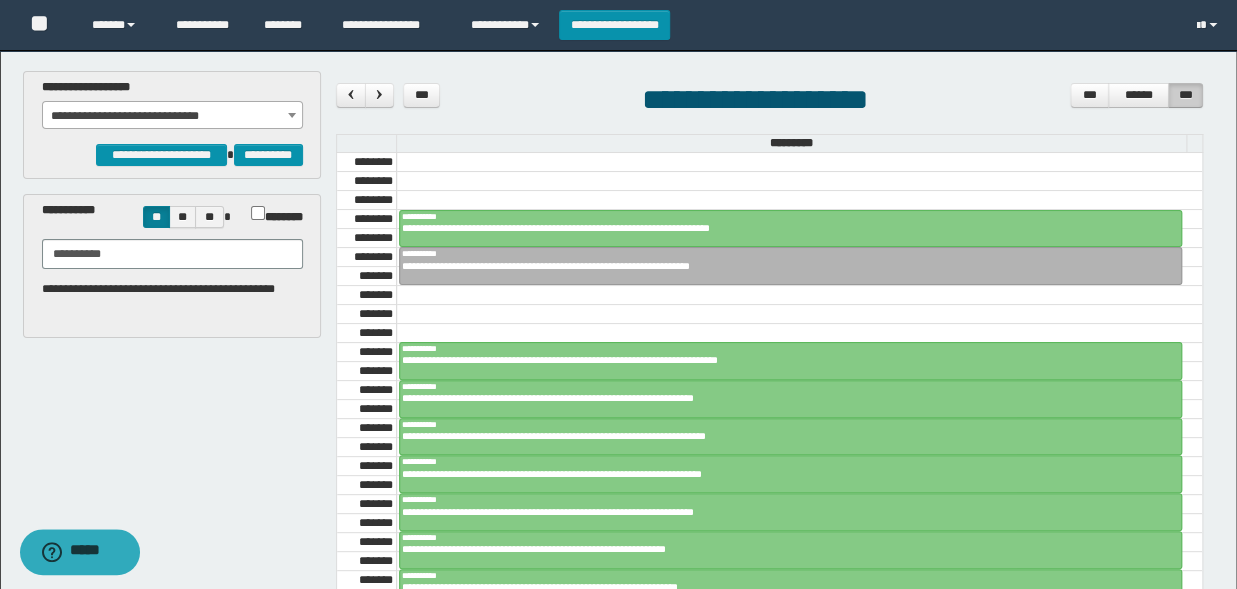 click at bounding box center [799, 181] 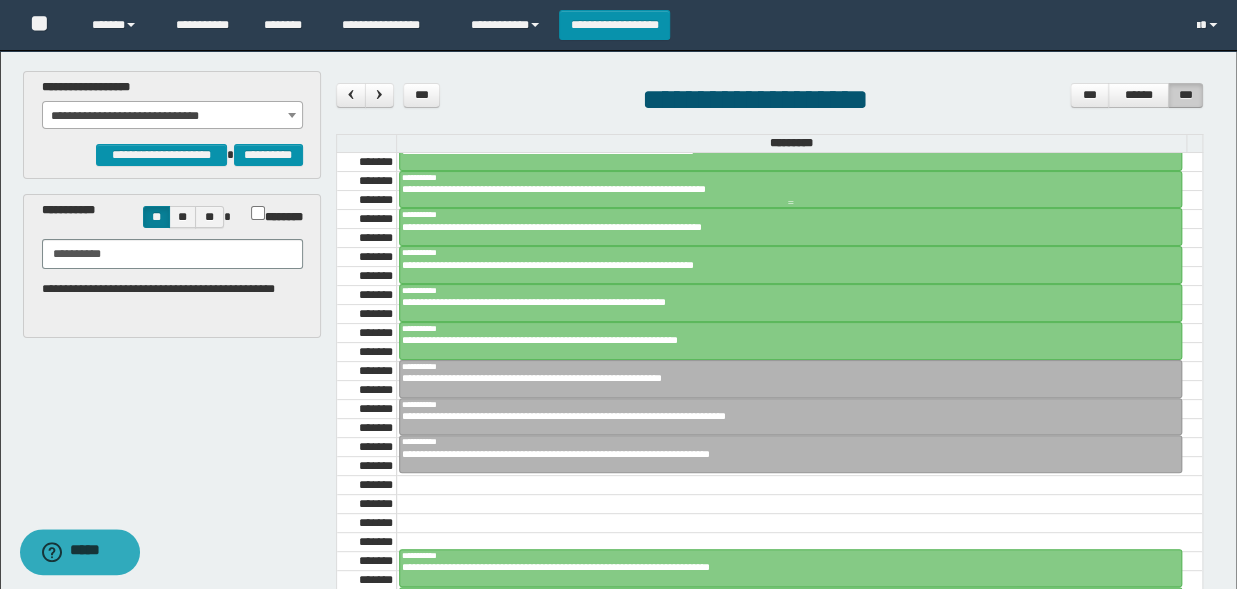 scroll, scrollTop: 0, scrollLeft: 0, axis: both 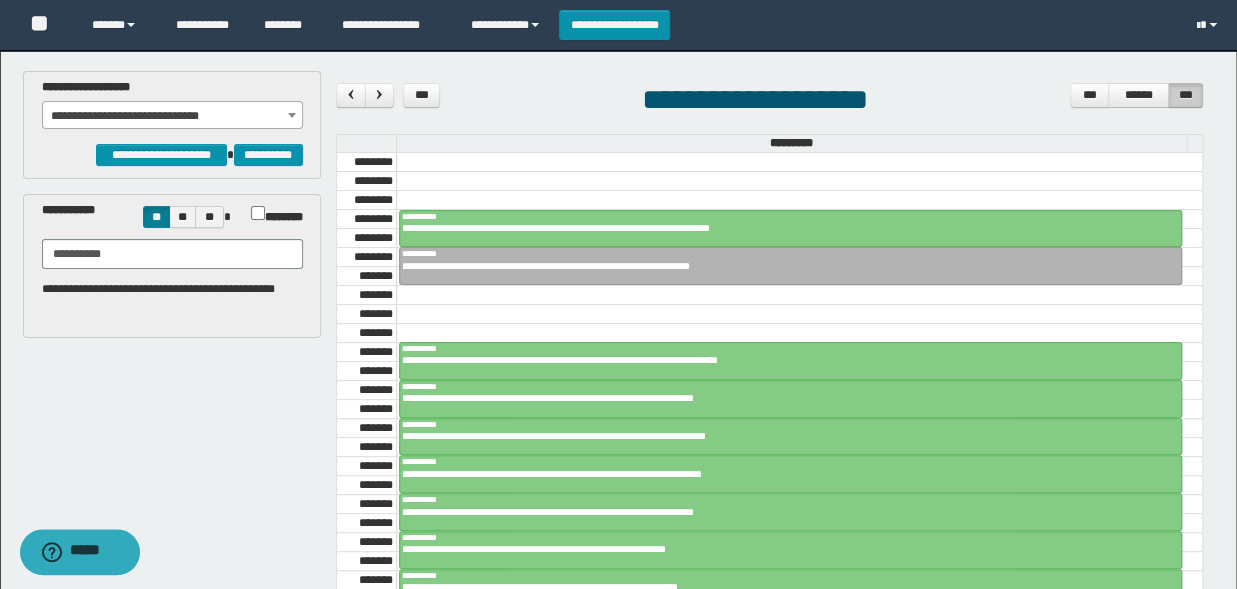click at bounding box center [799, 295] 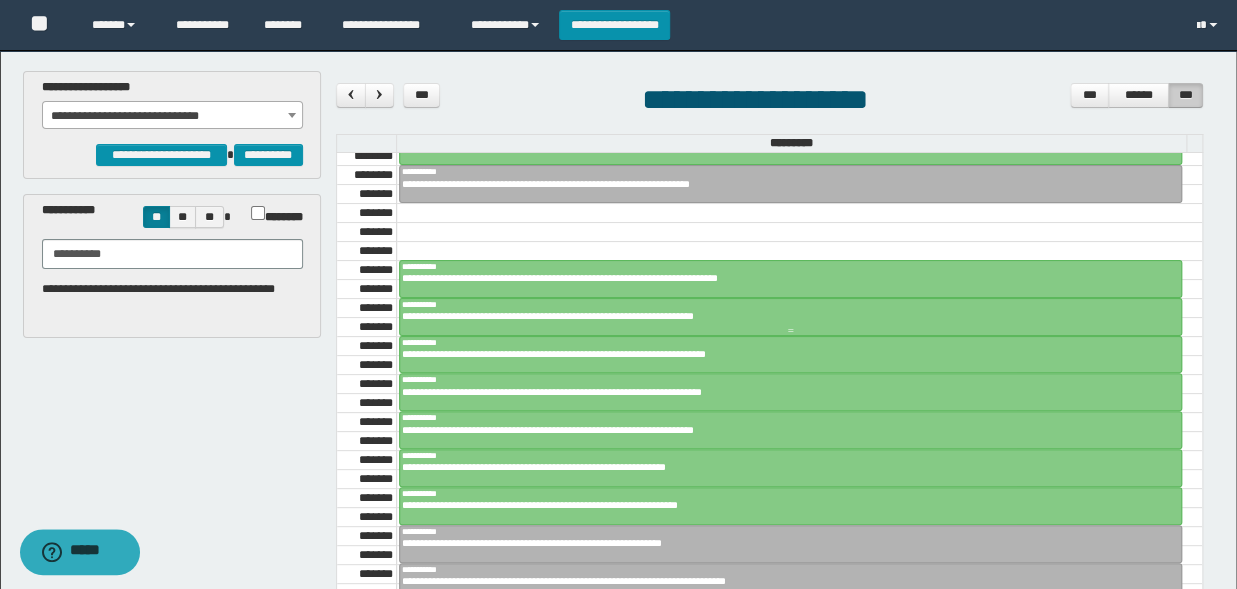 scroll, scrollTop: 0, scrollLeft: 0, axis: both 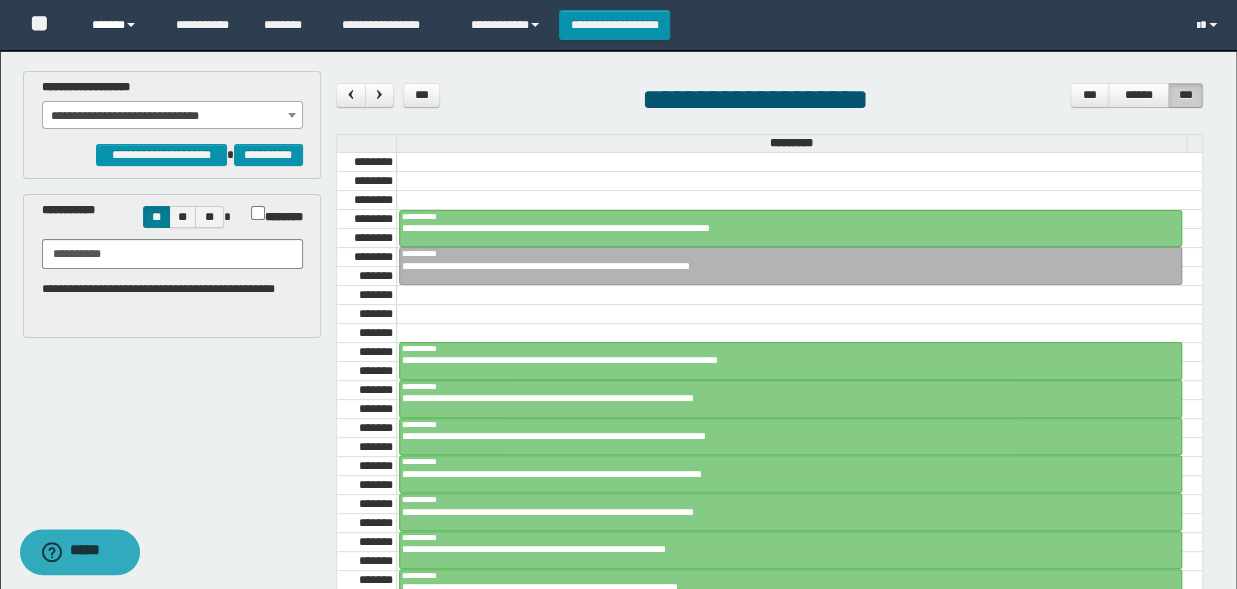 click on "******" at bounding box center (119, 25) 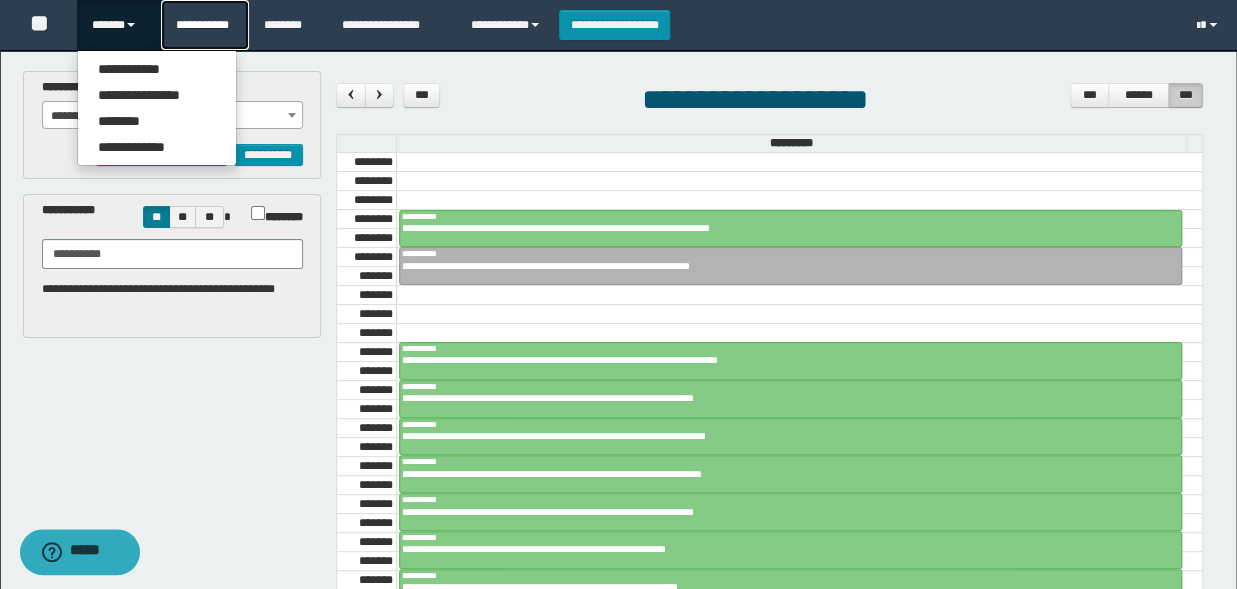 click on "**********" at bounding box center [205, 25] 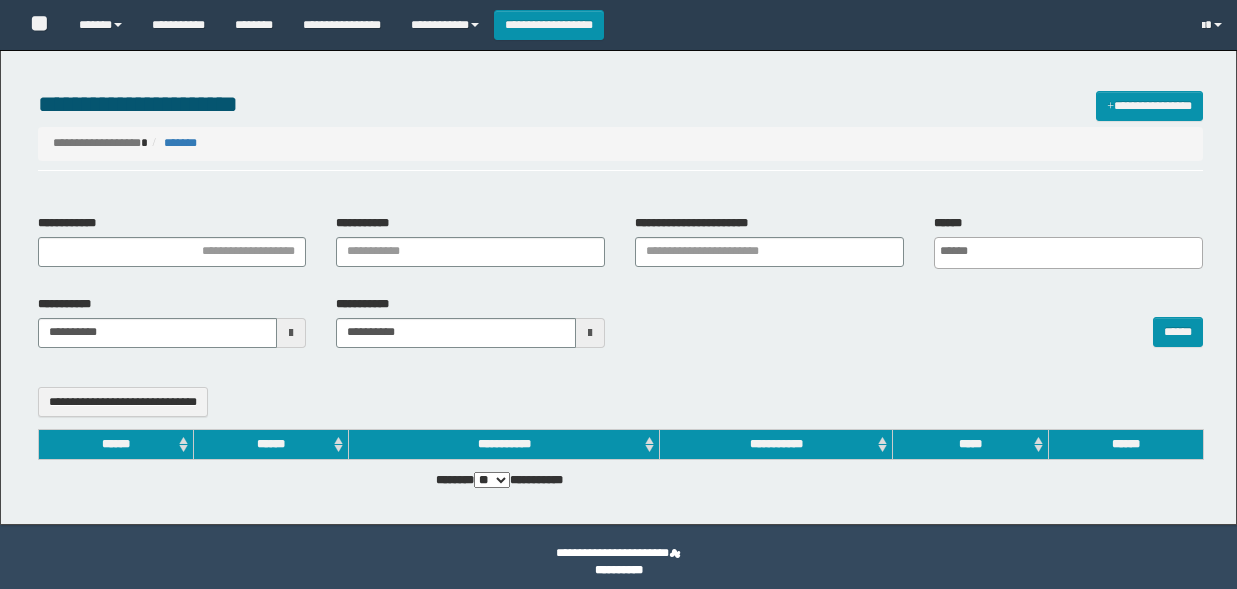 select 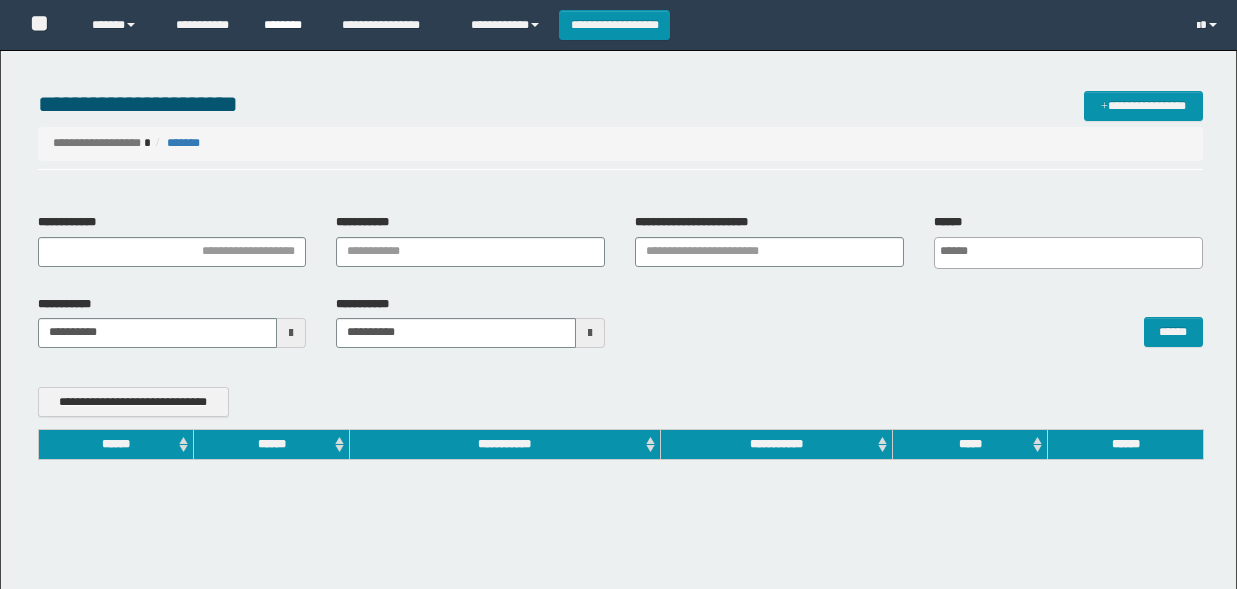 scroll, scrollTop: 0, scrollLeft: 0, axis: both 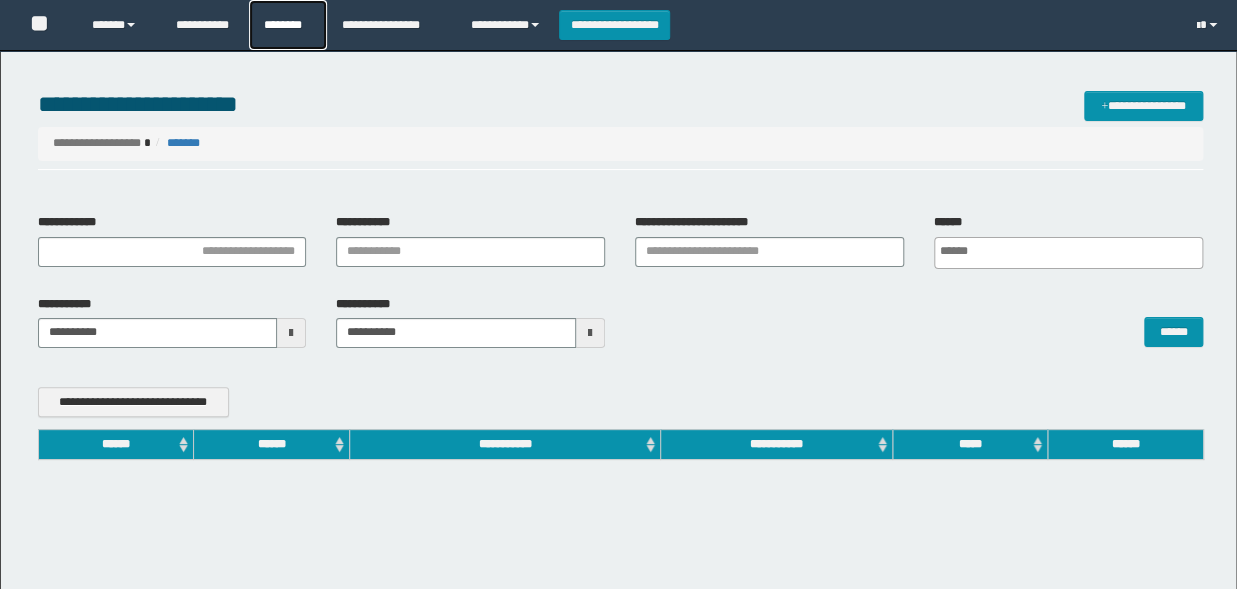 click on "********" at bounding box center (288, 25) 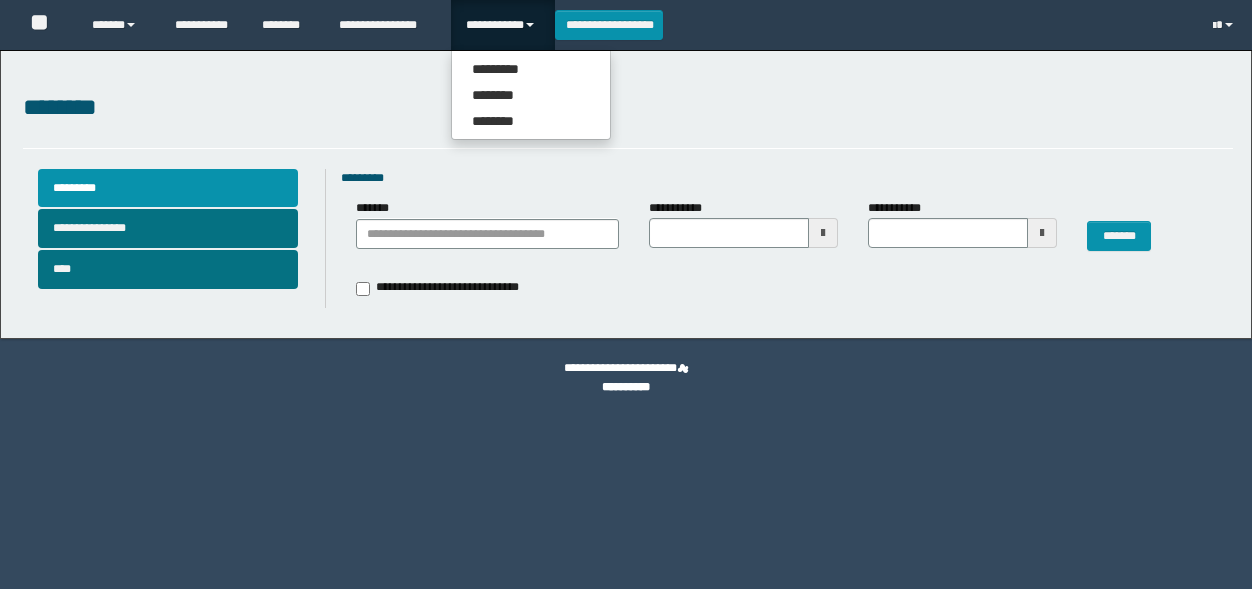 scroll, scrollTop: 0, scrollLeft: 0, axis: both 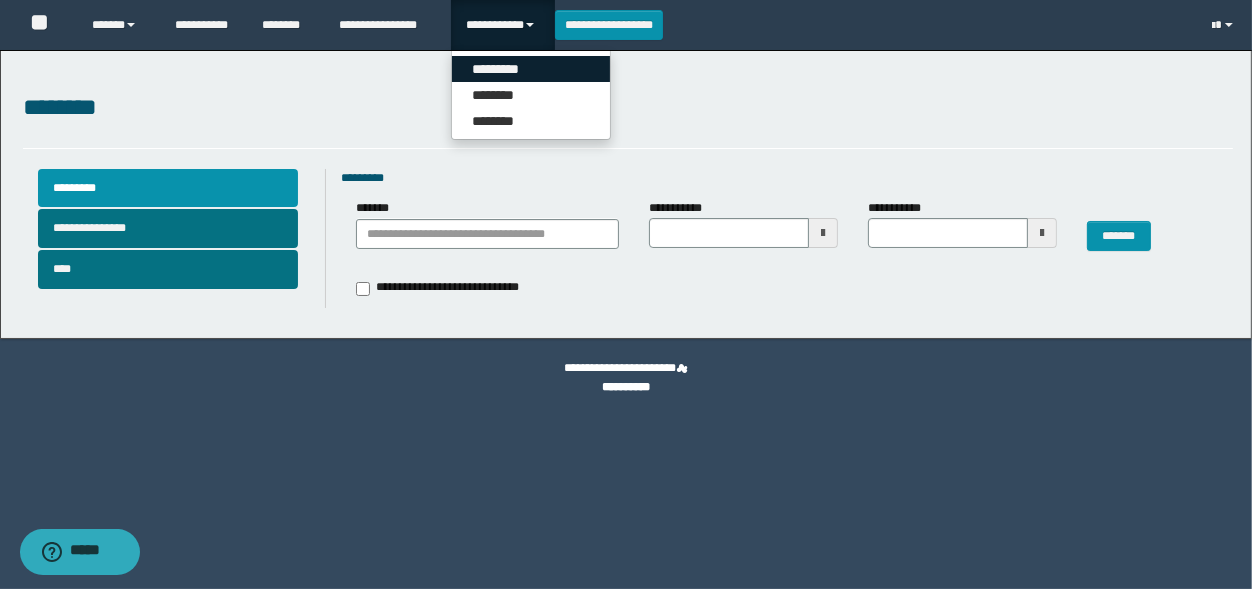 click on "*********" at bounding box center [531, 69] 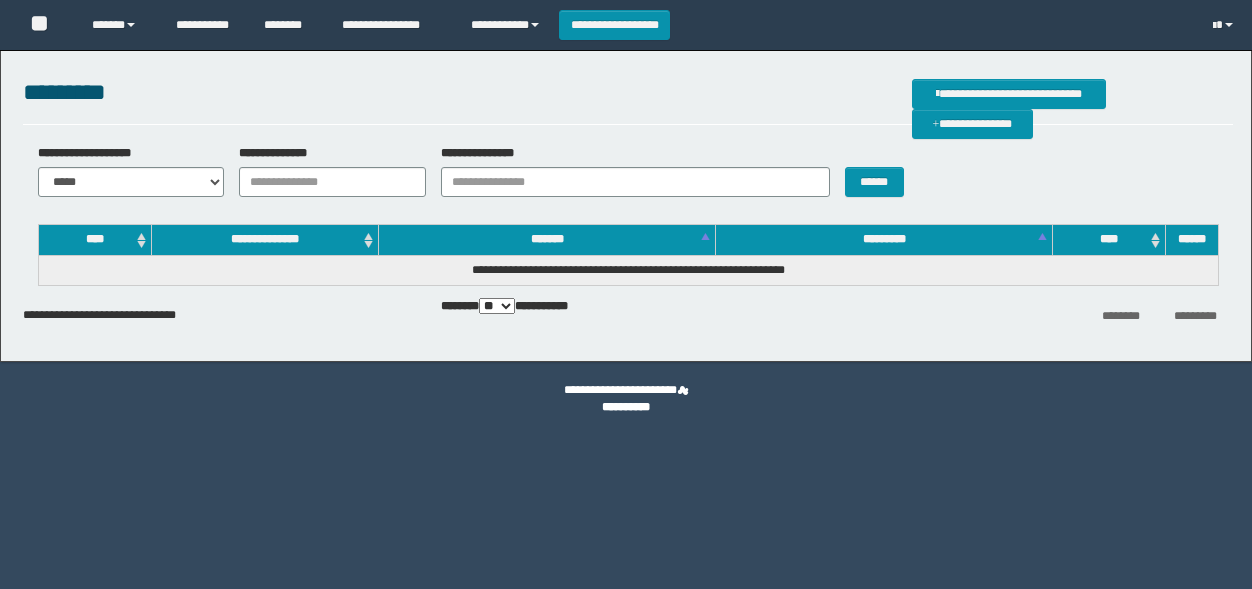 scroll, scrollTop: 0, scrollLeft: 0, axis: both 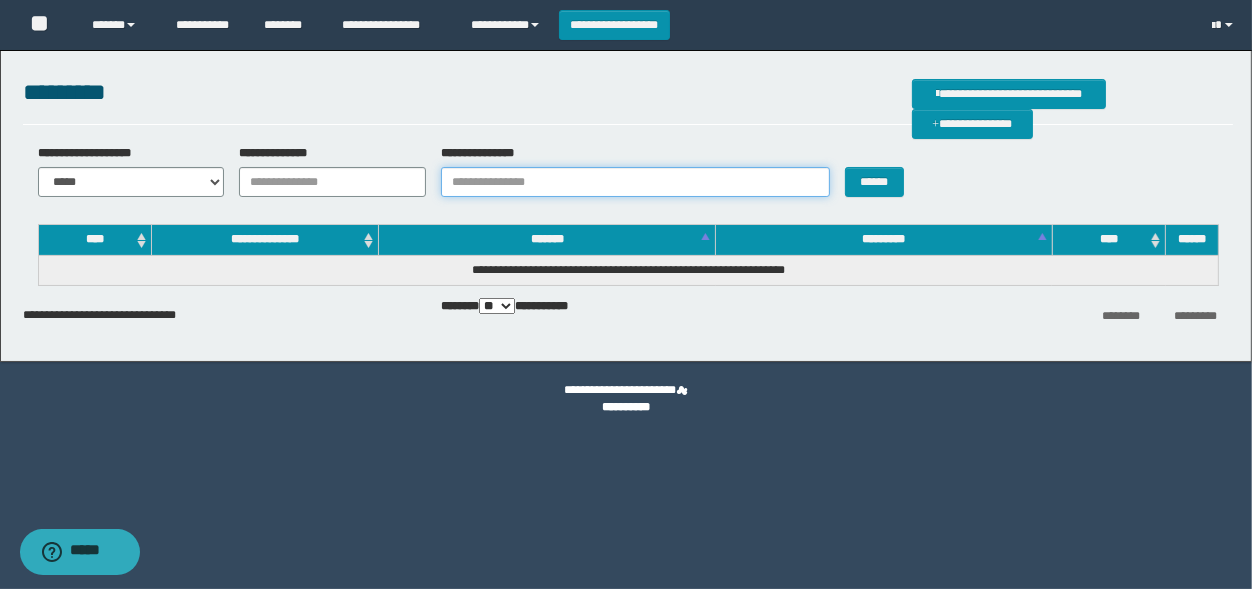 click on "**********" at bounding box center (635, 182) 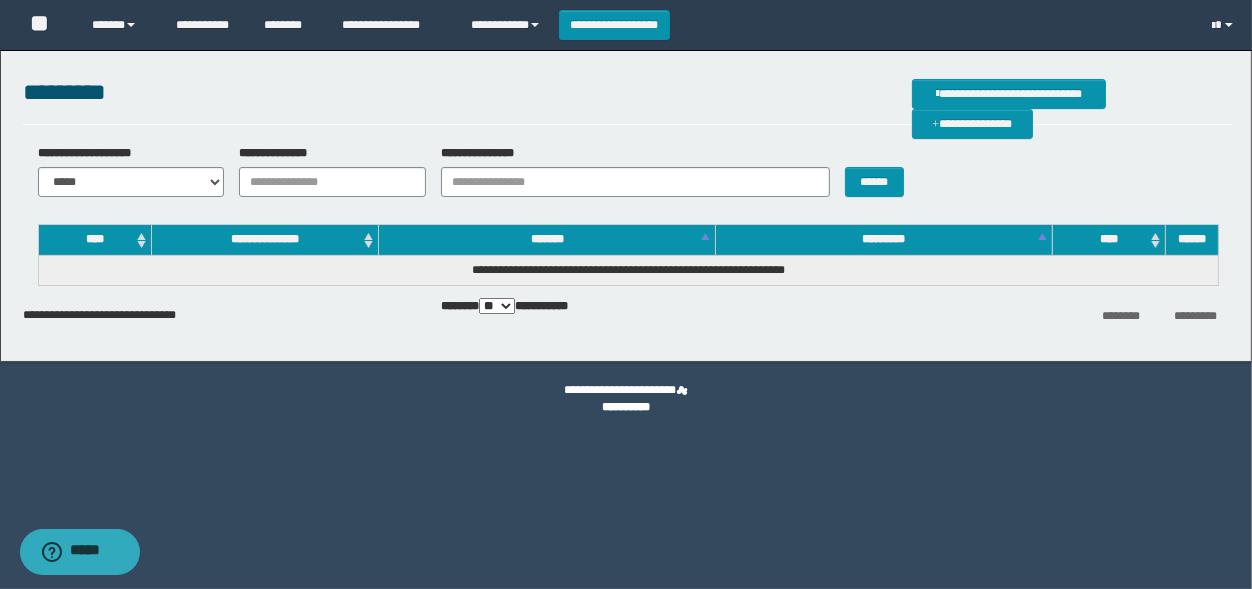 click on "**********" at bounding box center (628, 178) 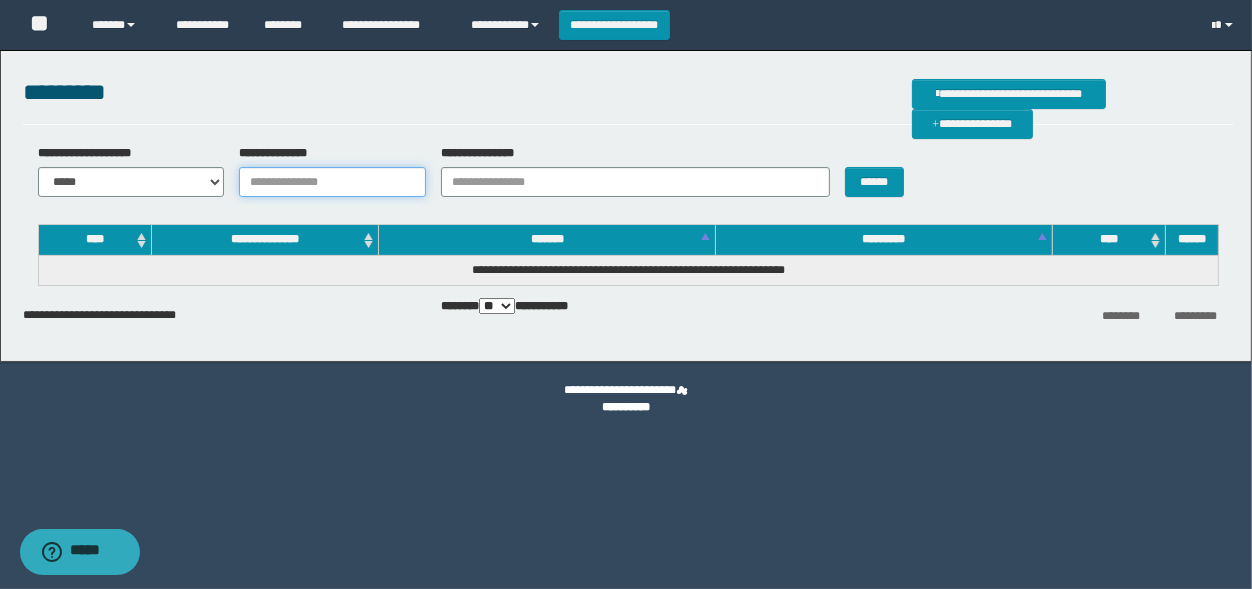 click on "**********" at bounding box center [332, 182] 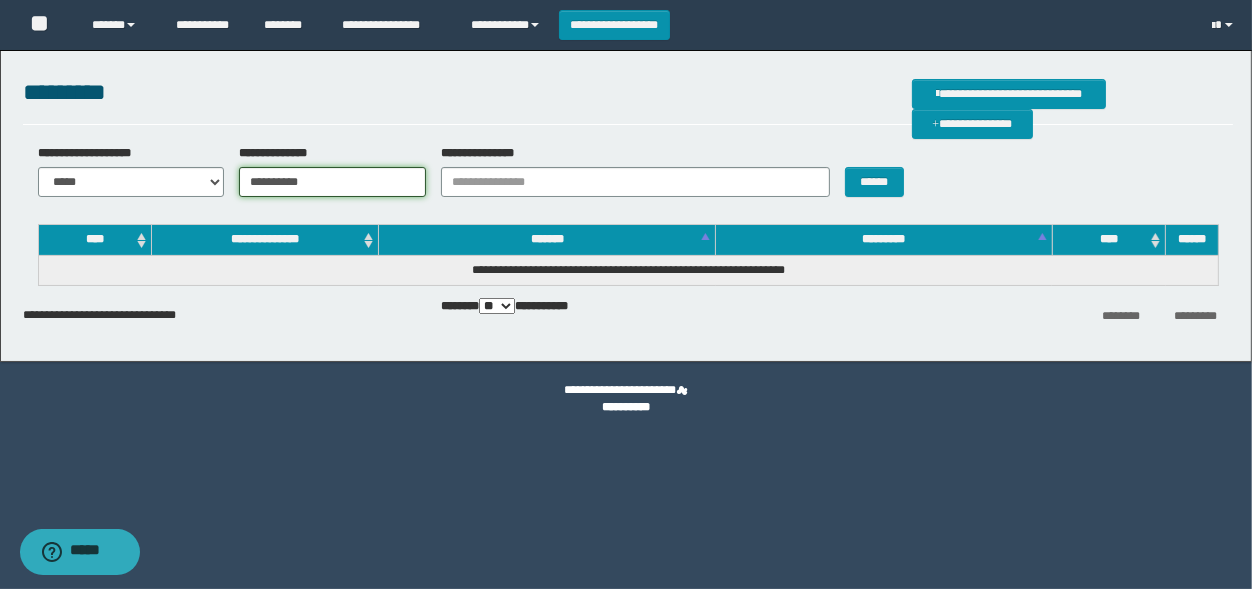 click on "**********" at bounding box center (332, 182) 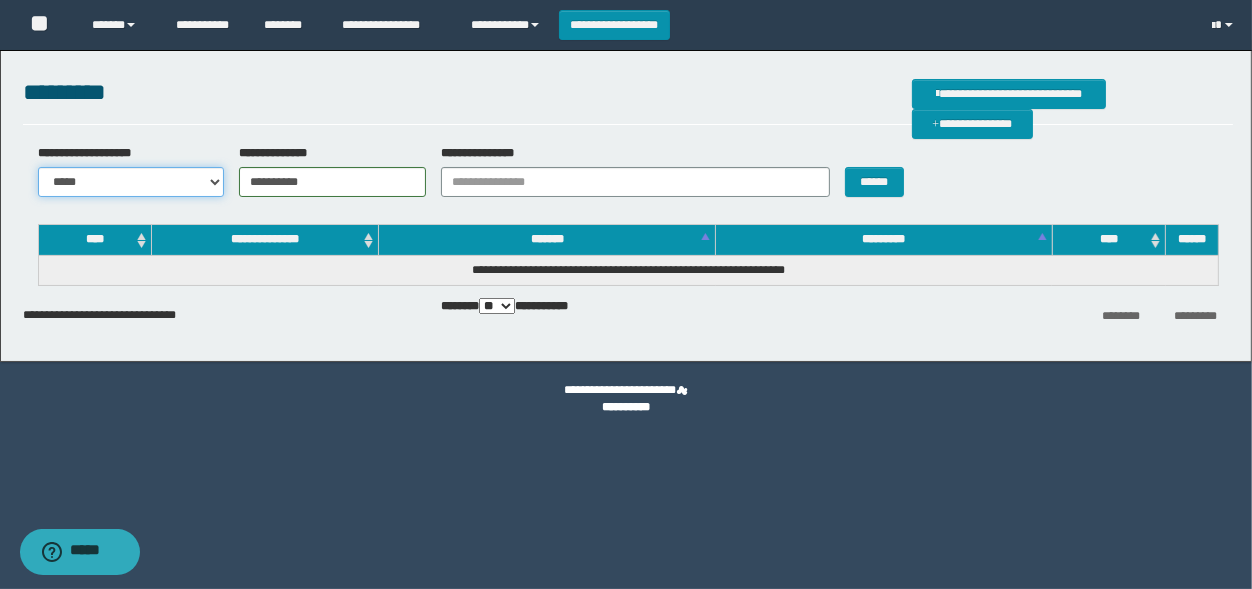 click on "*****" at bounding box center (0, 0) 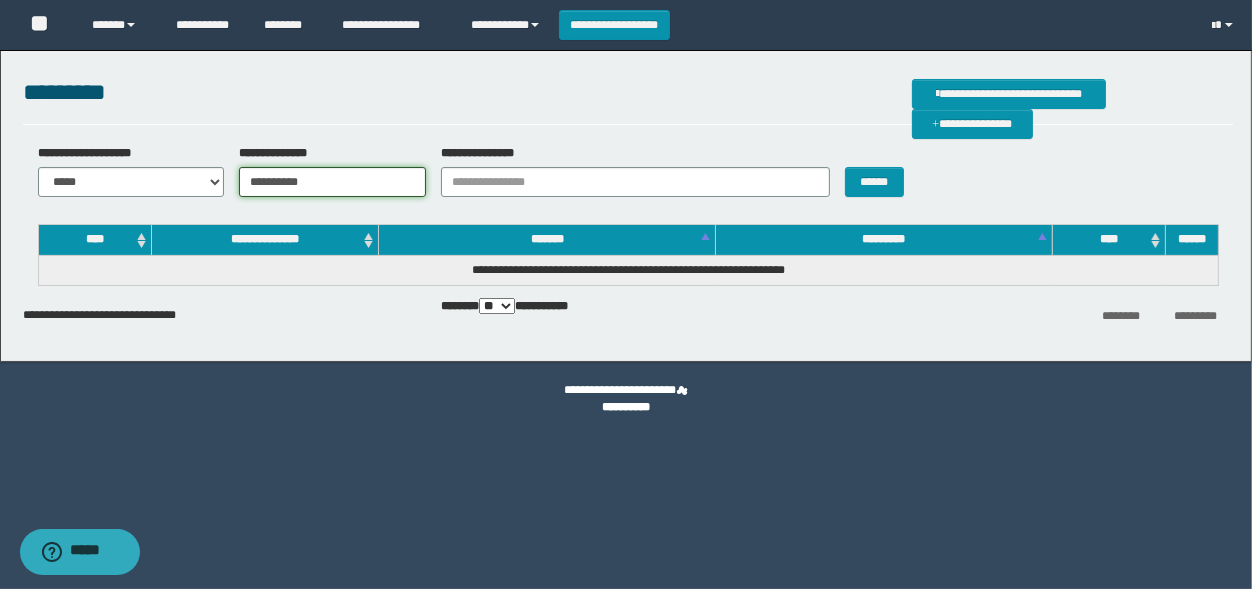 click on "**********" at bounding box center [332, 182] 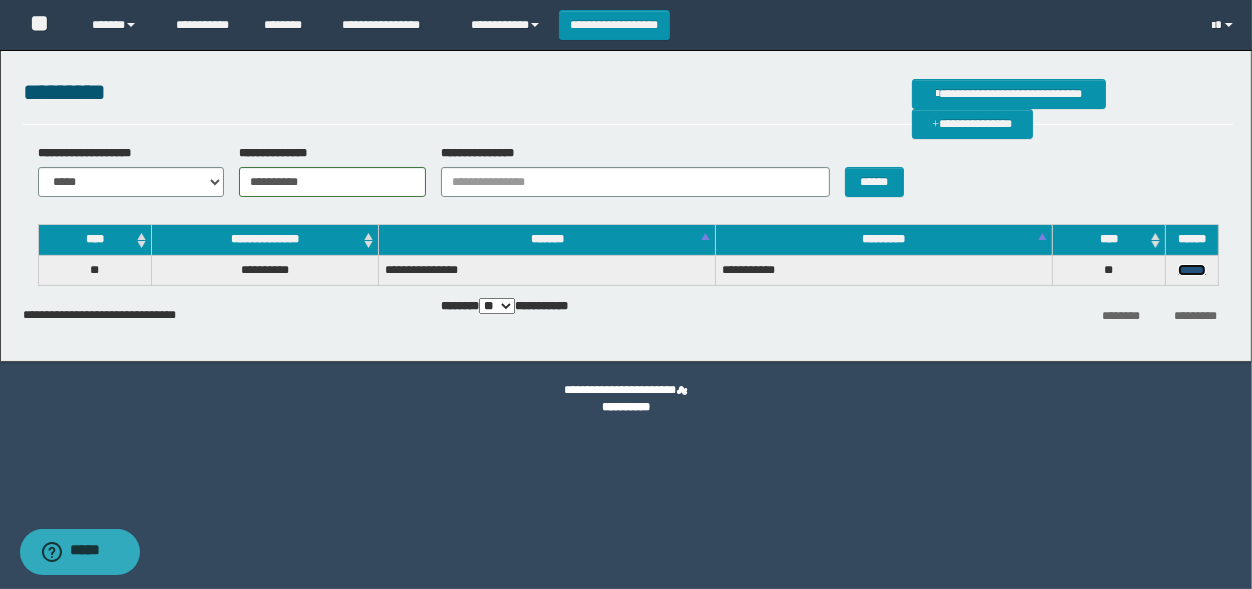 click on "******" at bounding box center [1192, 270] 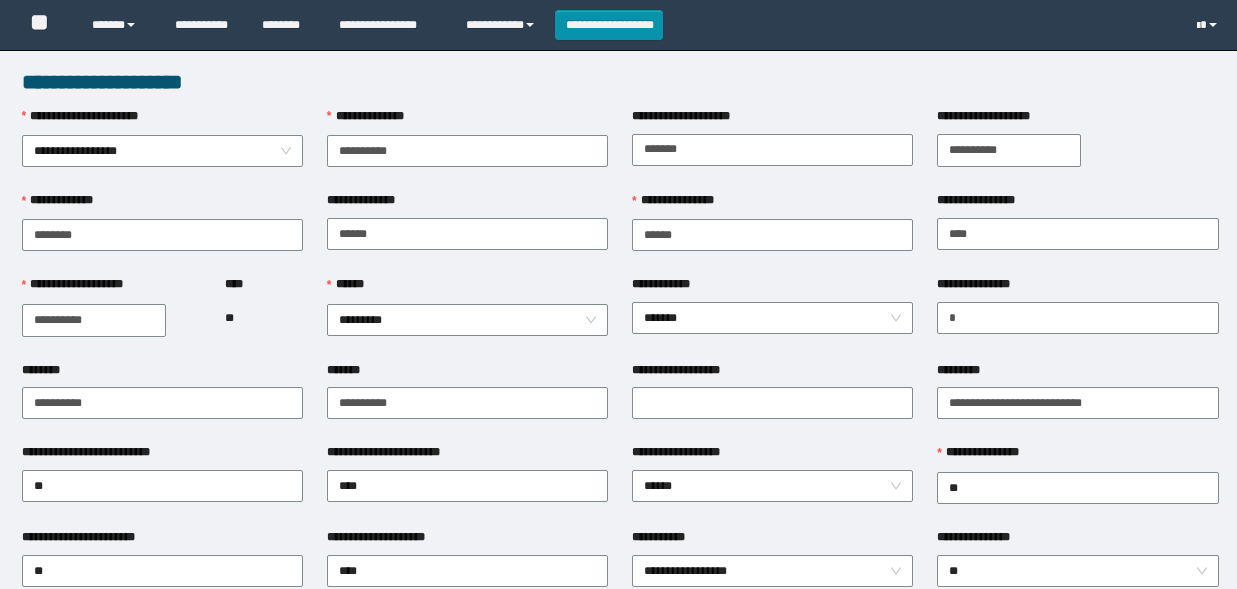 scroll, scrollTop: 660, scrollLeft: 0, axis: vertical 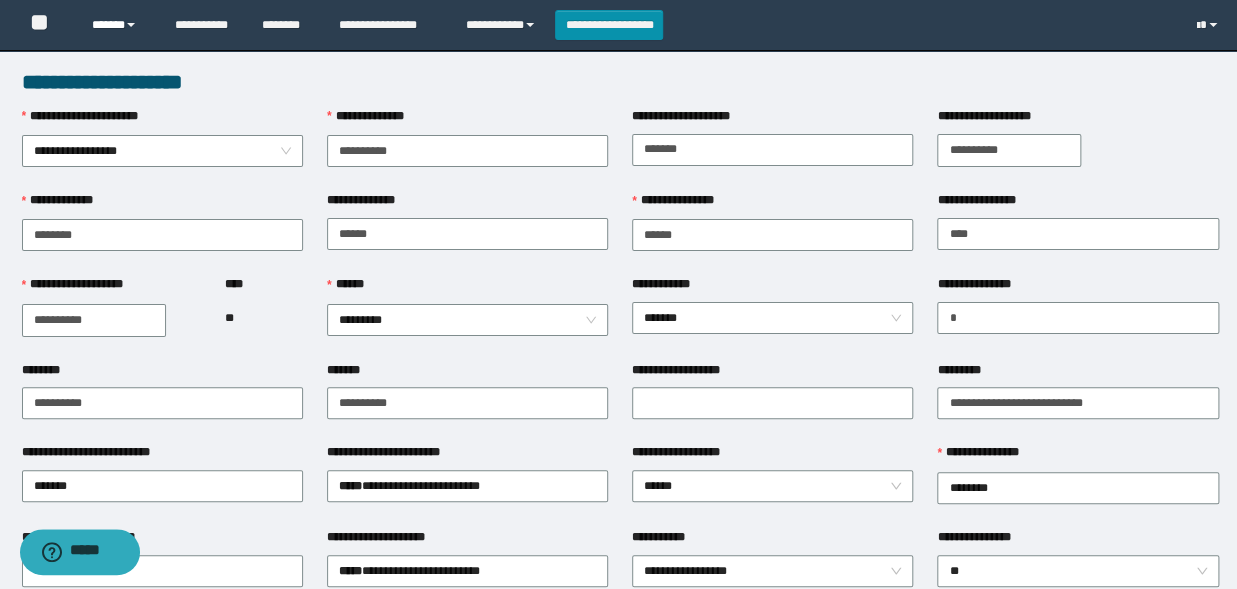 click on "******" at bounding box center (119, 25) 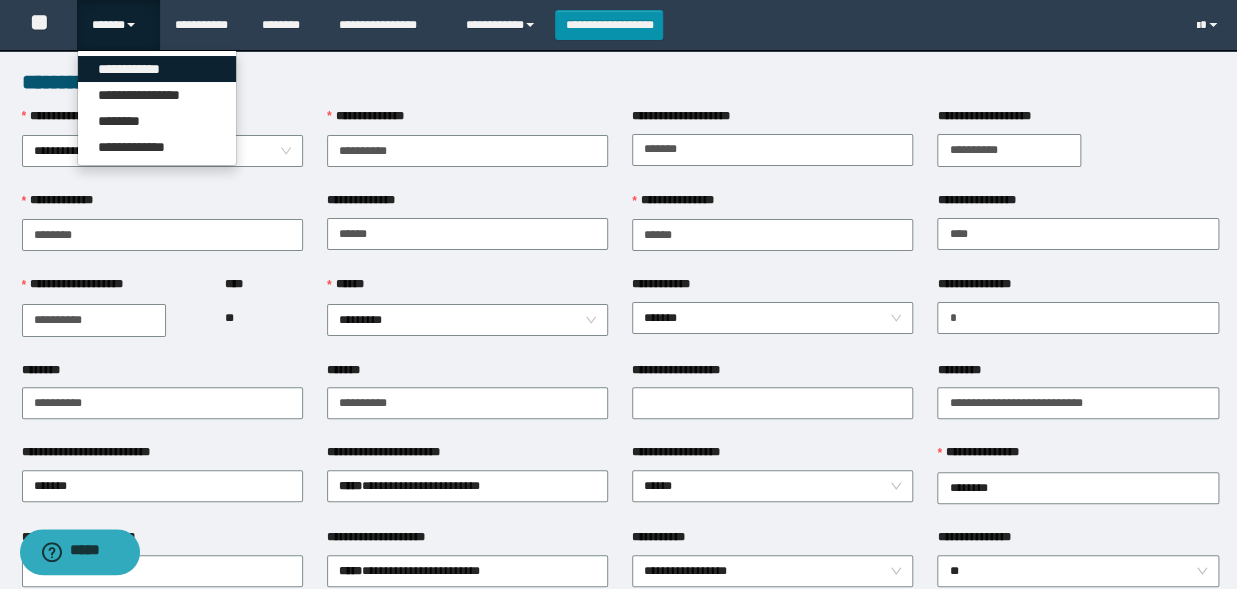 click on "**********" at bounding box center (157, 69) 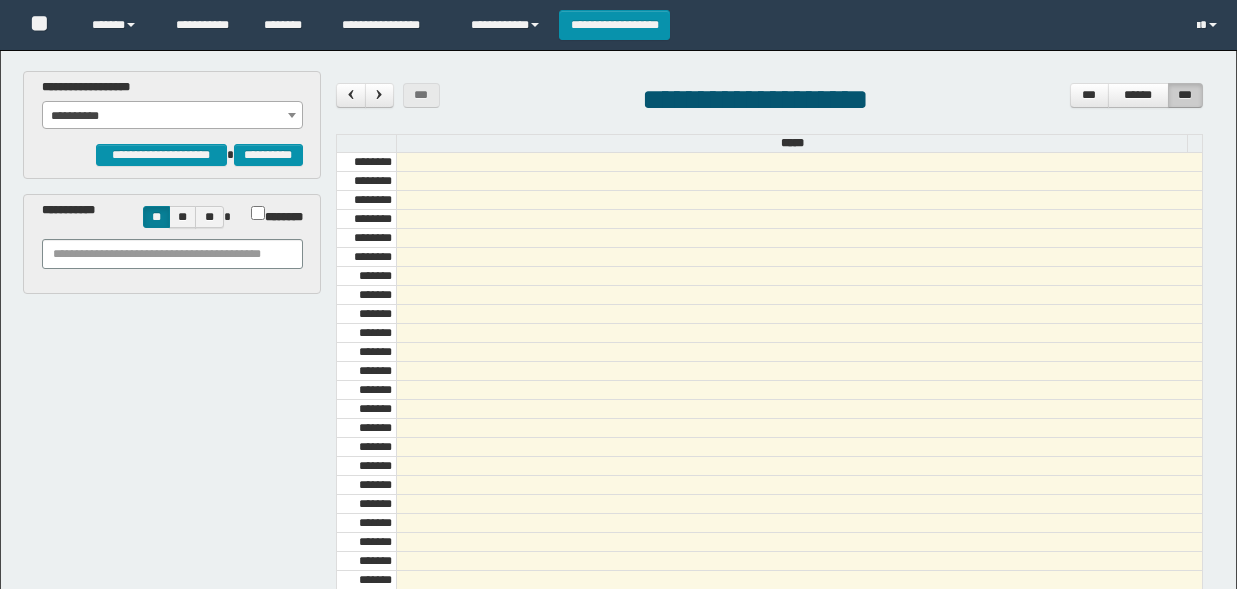 scroll, scrollTop: 0, scrollLeft: 0, axis: both 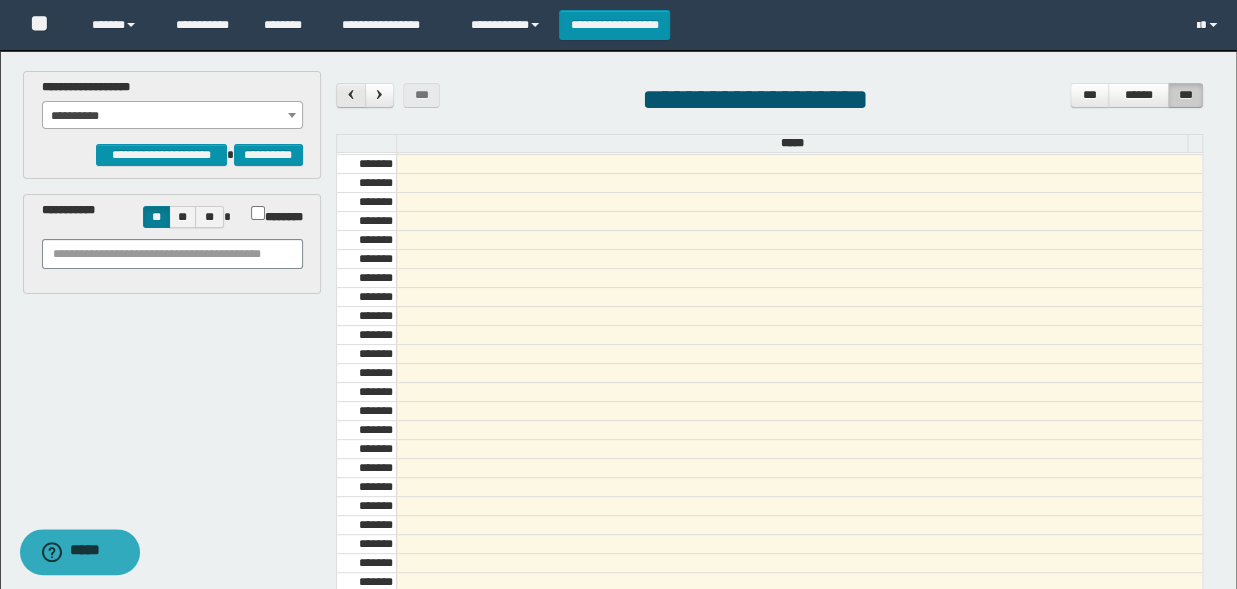 click at bounding box center (350, 95) 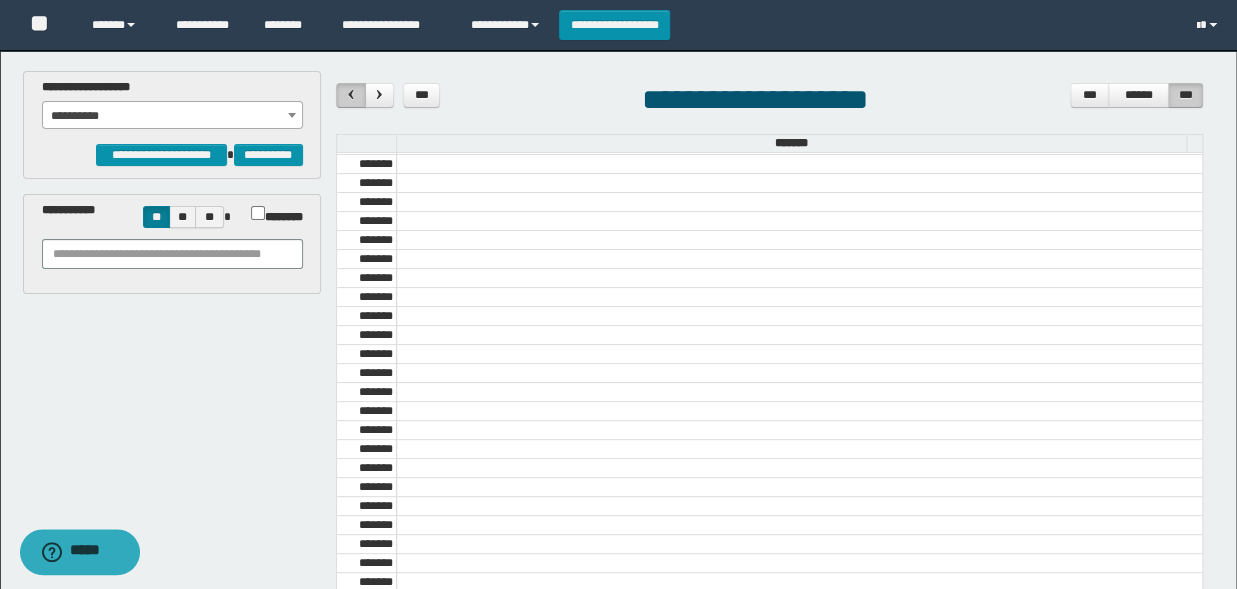 click at bounding box center (350, 95) 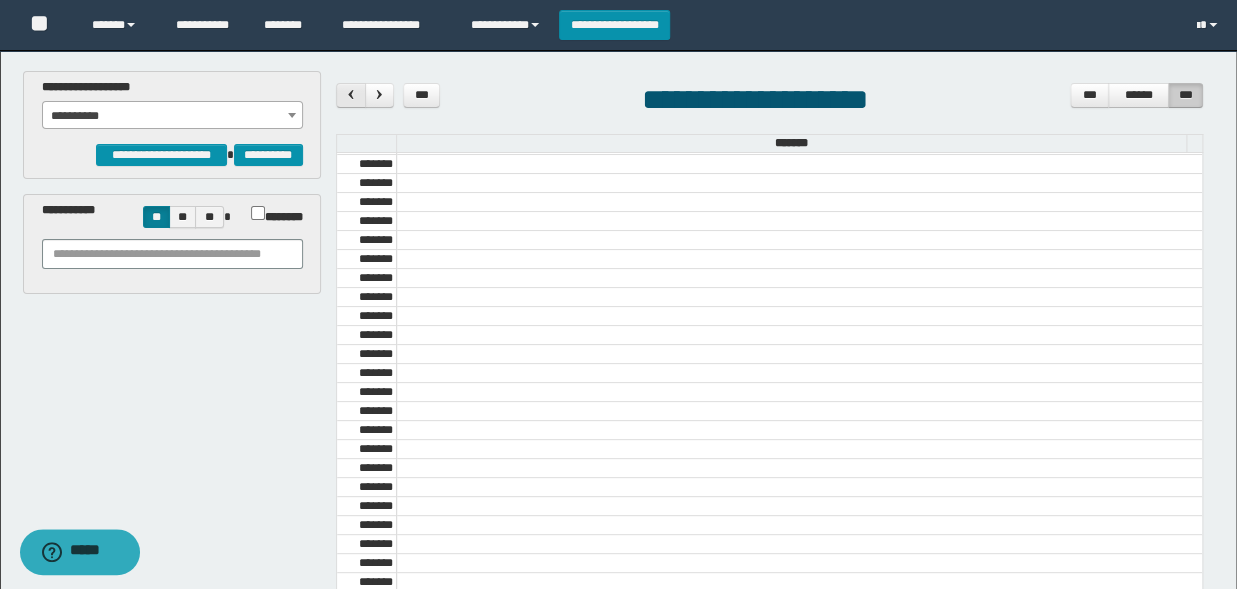click at bounding box center [350, 95] 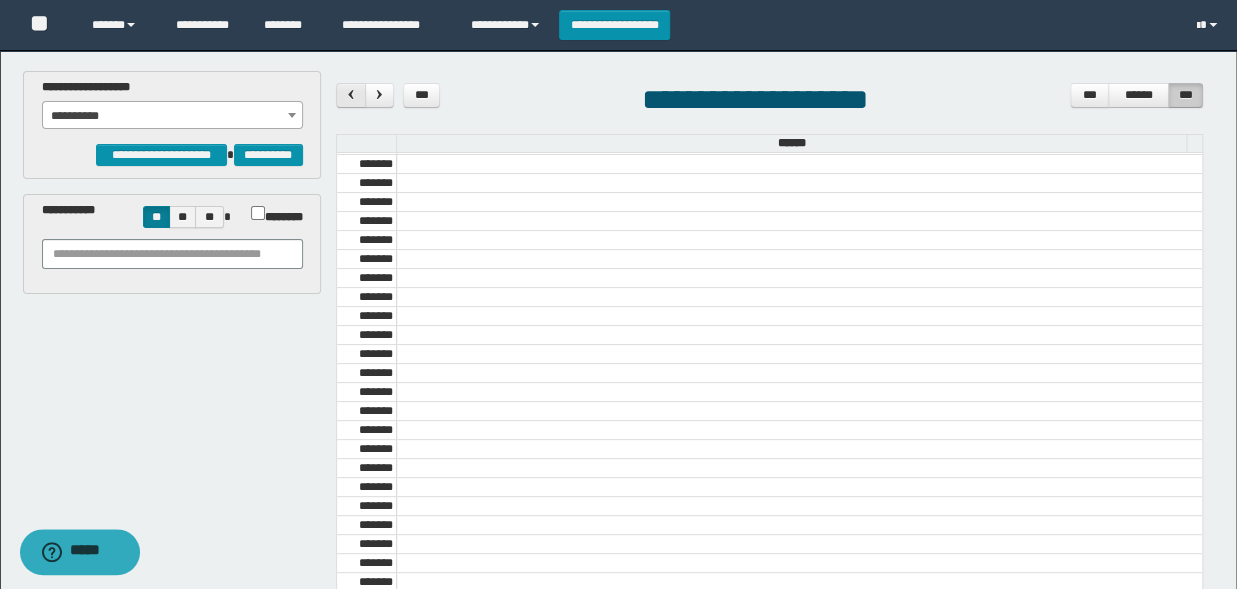 click at bounding box center (351, 94) 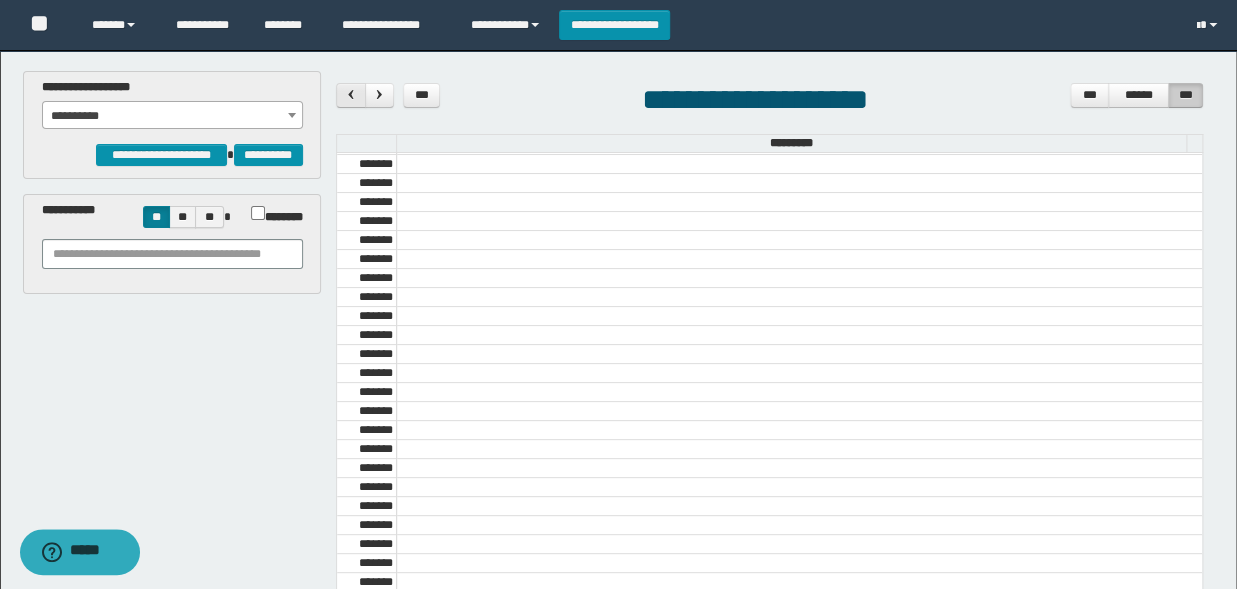 scroll, scrollTop: 682, scrollLeft: 0, axis: vertical 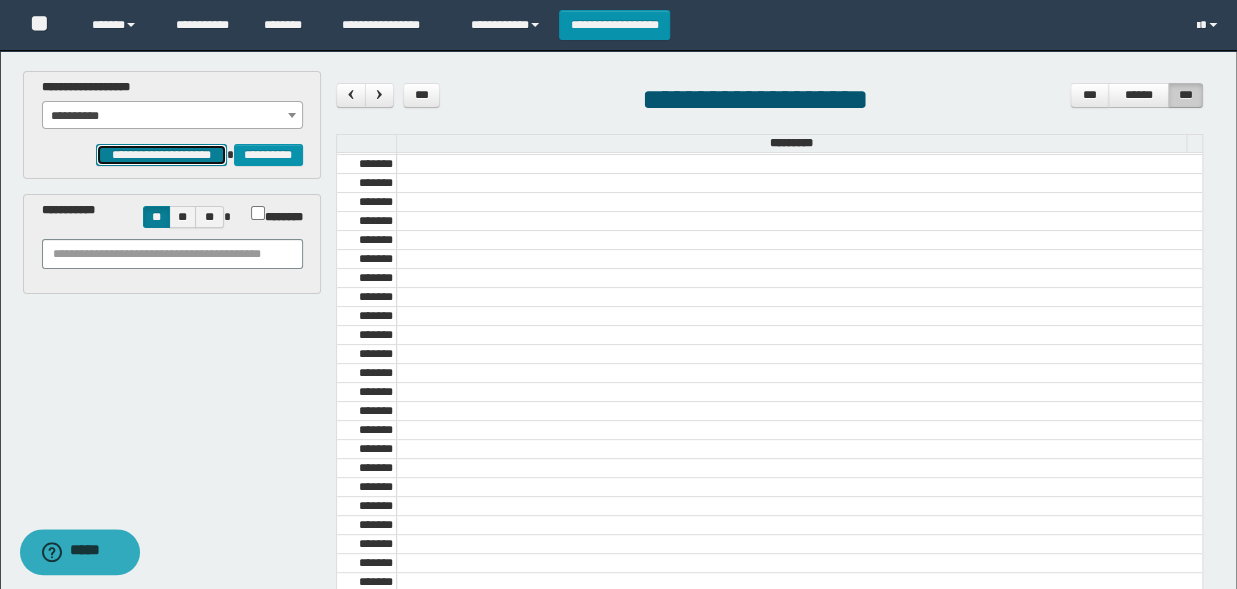 click on "**********" at bounding box center (161, 155) 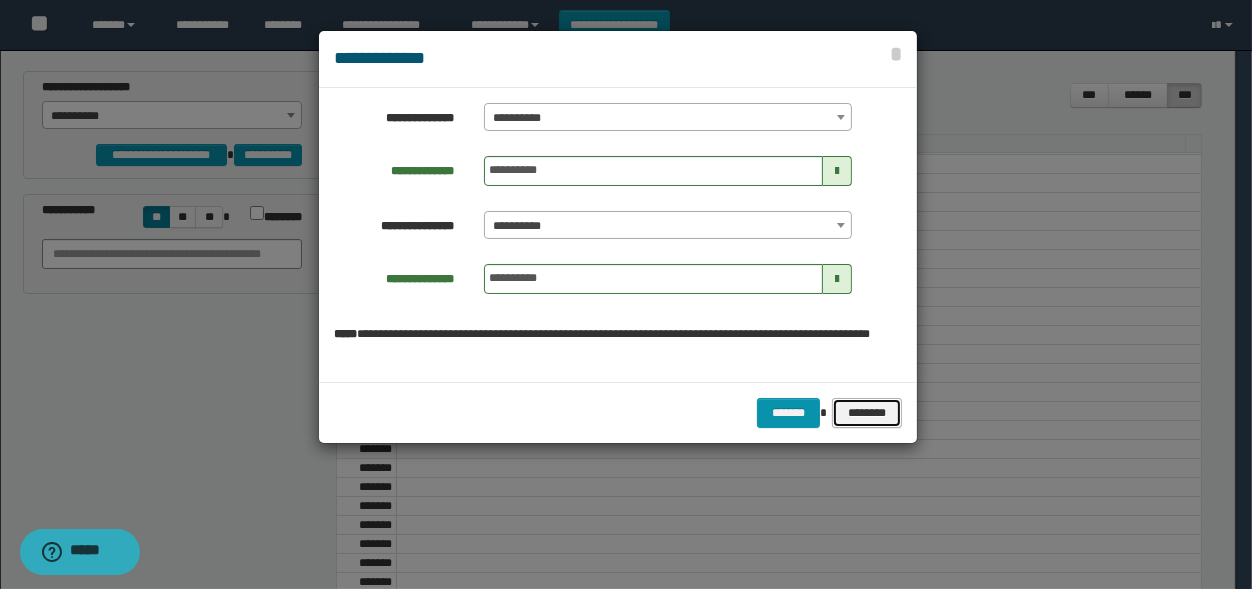 click on "********" at bounding box center (867, 413) 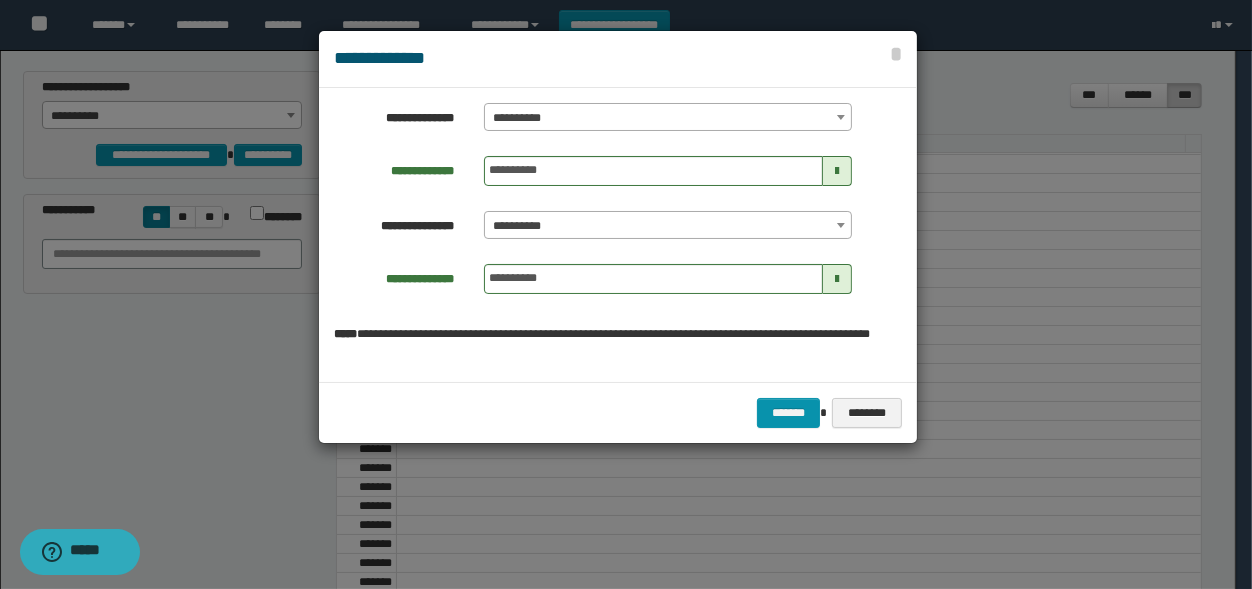 click at bounding box center (626, 294) 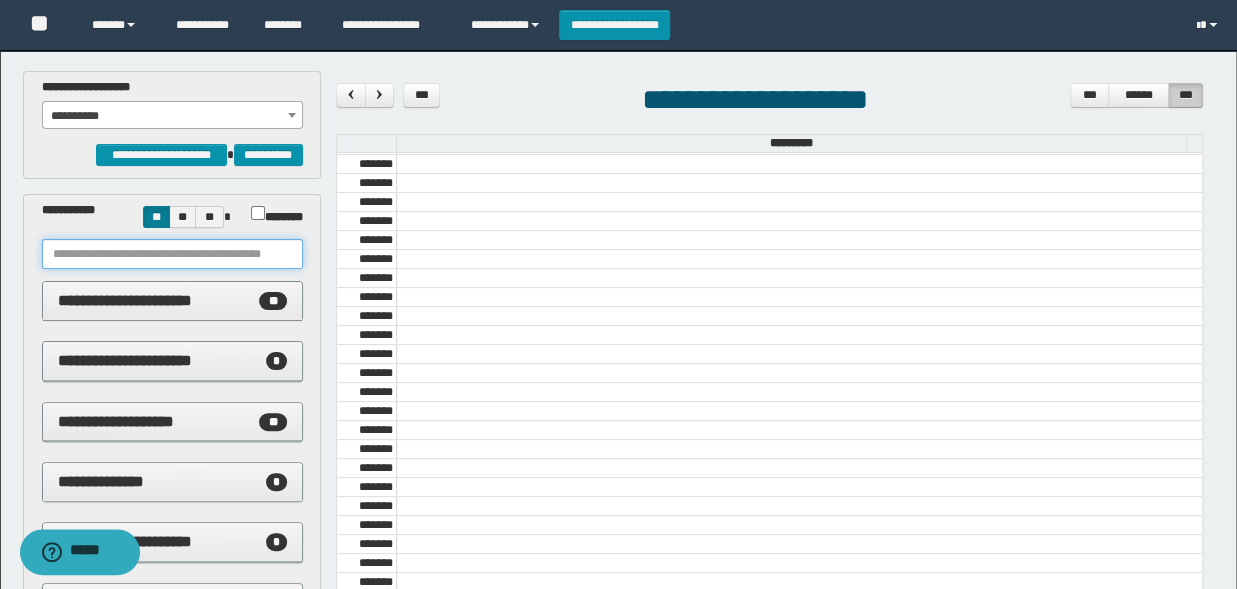 click at bounding box center [172, 254] 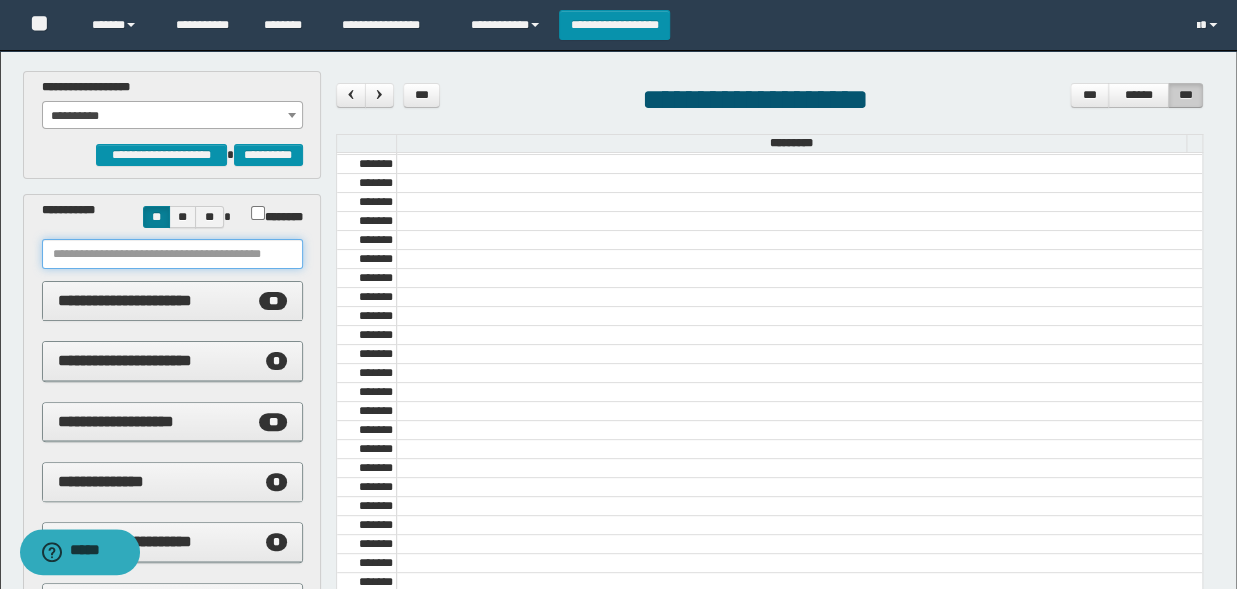scroll, scrollTop: 0, scrollLeft: 0, axis: both 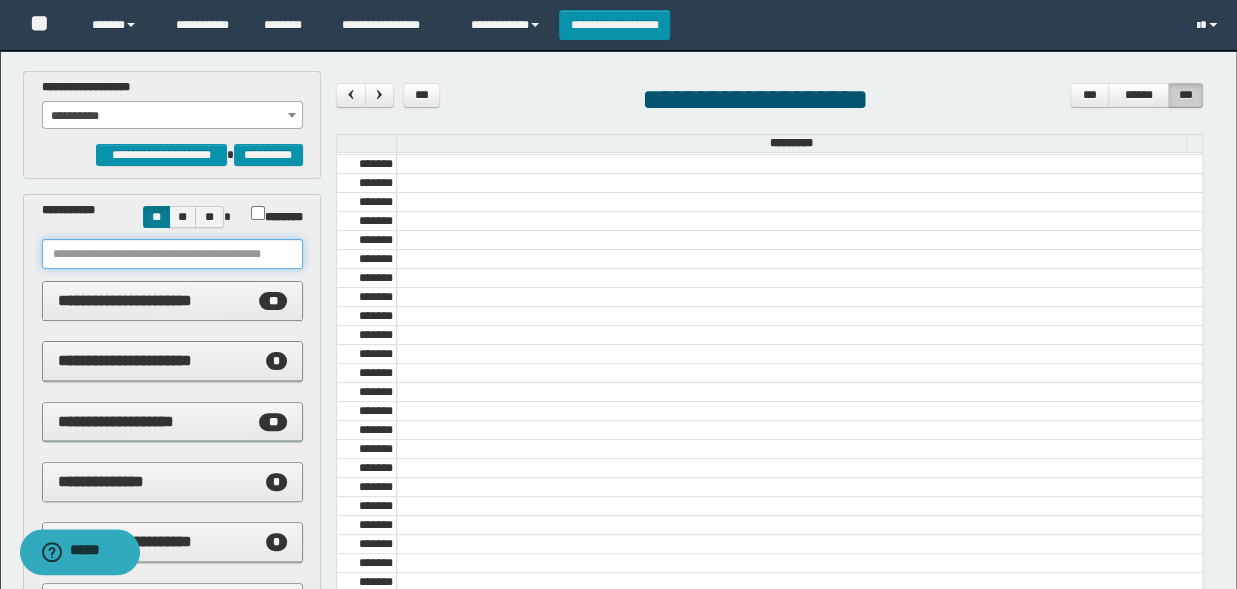 click at bounding box center (172, 254) 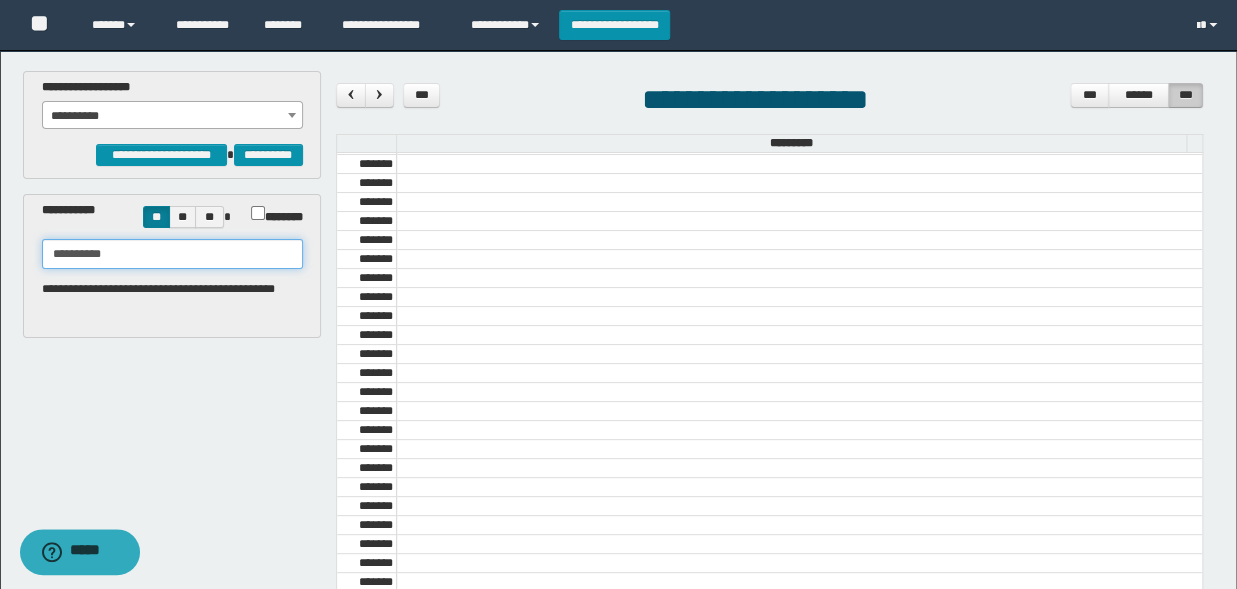 type on "**********" 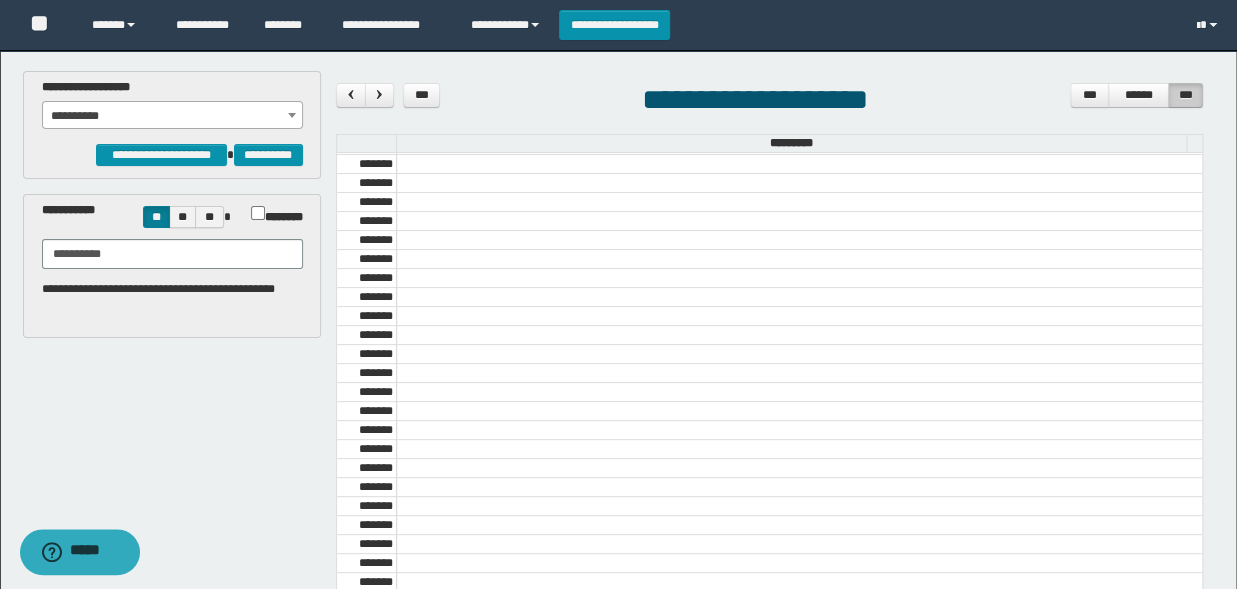 click at bounding box center [799, 297] 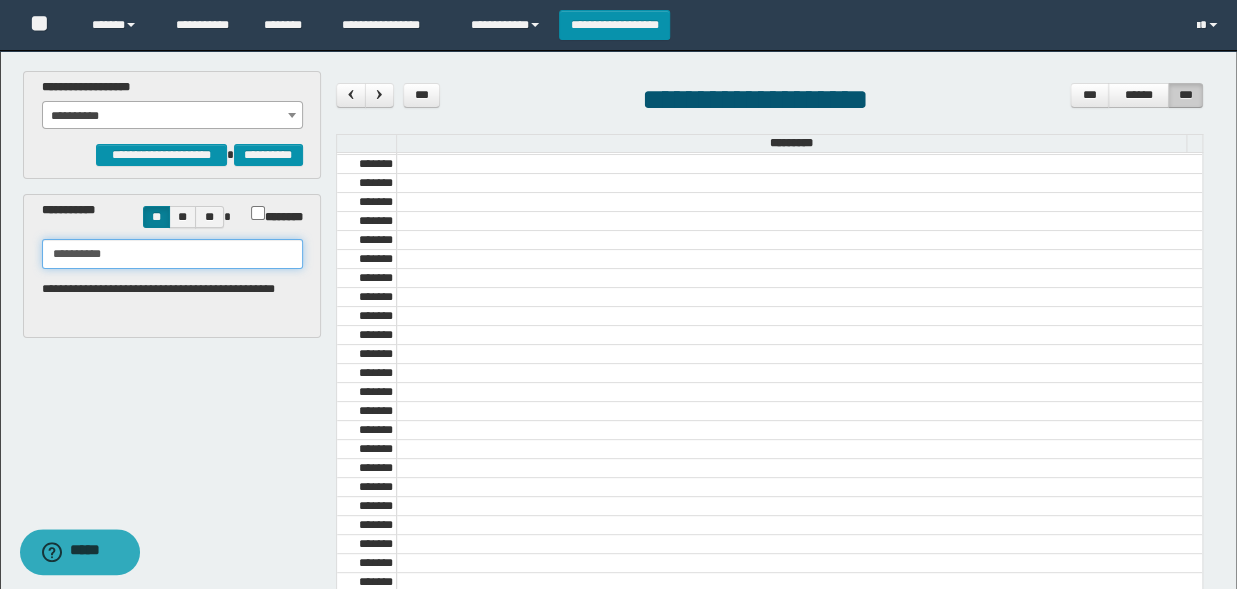 click on "**********" at bounding box center (172, 254) 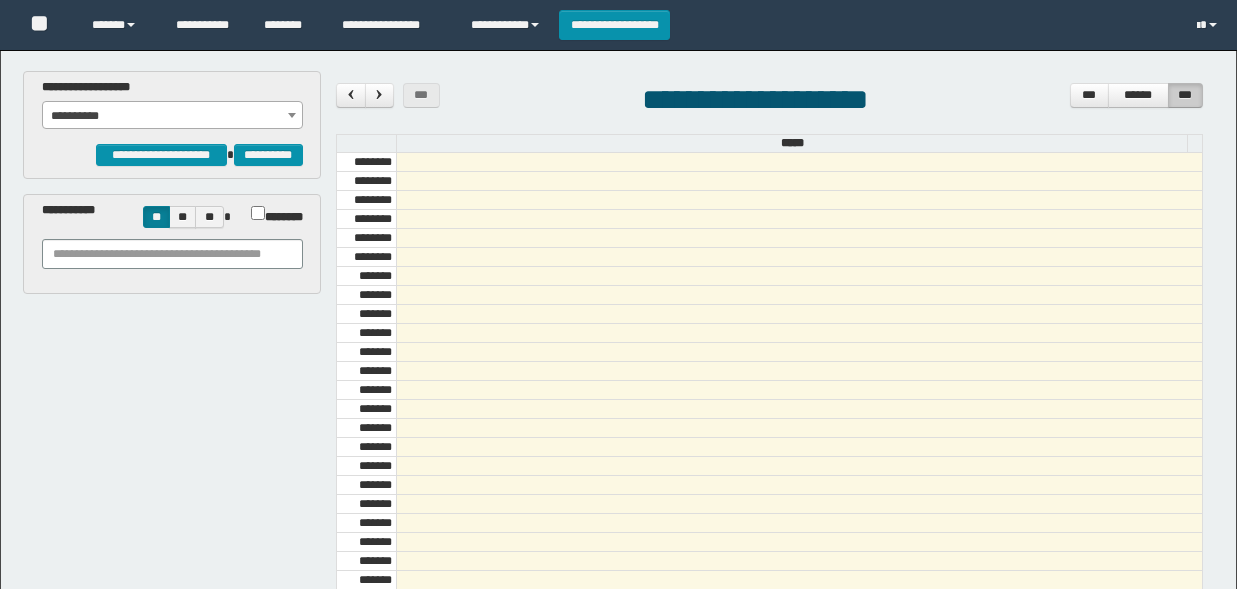 scroll, scrollTop: 0, scrollLeft: 0, axis: both 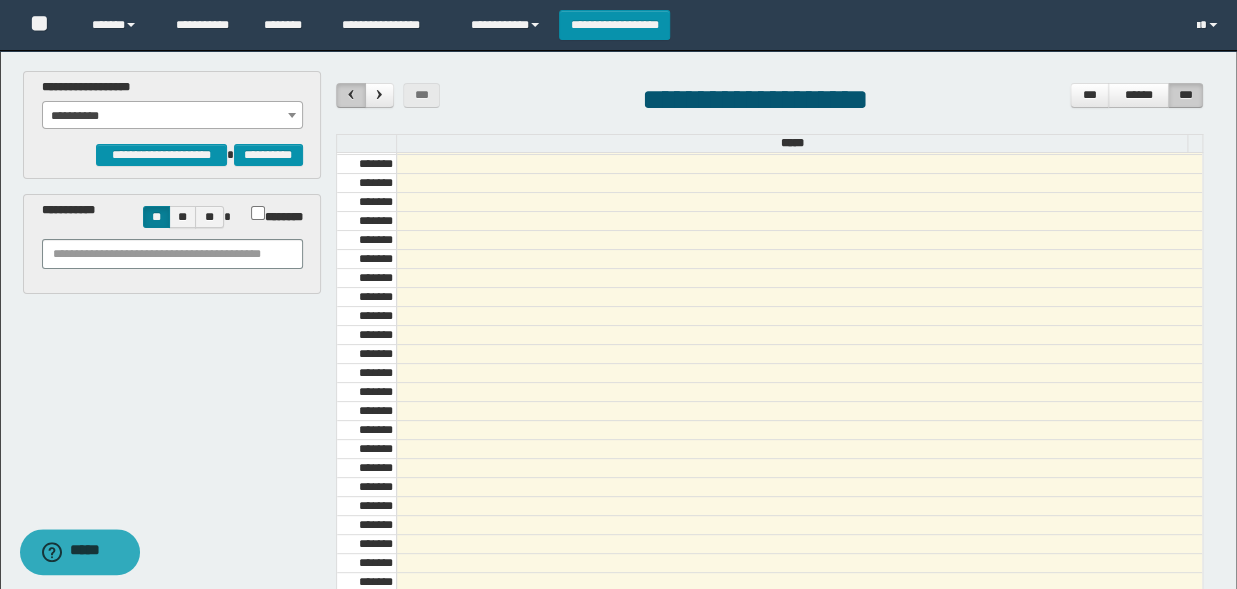 click at bounding box center [351, 94] 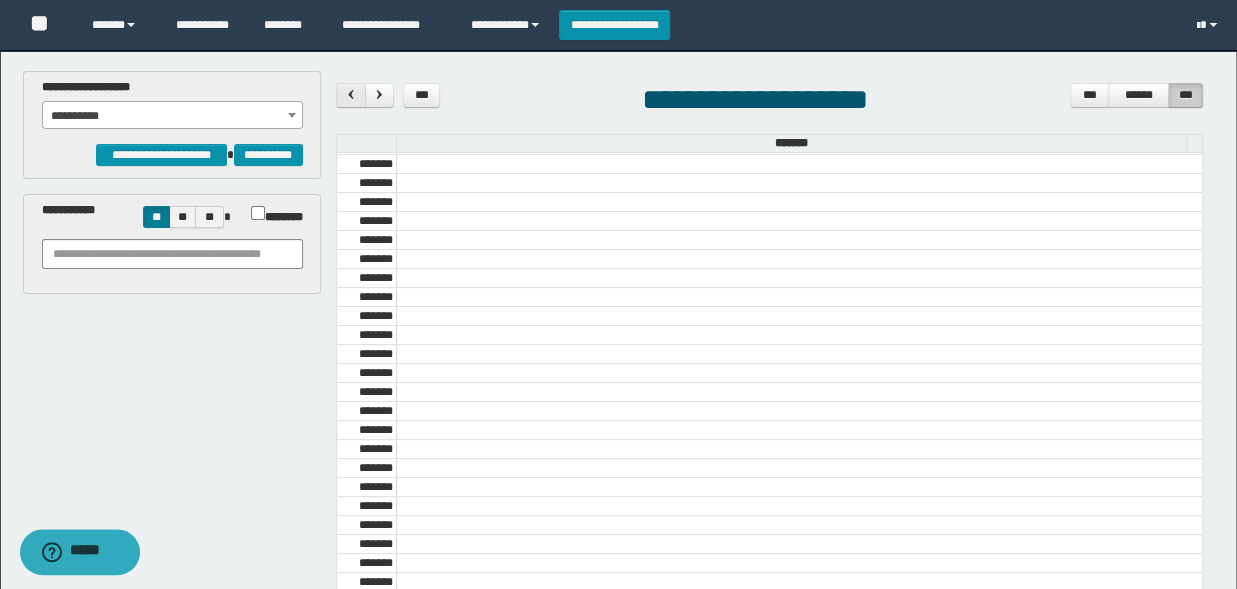click at bounding box center [351, 94] 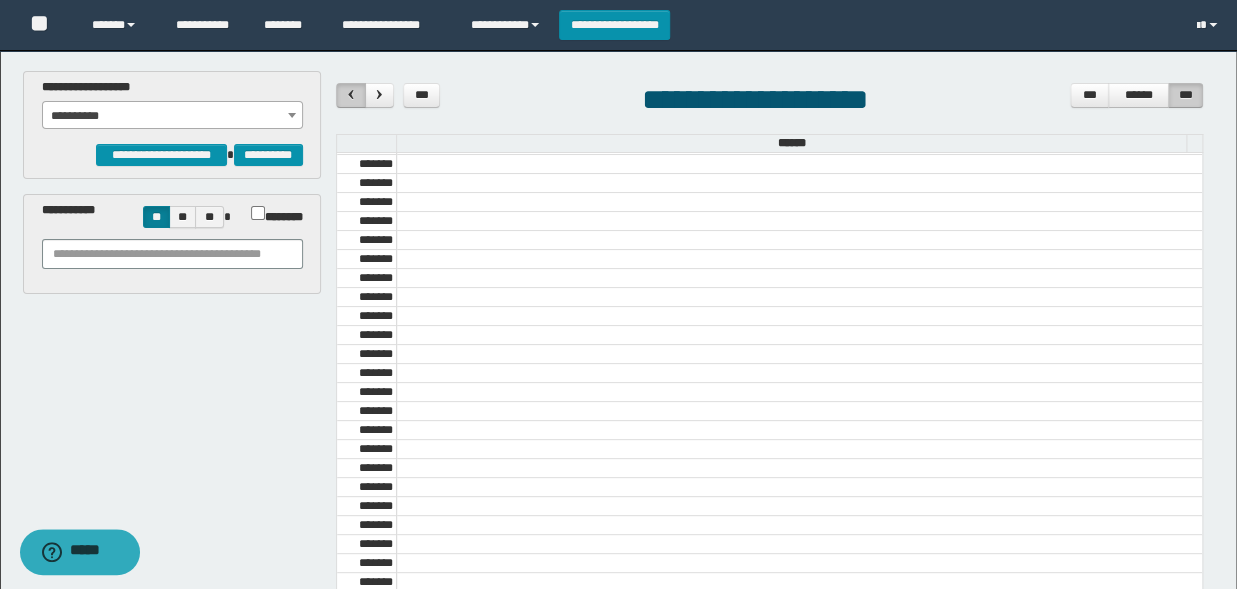 click at bounding box center (351, 94) 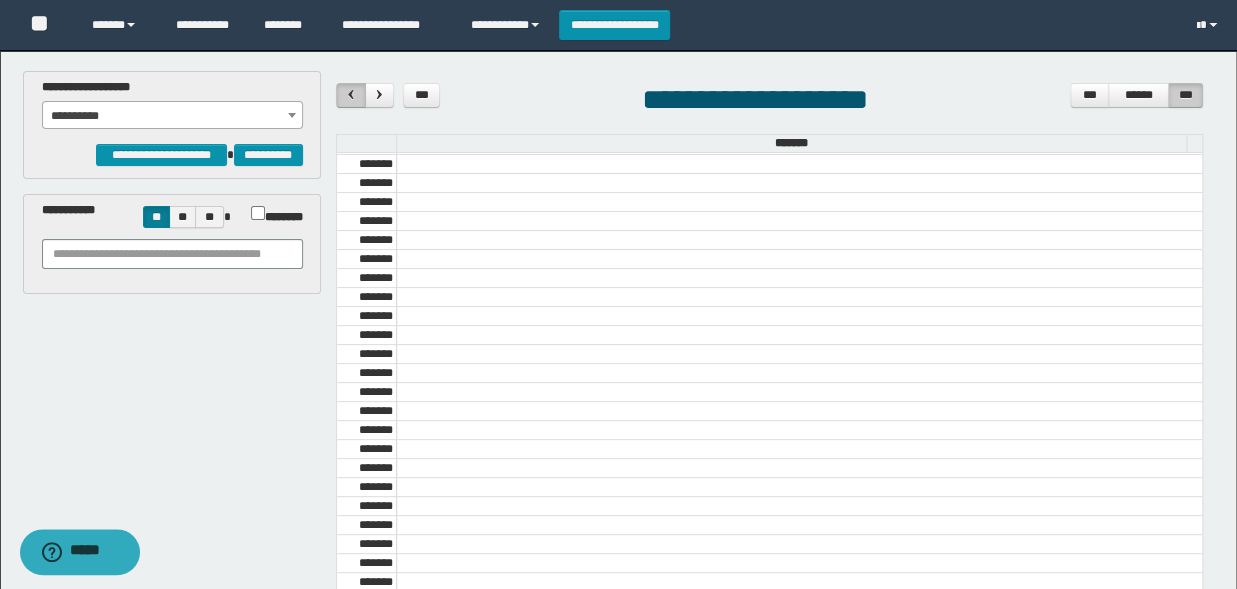 click at bounding box center (351, 94) 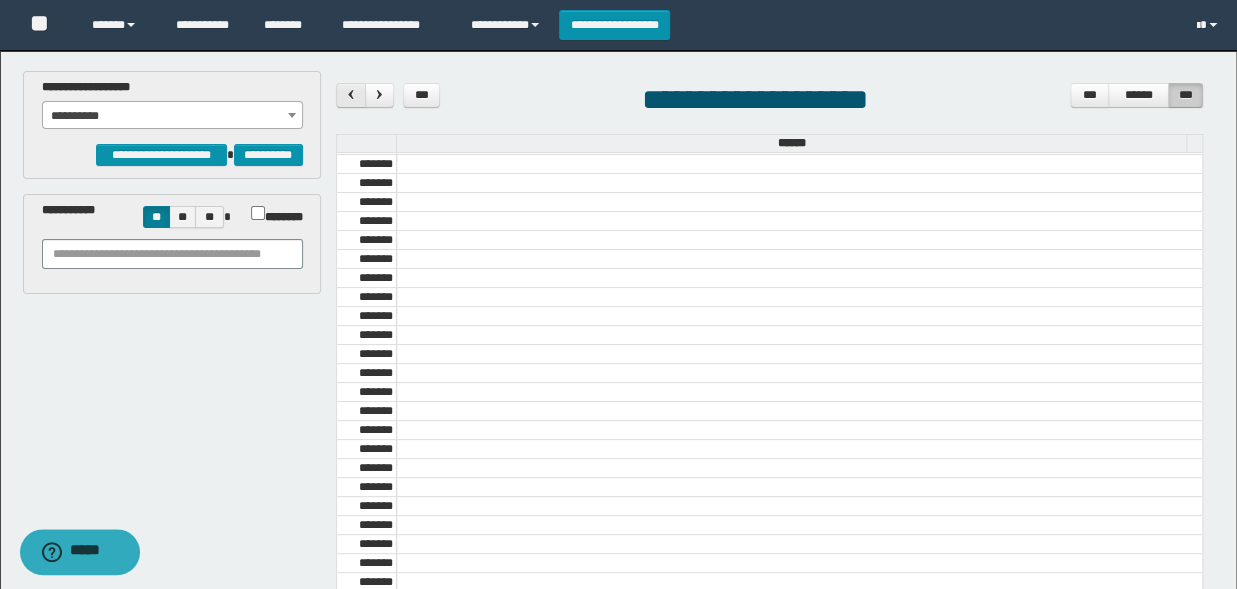 click at bounding box center (351, 94) 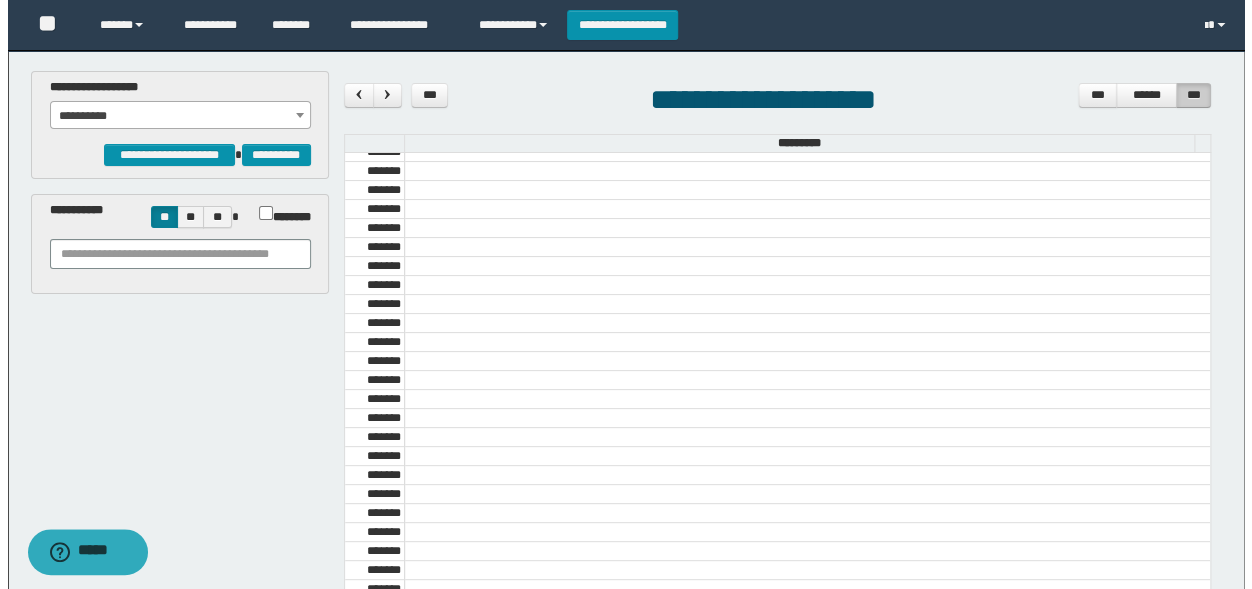 scroll, scrollTop: 434, scrollLeft: 0, axis: vertical 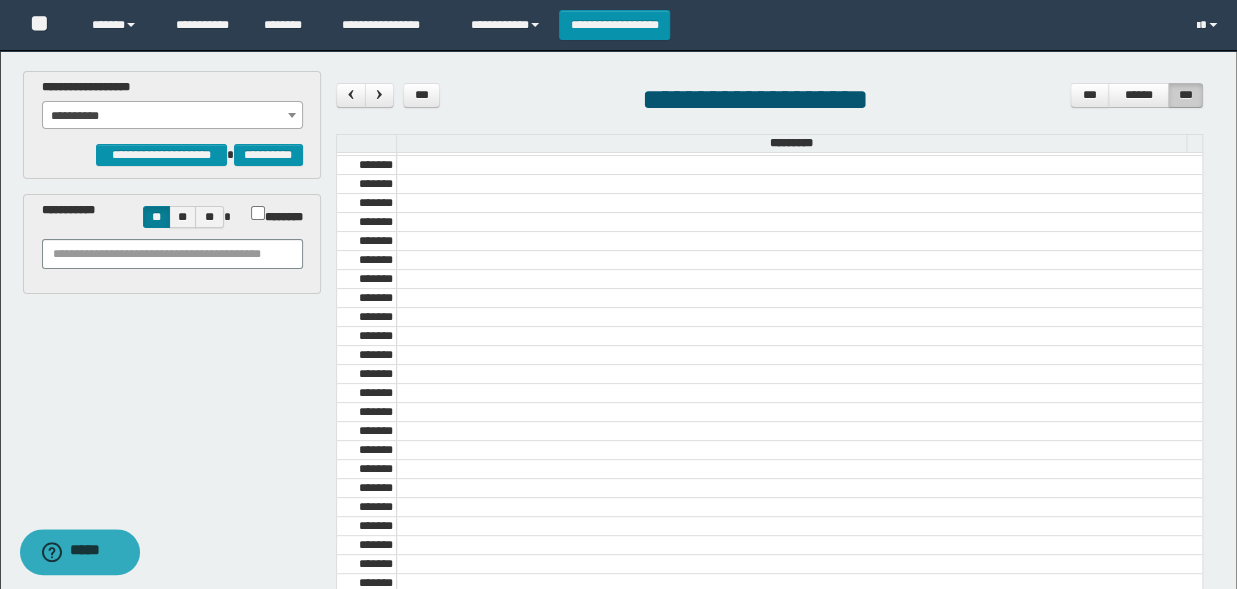 click on "**********" at bounding box center [172, 116] 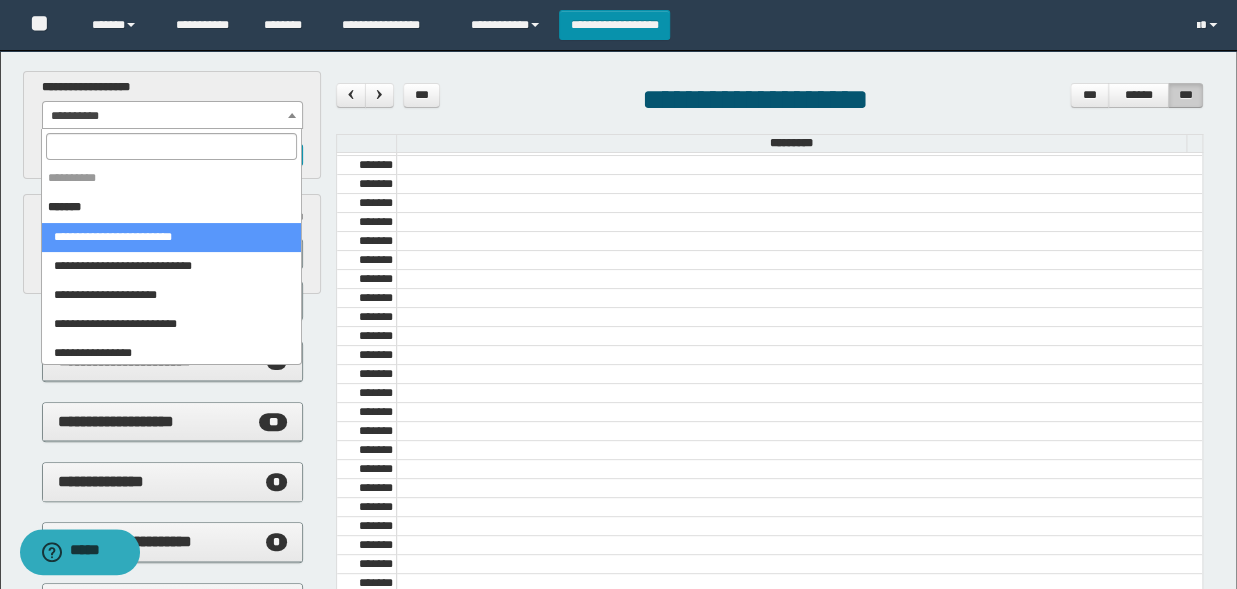 click on "**********" at bounding box center (172, 116) 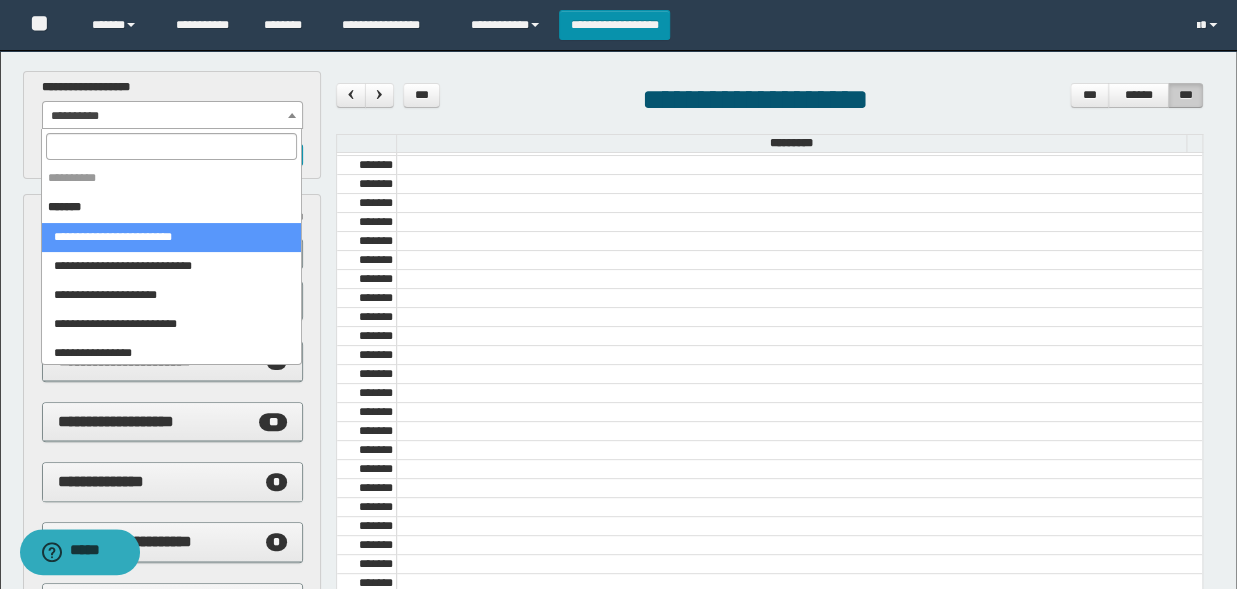 click on "**********" at bounding box center [172, 116] 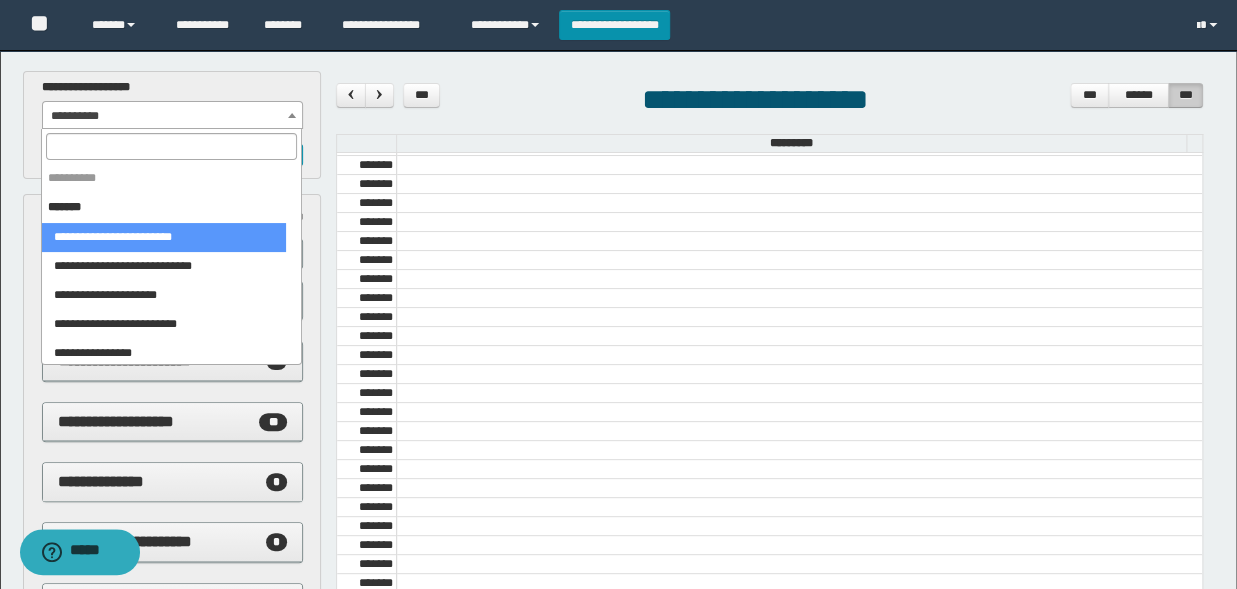 click at bounding box center [171, 146] 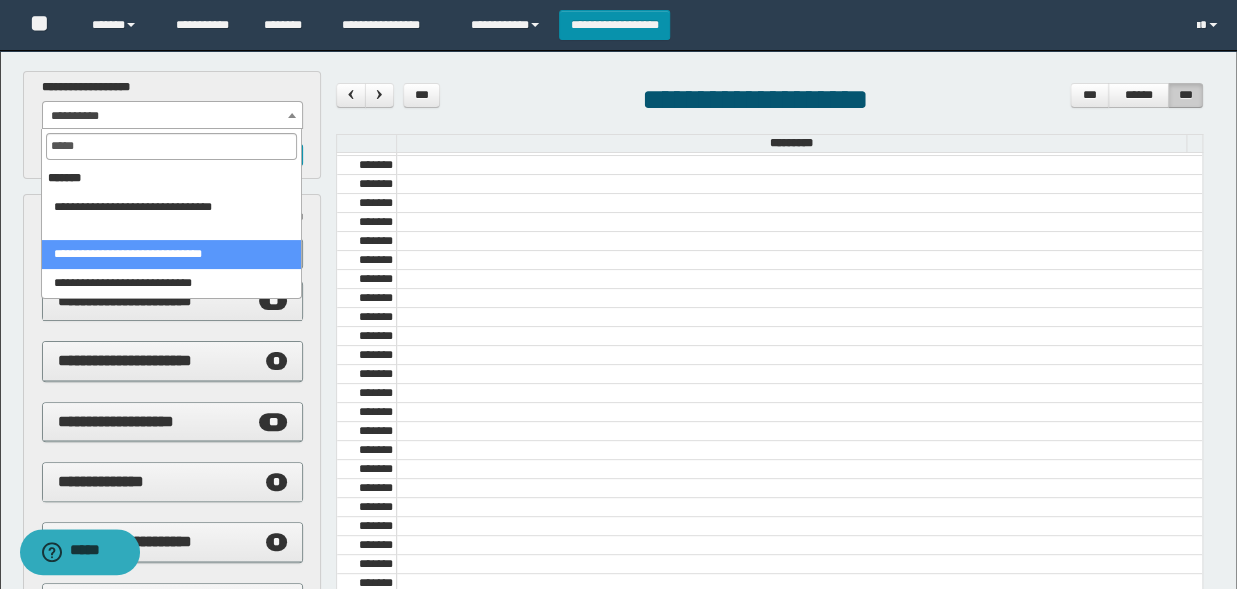 type on "*****" 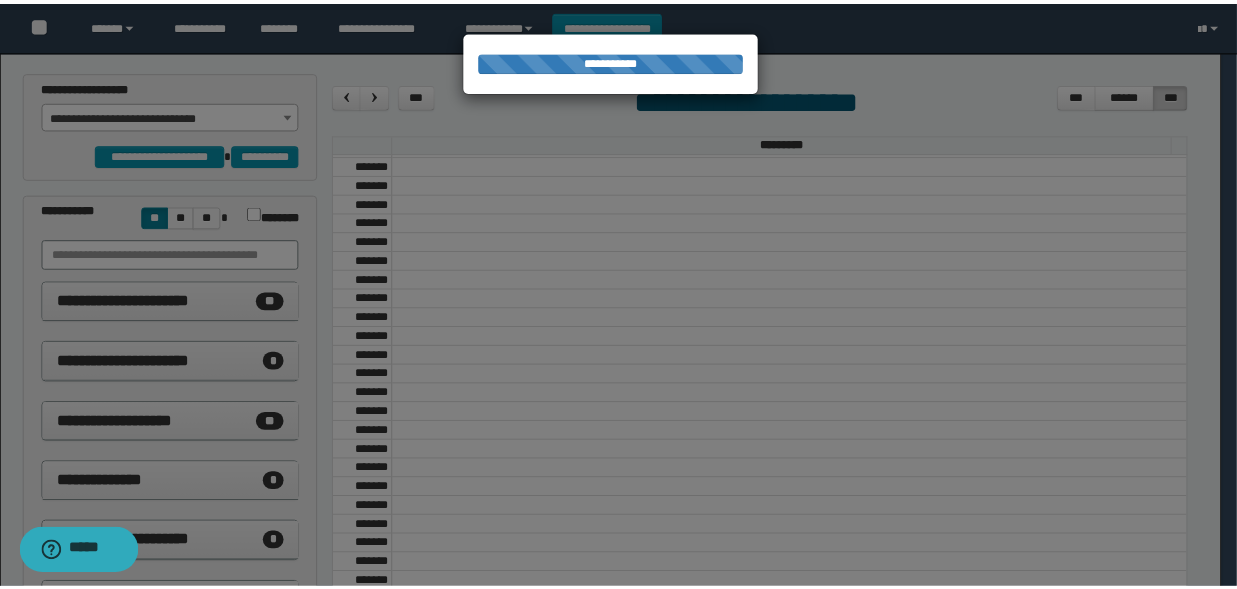 scroll, scrollTop: 434, scrollLeft: 0, axis: vertical 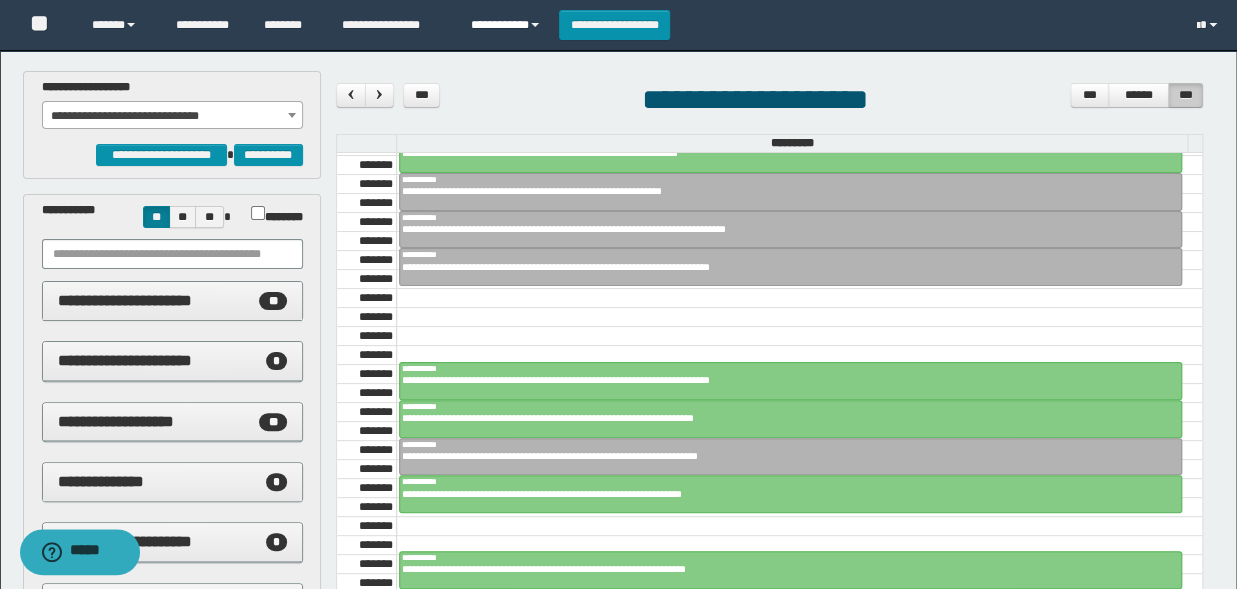 click on "**********" at bounding box center [507, 25] 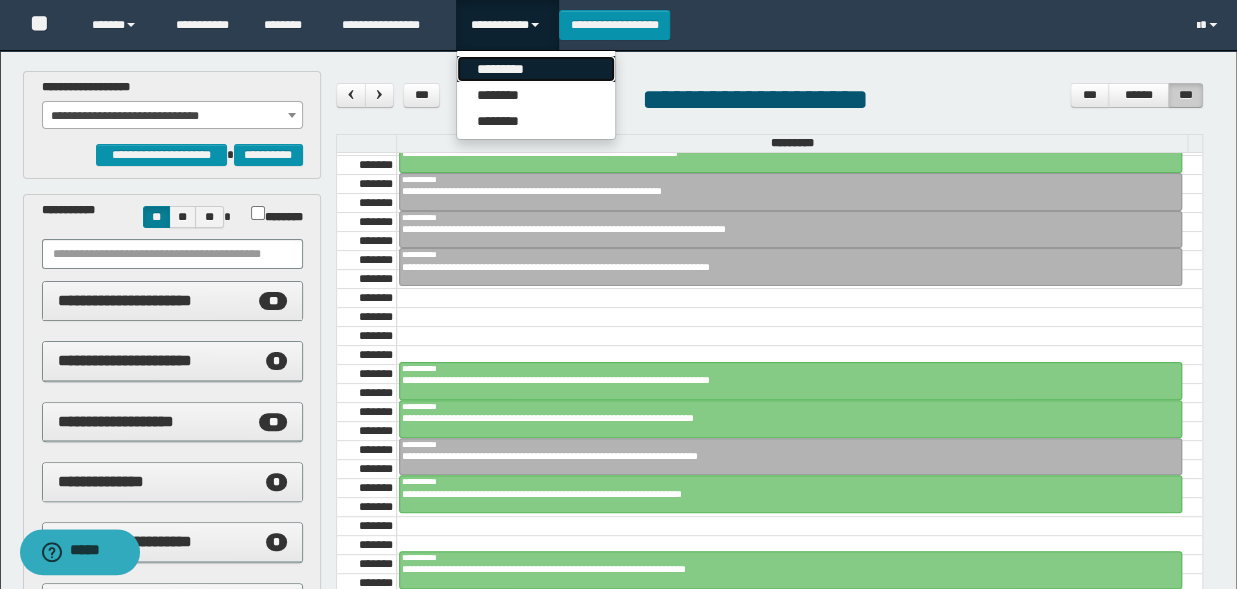click on "*********" at bounding box center [536, 69] 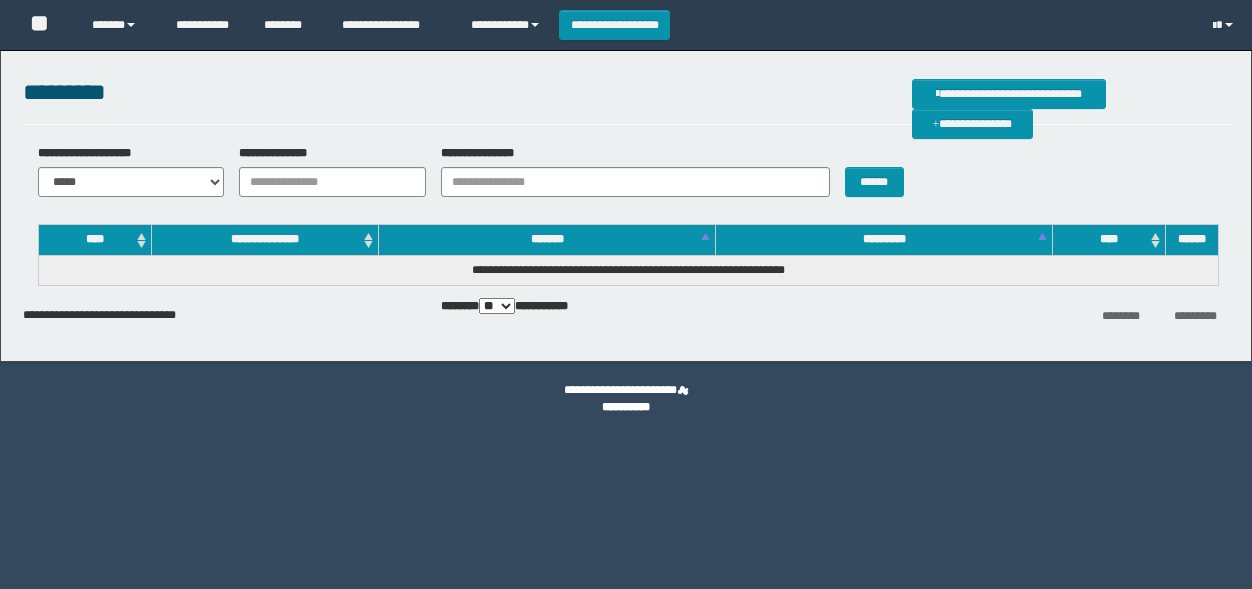 scroll, scrollTop: 0, scrollLeft: 0, axis: both 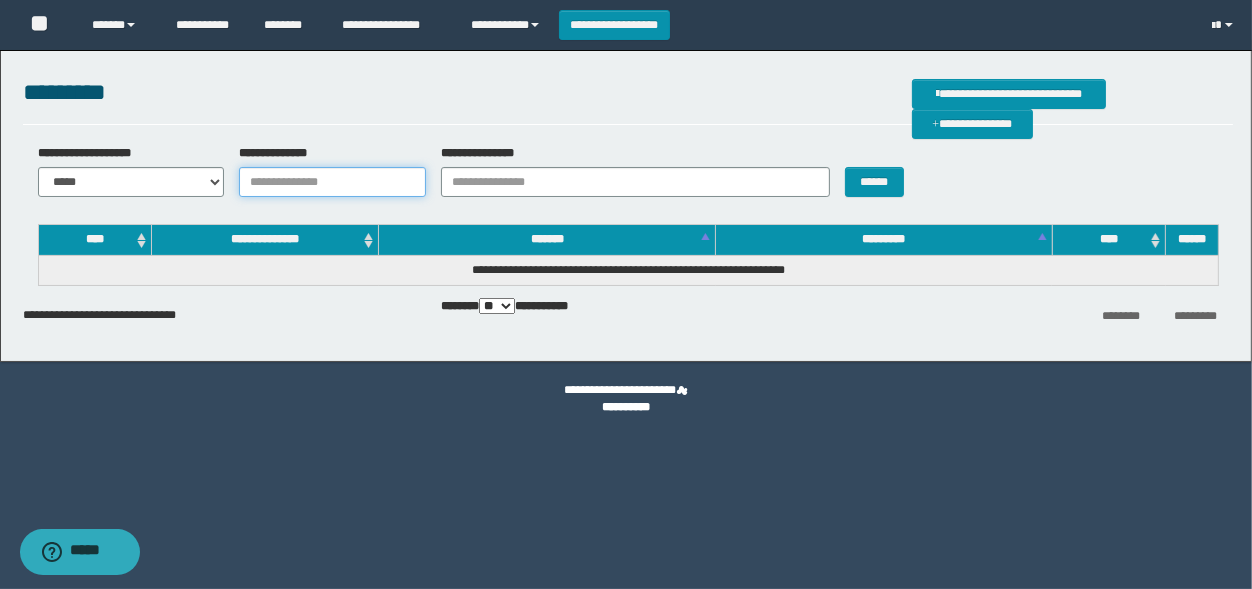 click on "**********" at bounding box center (332, 182) 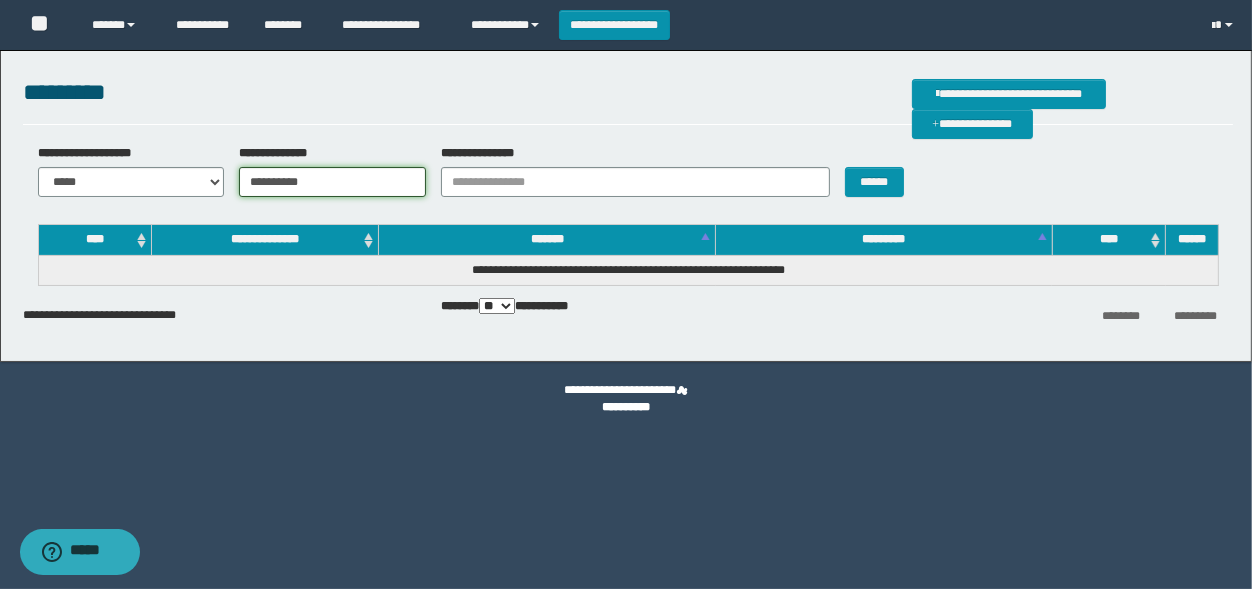 type on "**********" 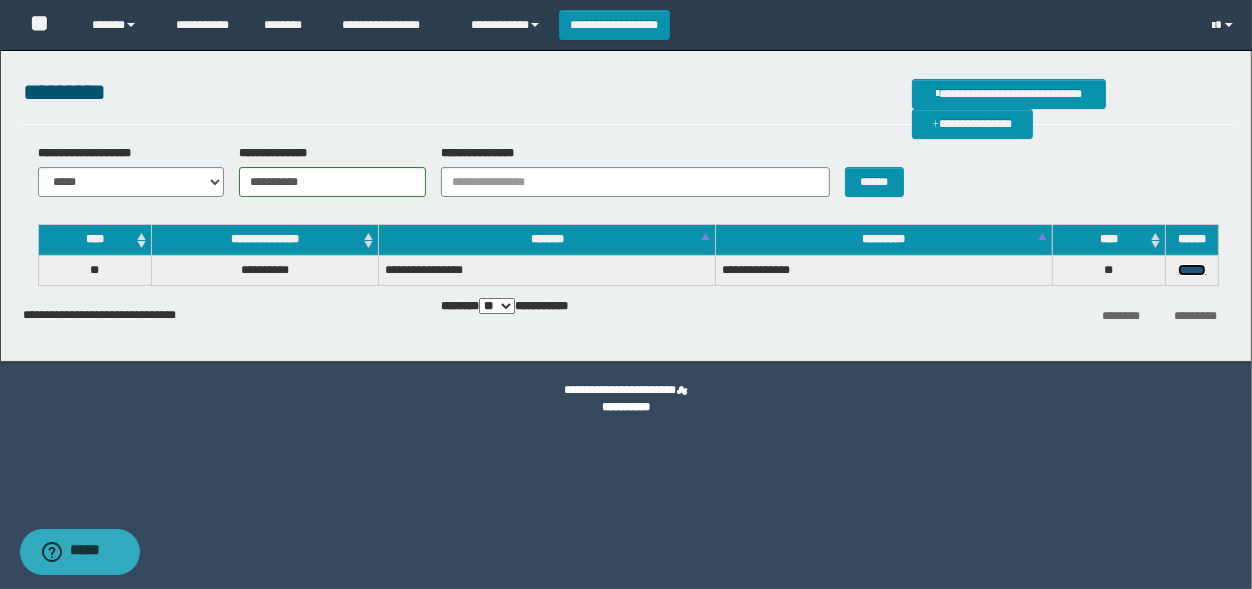 click on "******" at bounding box center (1192, 270) 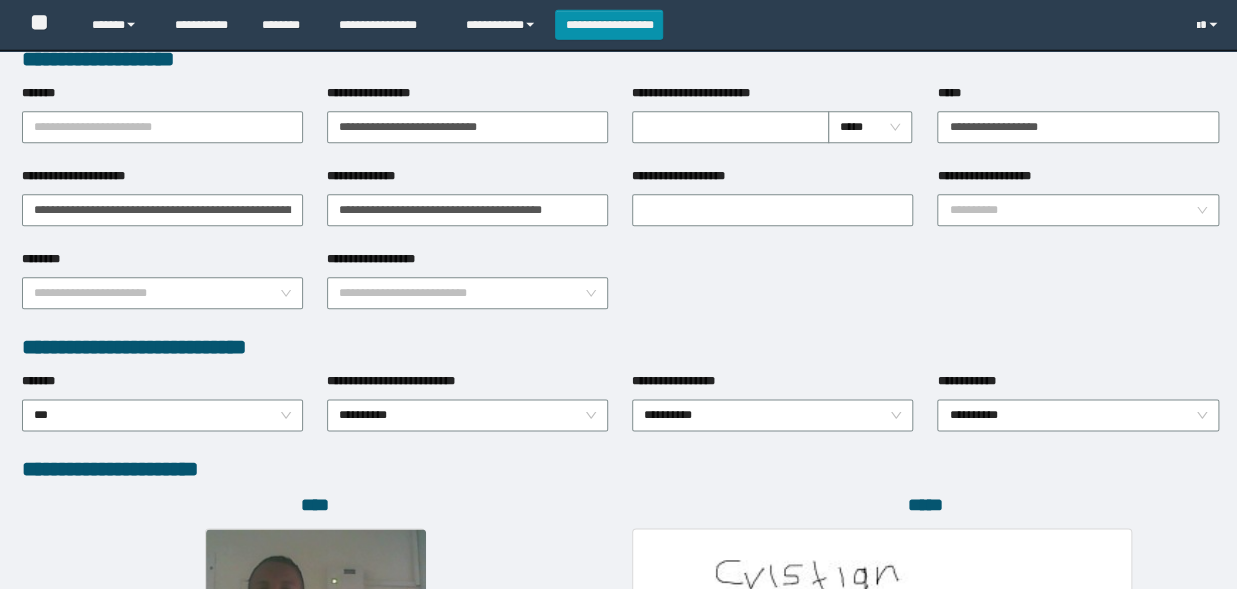 scroll, scrollTop: 1118, scrollLeft: 0, axis: vertical 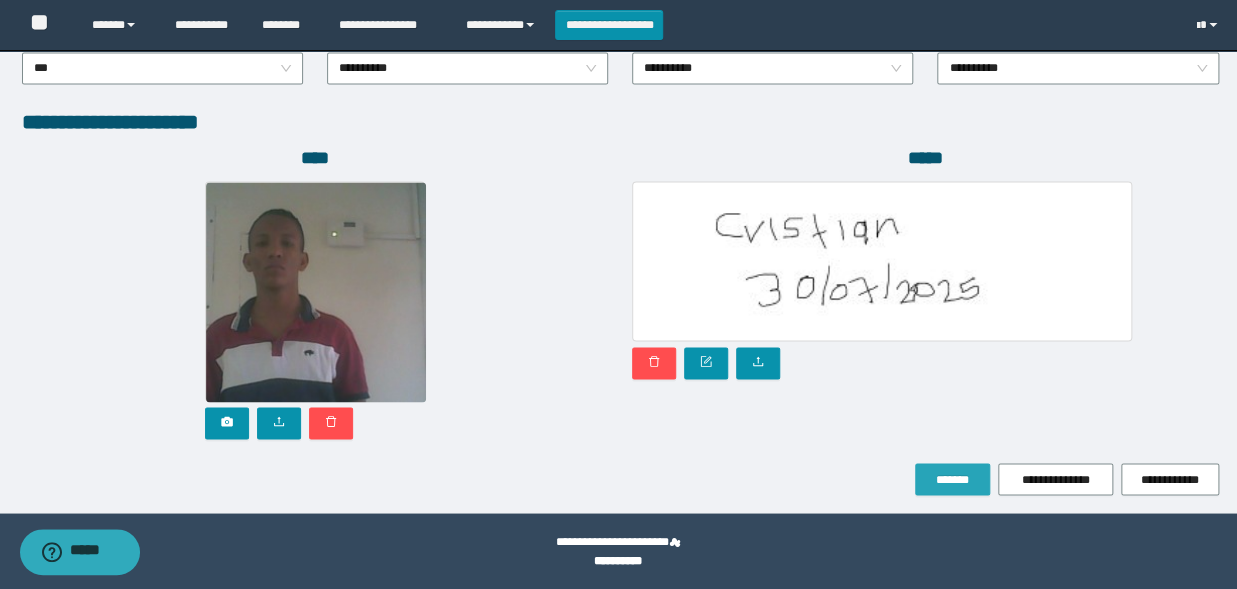 click on "*******" at bounding box center (952, 479) 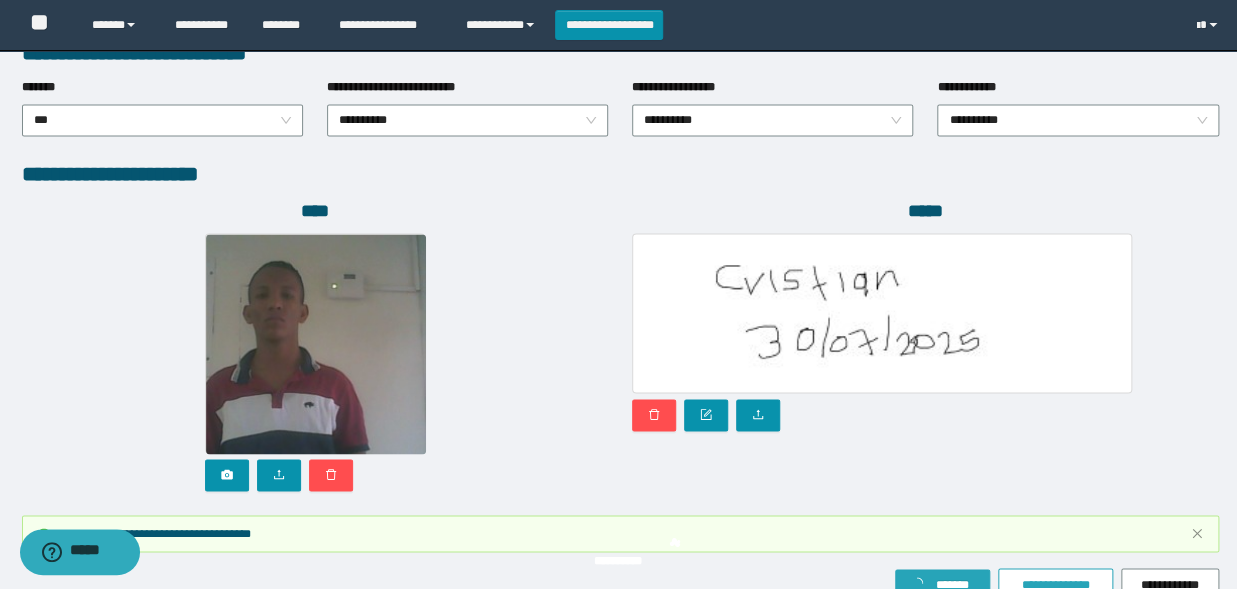 scroll, scrollTop: 1171, scrollLeft: 0, axis: vertical 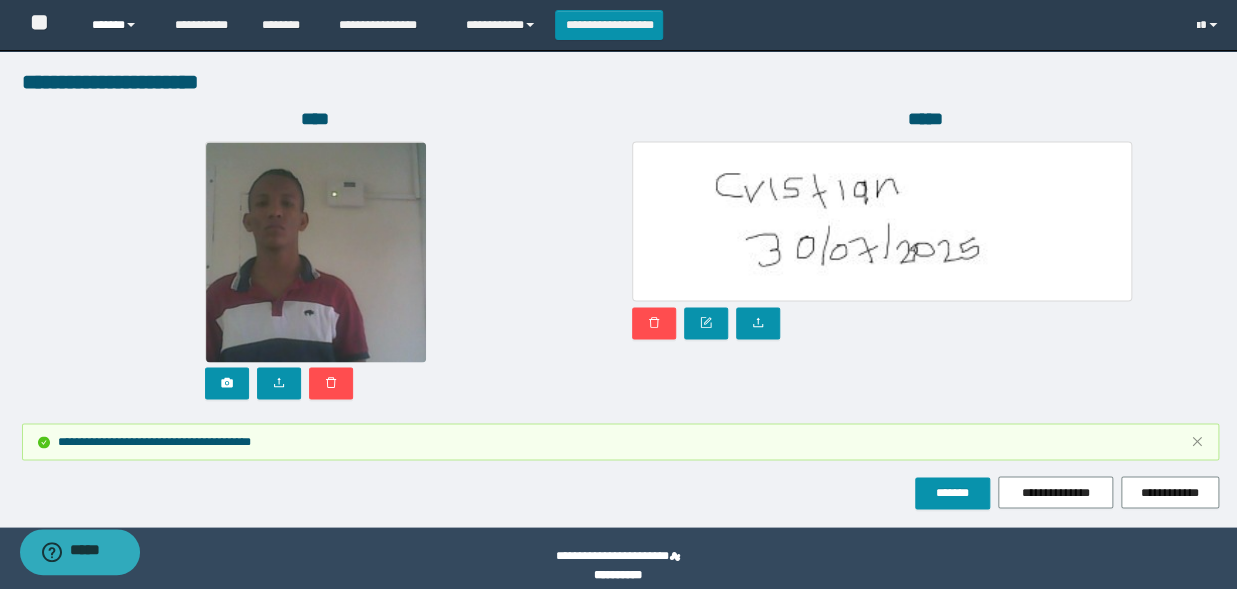 click on "******" at bounding box center (119, 25) 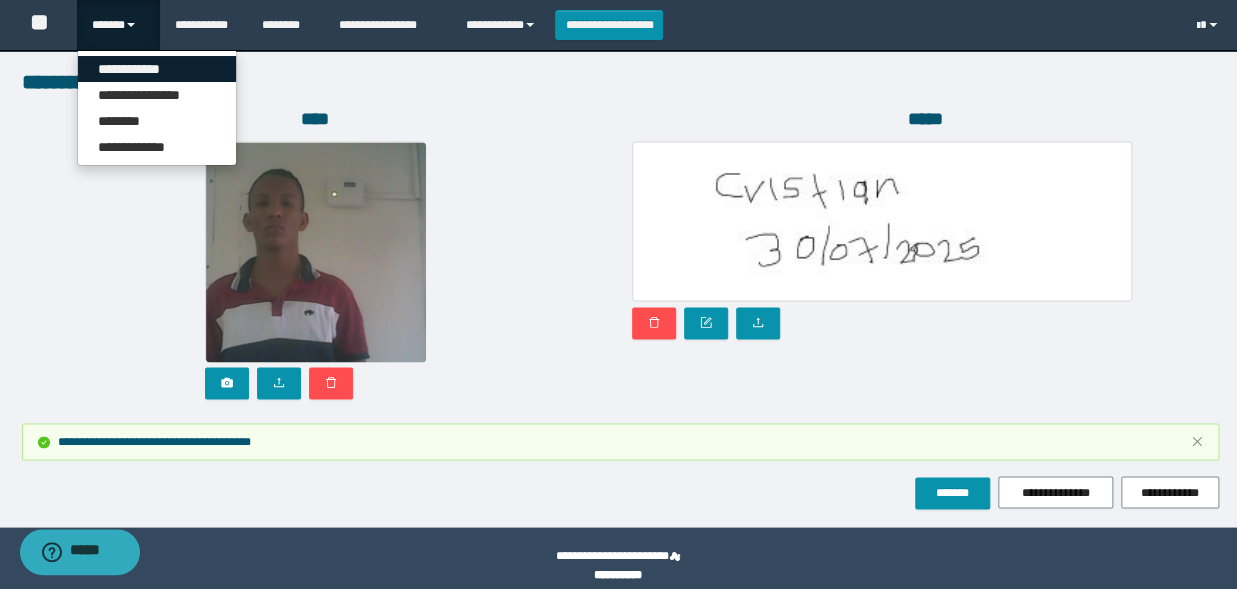 click on "**********" at bounding box center (157, 69) 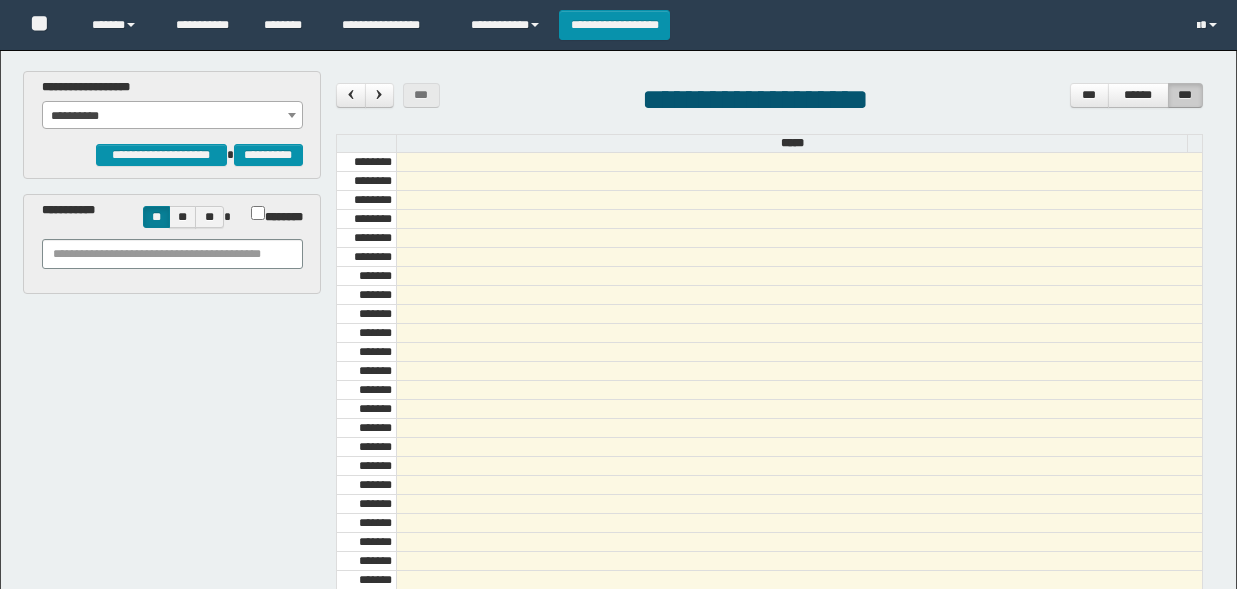scroll, scrollTop: 0, scrollLeft: 0, axis: both 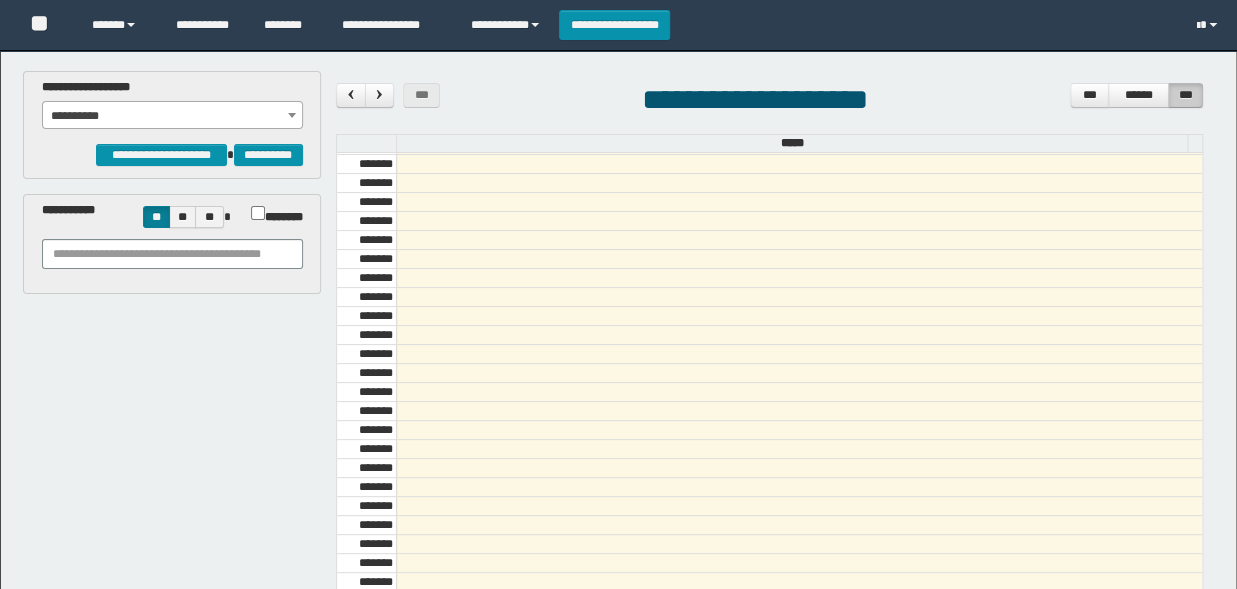 click on "**********" at bounding box center [172, 116] 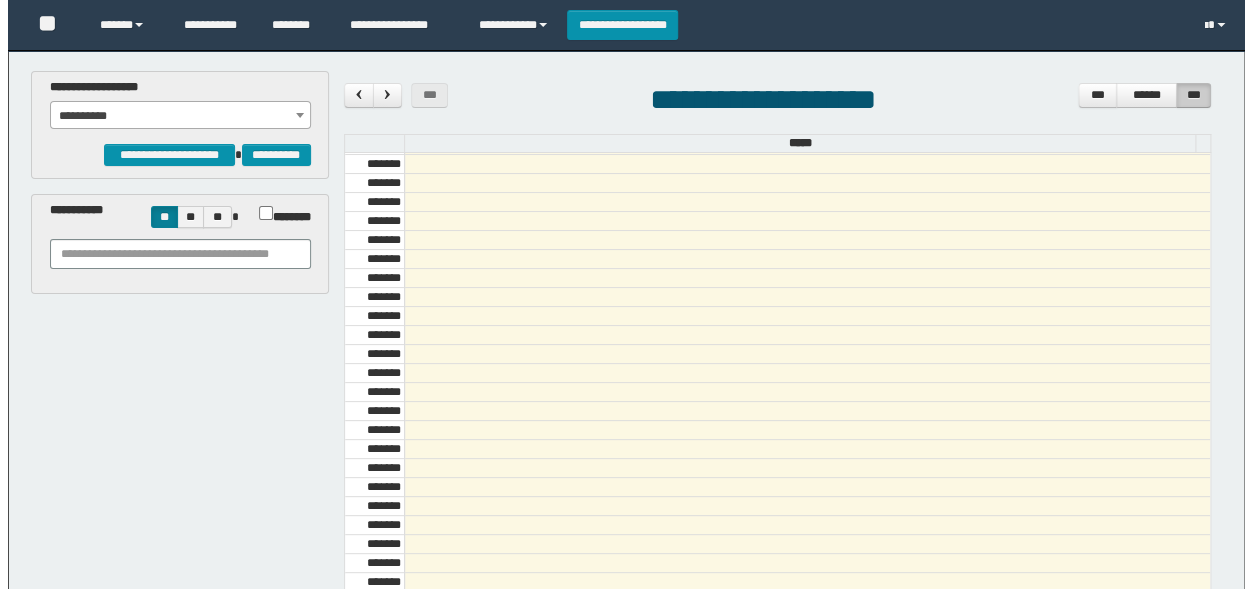 scroll, scrollTop: 0, scrollLeft: 0, axis: both 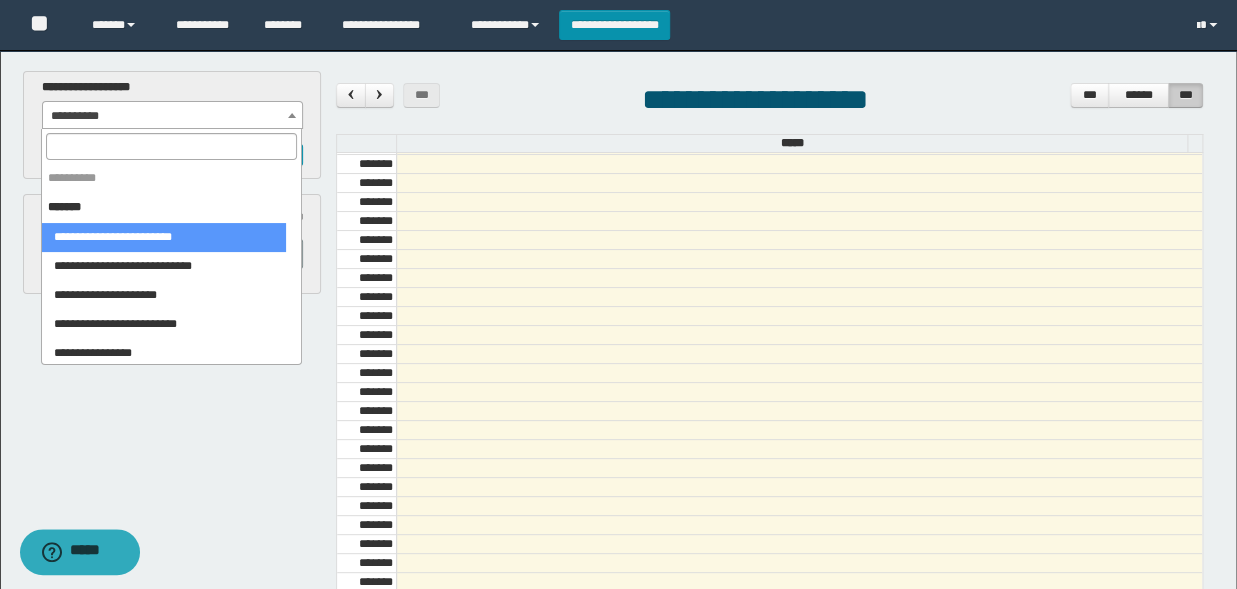 click at bounding box center (171, 146) 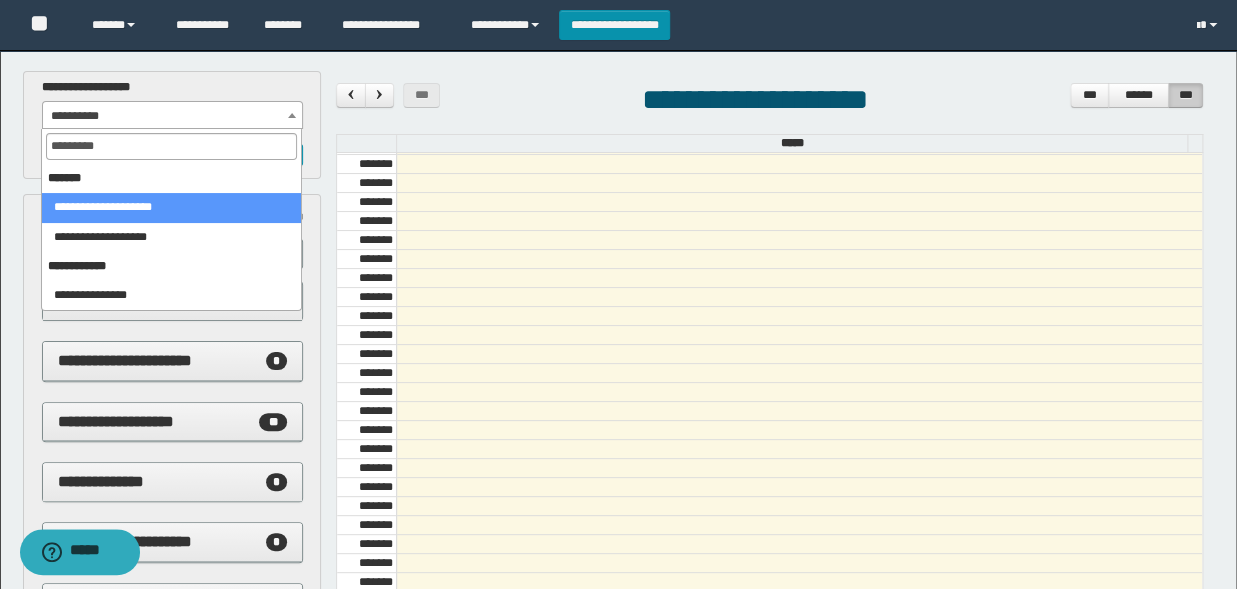 type on "*********" 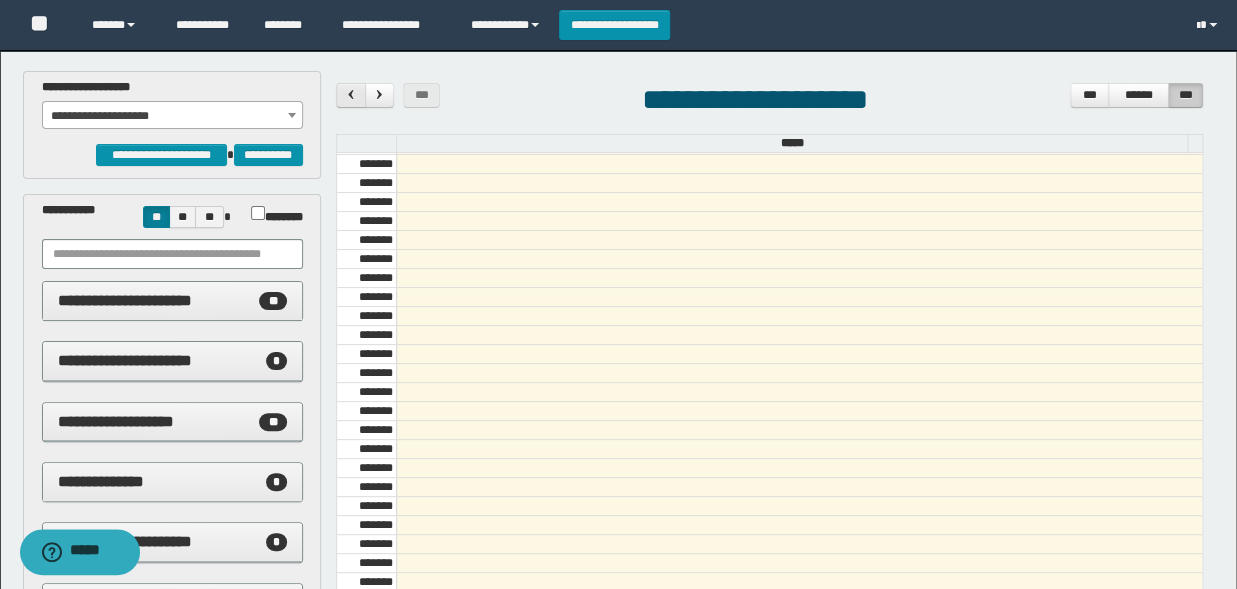 click at bounding box center [351, 94] 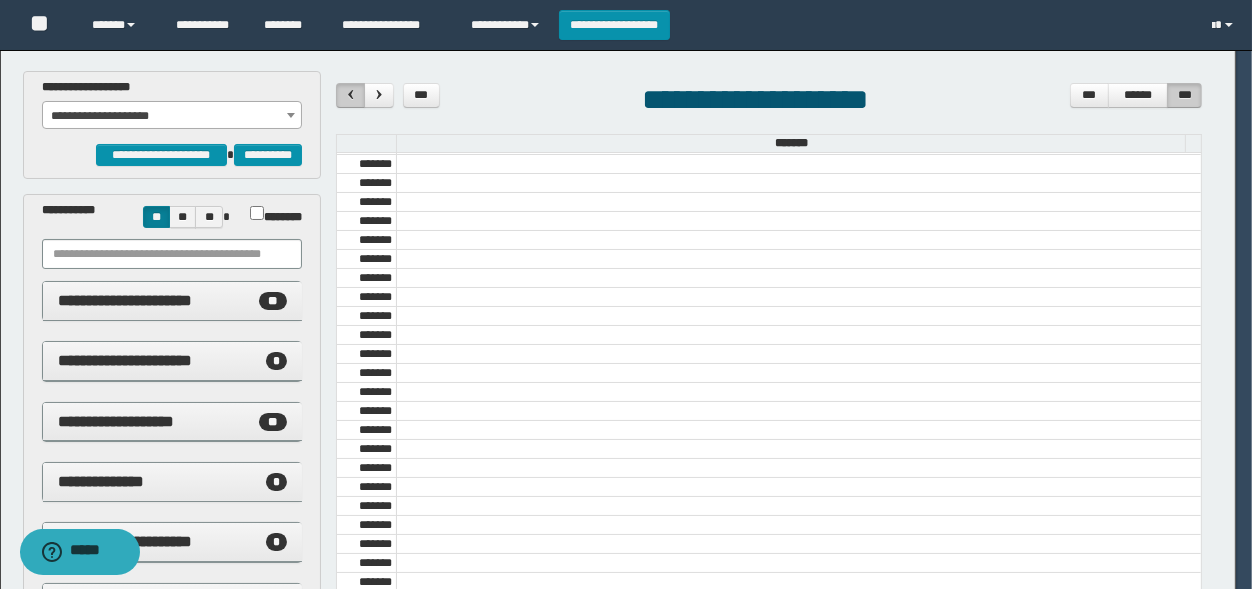 click at bounding box center [351, 94] 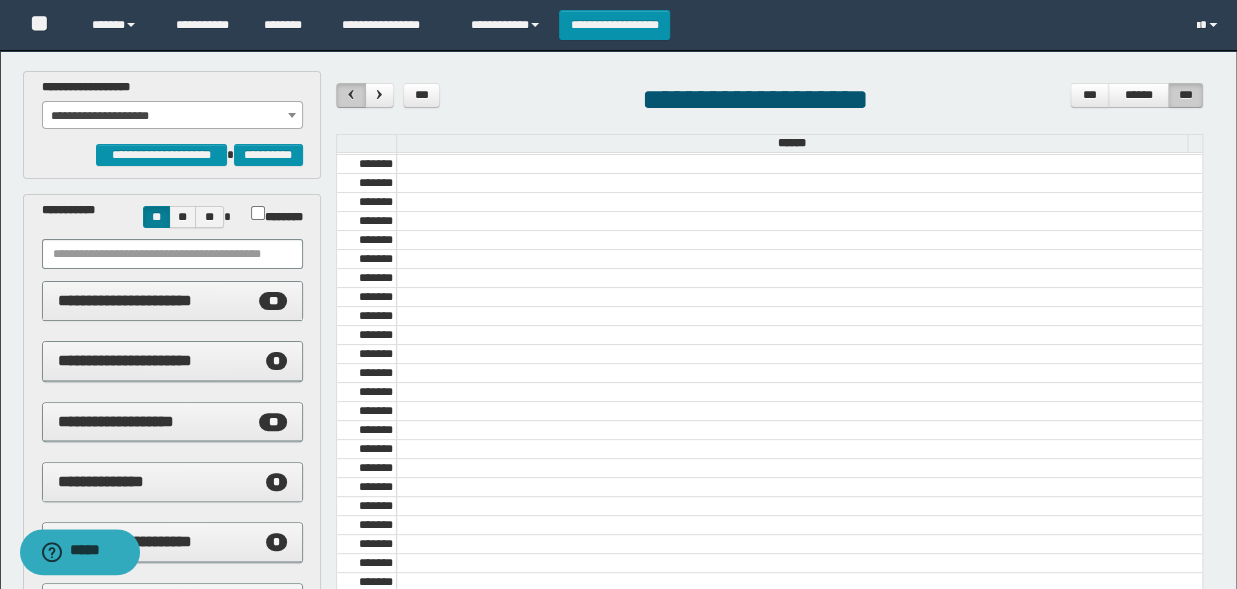click at bounding box center [351, 94] 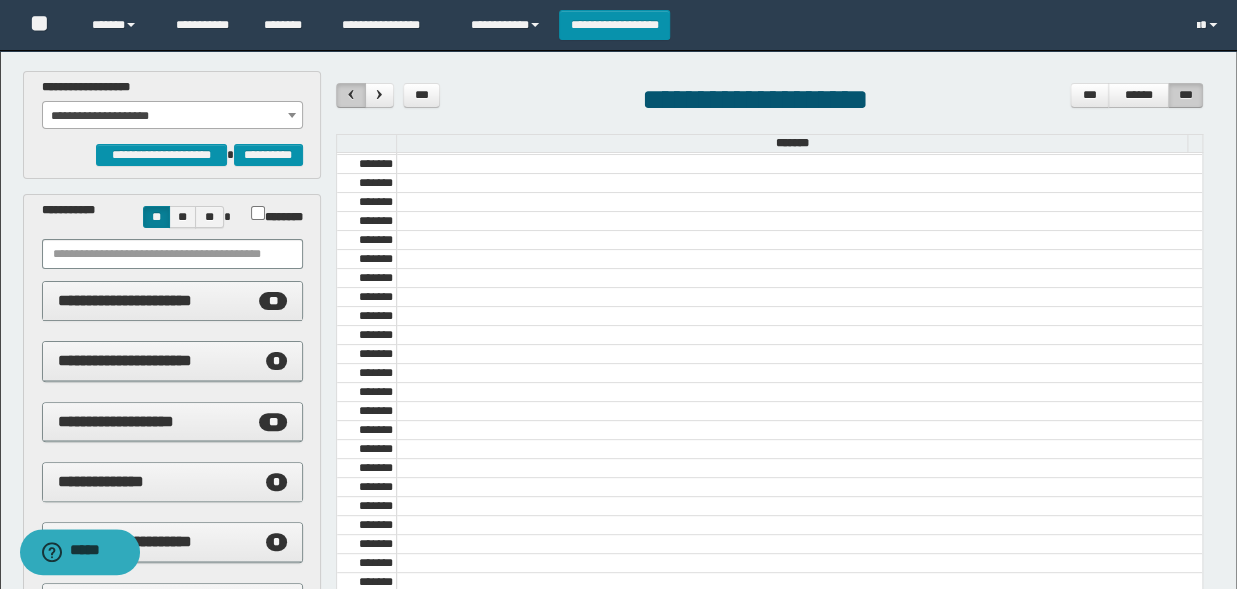 click at bounding box center [351, 94] 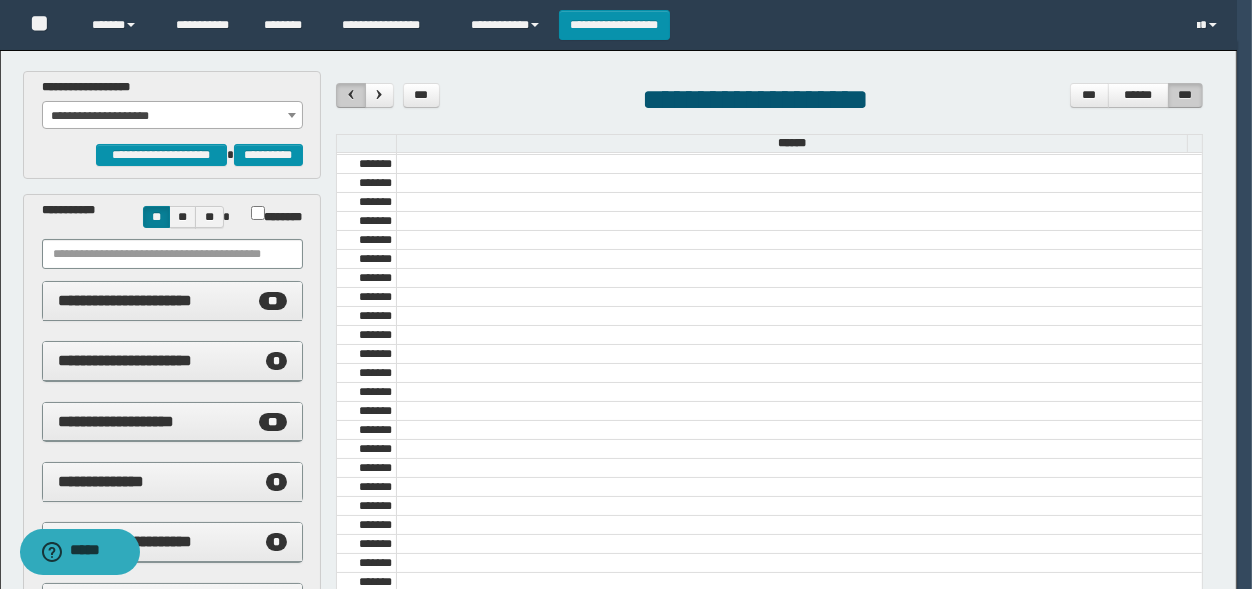 click at bounding box center [351, 94] 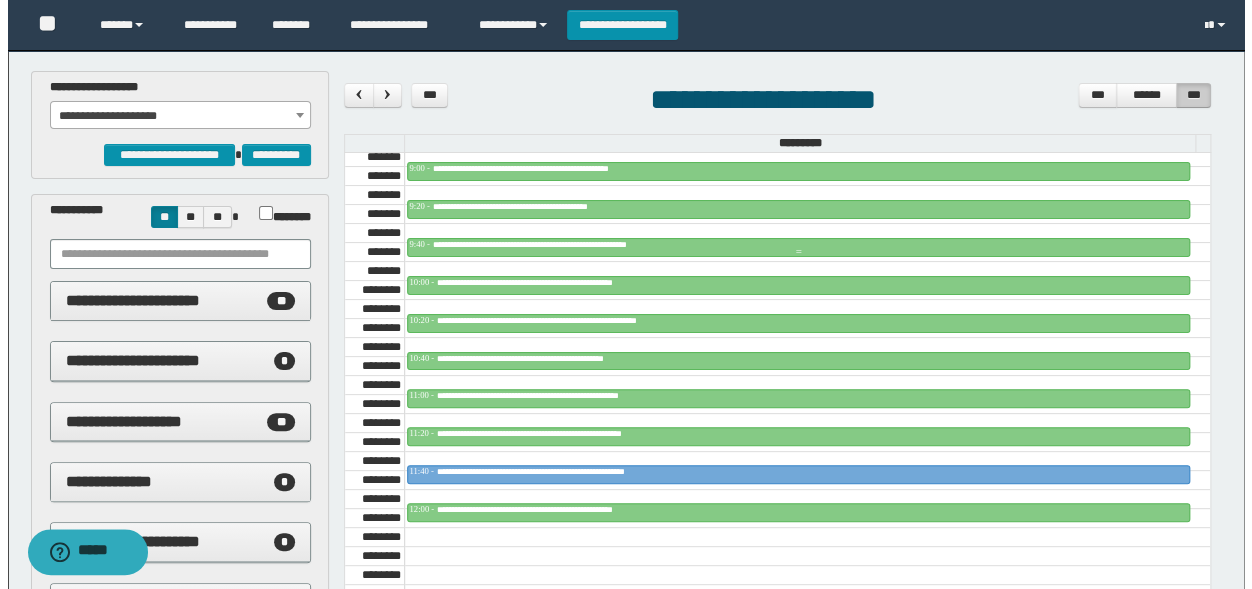 scroll, scrollTop: 1094, scrollLeft: 0, axis: vertical 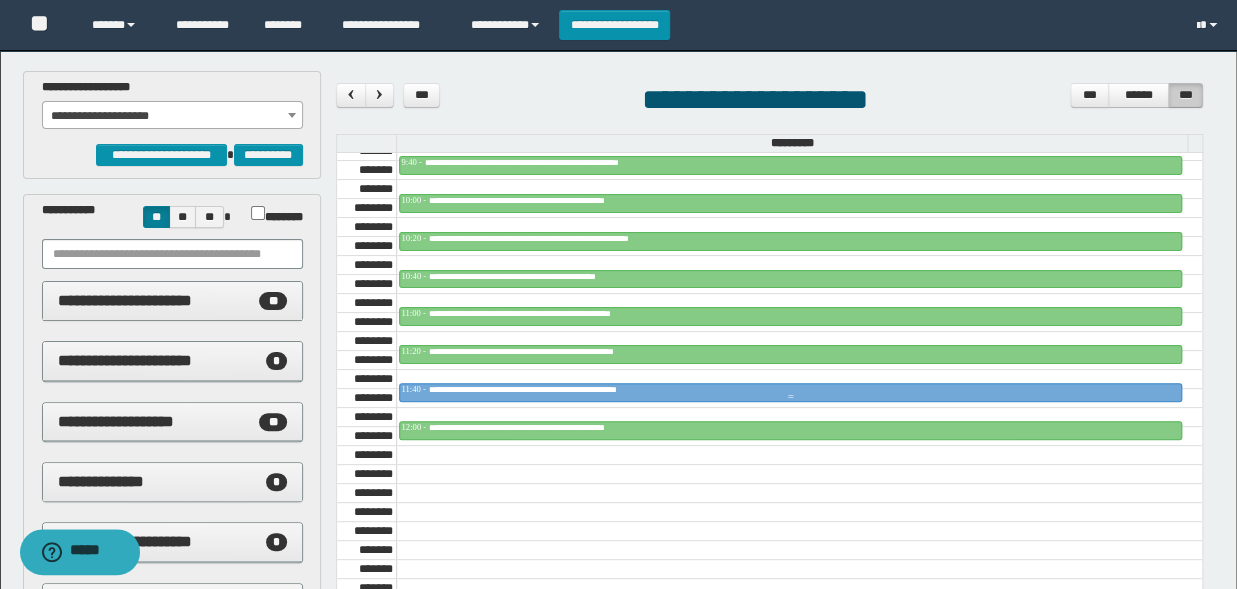 click on "**********" at bounding box center (552, 389) 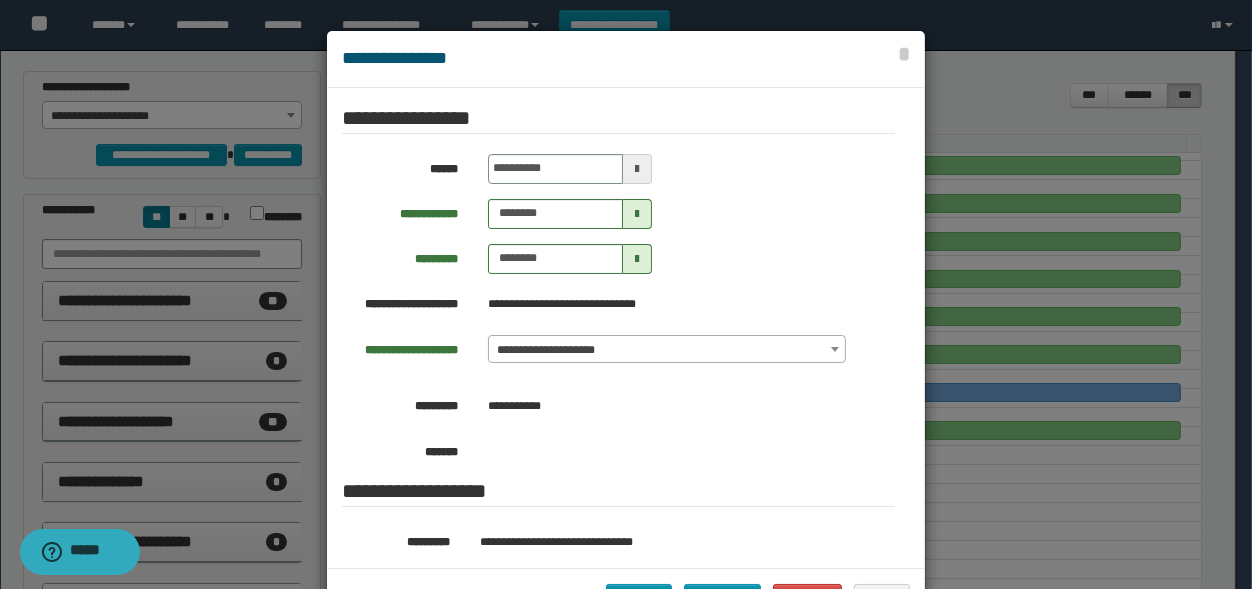 scroll, scrollTop: 395, scrollLeft: 0, axis: vertical 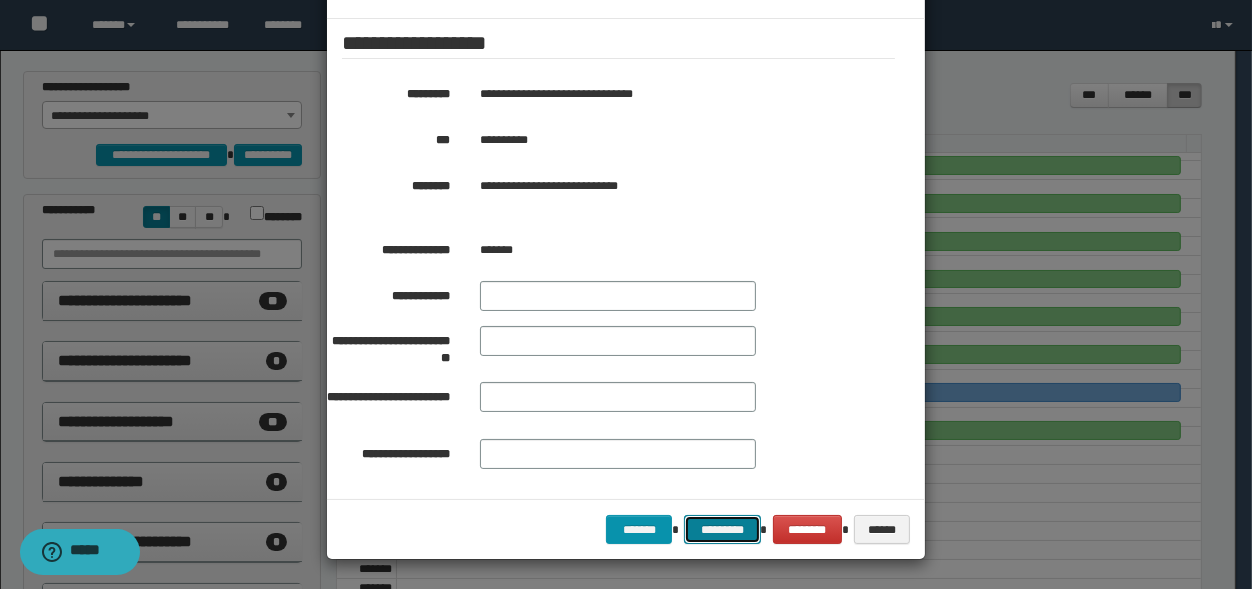 click on "*********" at bounding box center (722, 530) 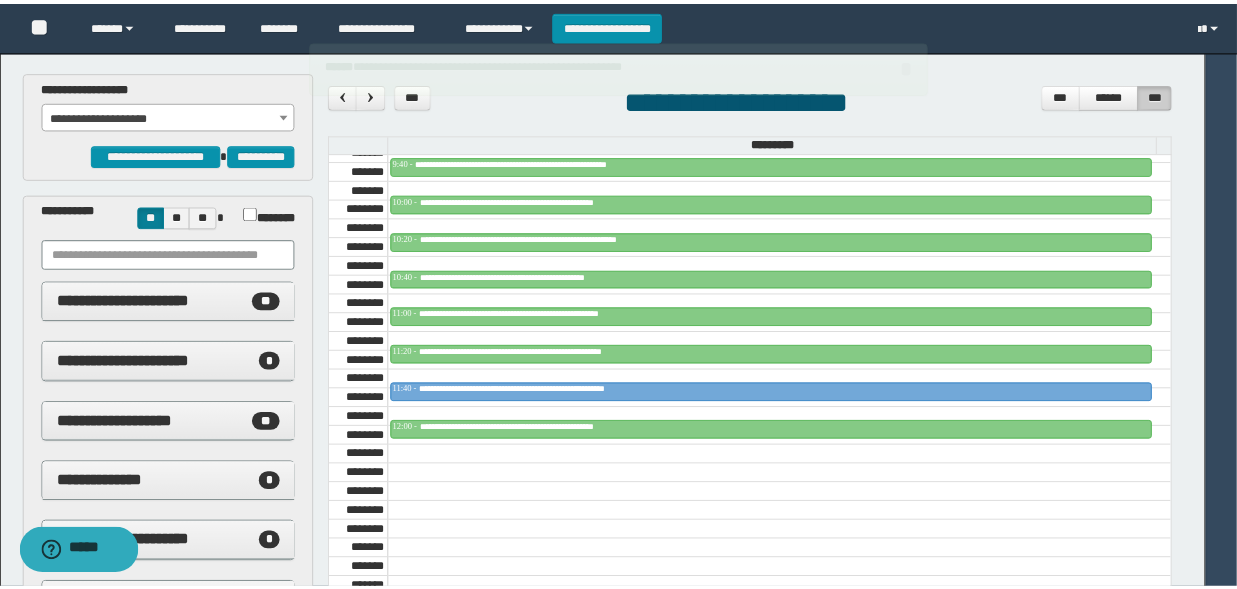 scroll, scrollTop: 1094, scrollLeft: 0, axis: vertical 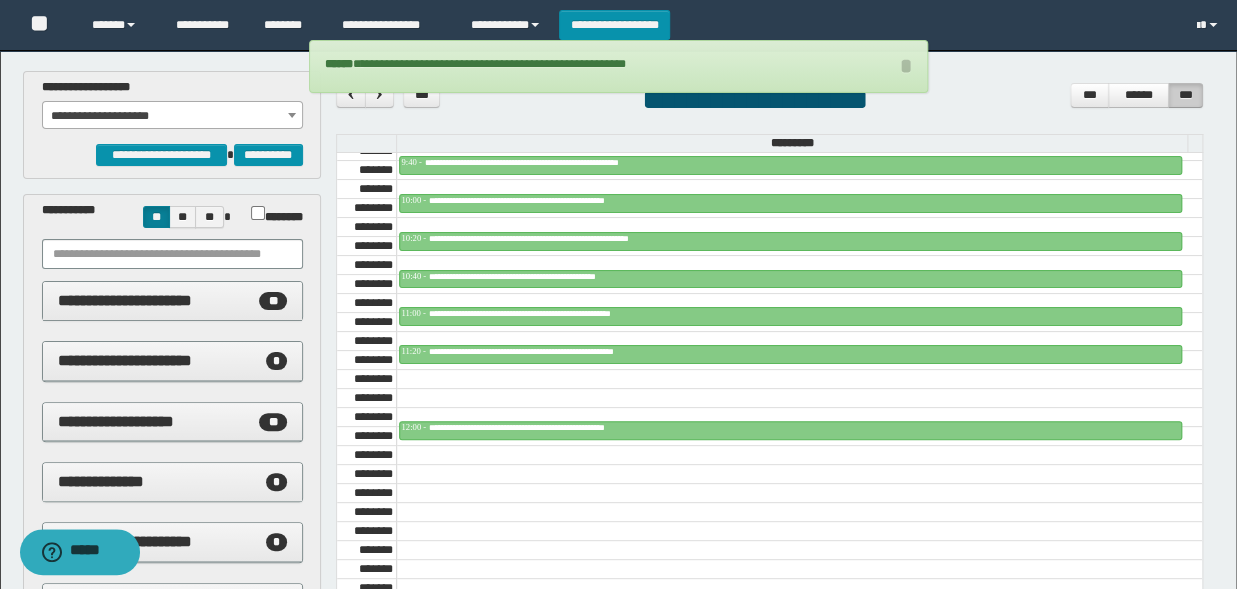 drag, startPoint x: 547, startPoint y: 507, endPoint x: 227, endPoint y: 86, distance: 528.8109 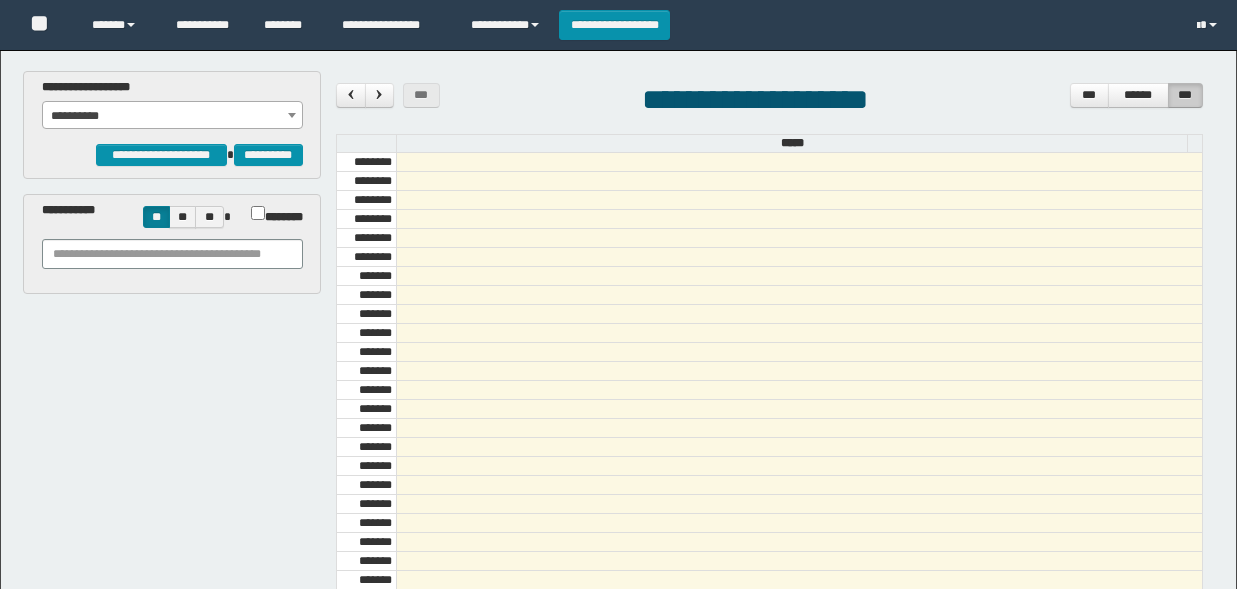 scroll, scrollTop: 0, scrollLeft: 0, axis: both 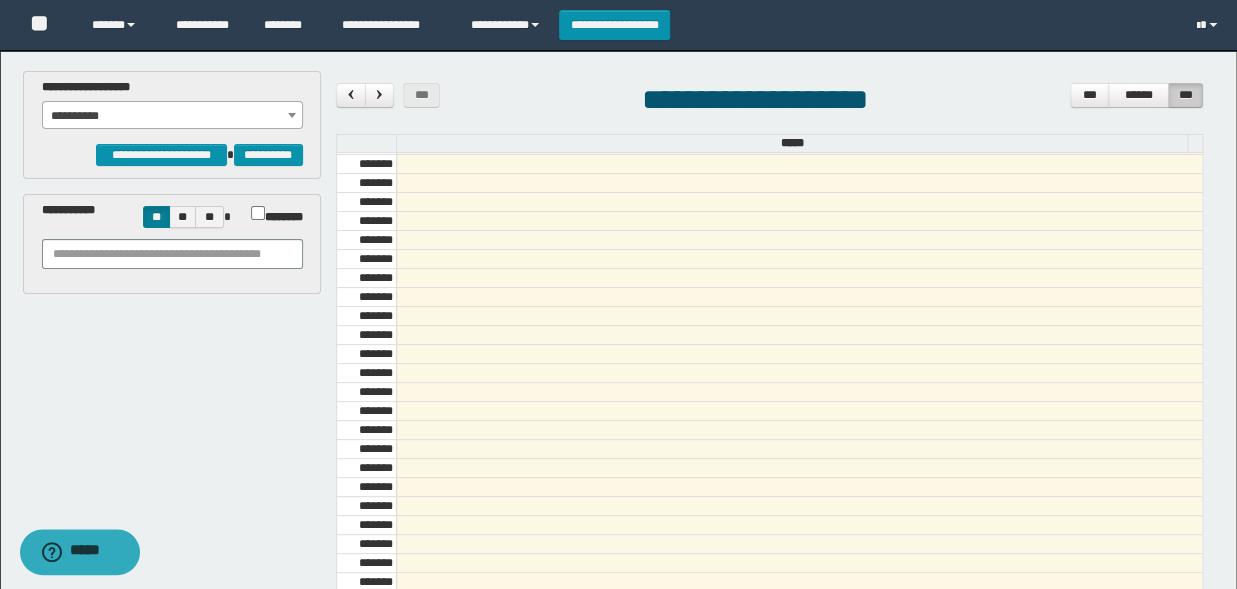 click on "**********" at bounding box center [172, 116] 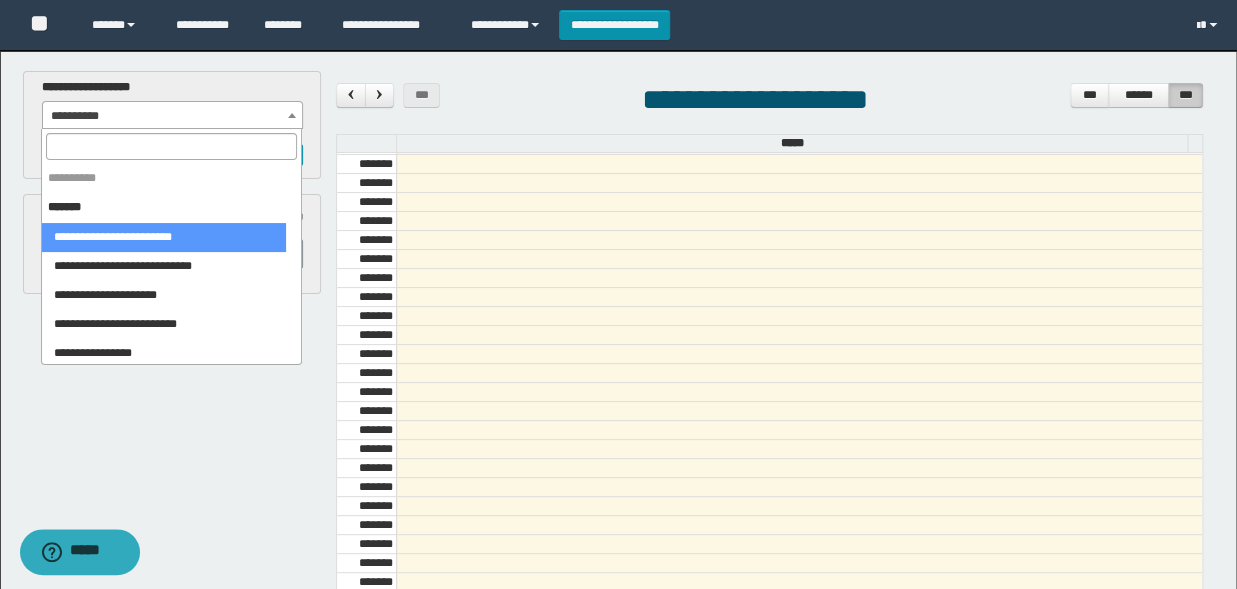click at bounding box center [171, 146] 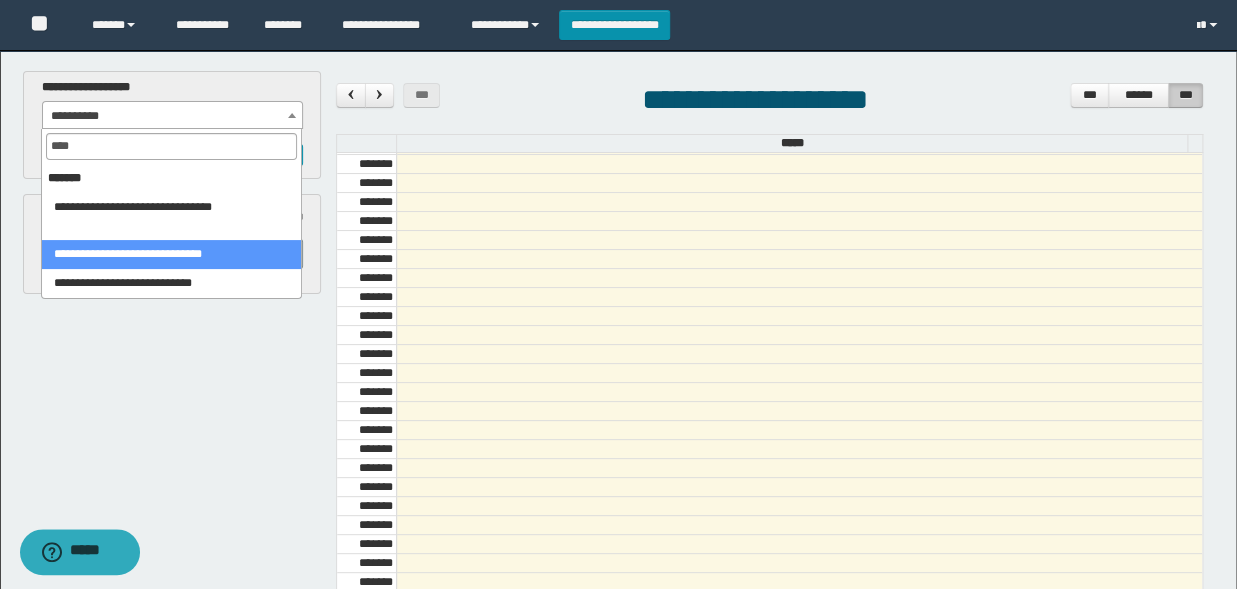 type on "****" 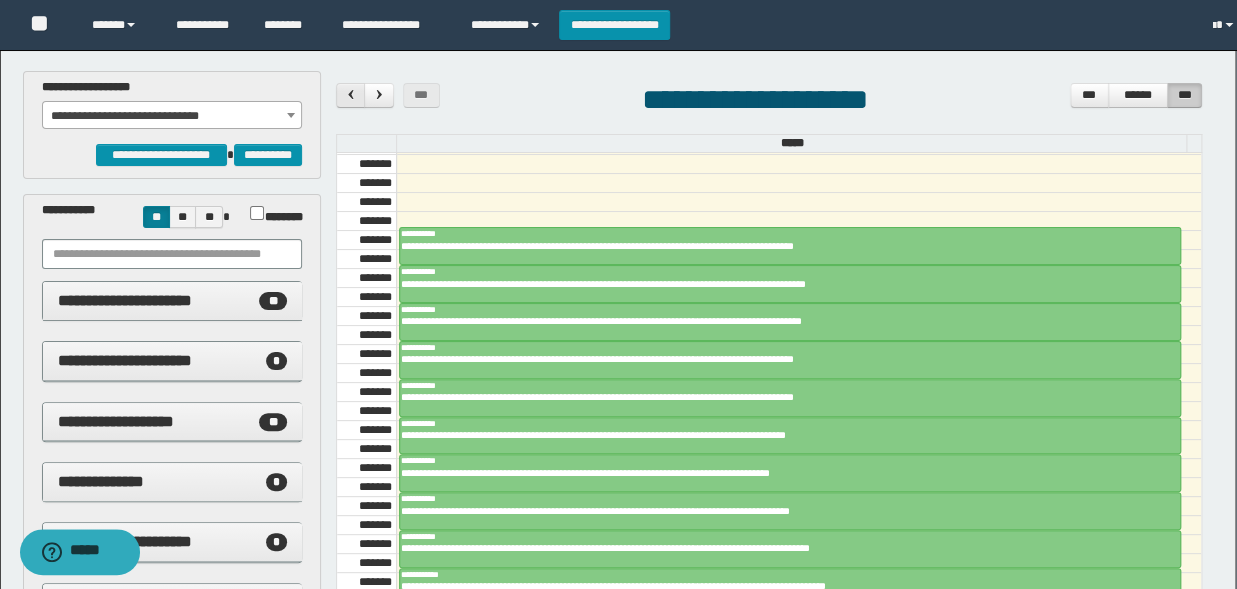 click at bounding box center (350, 95) 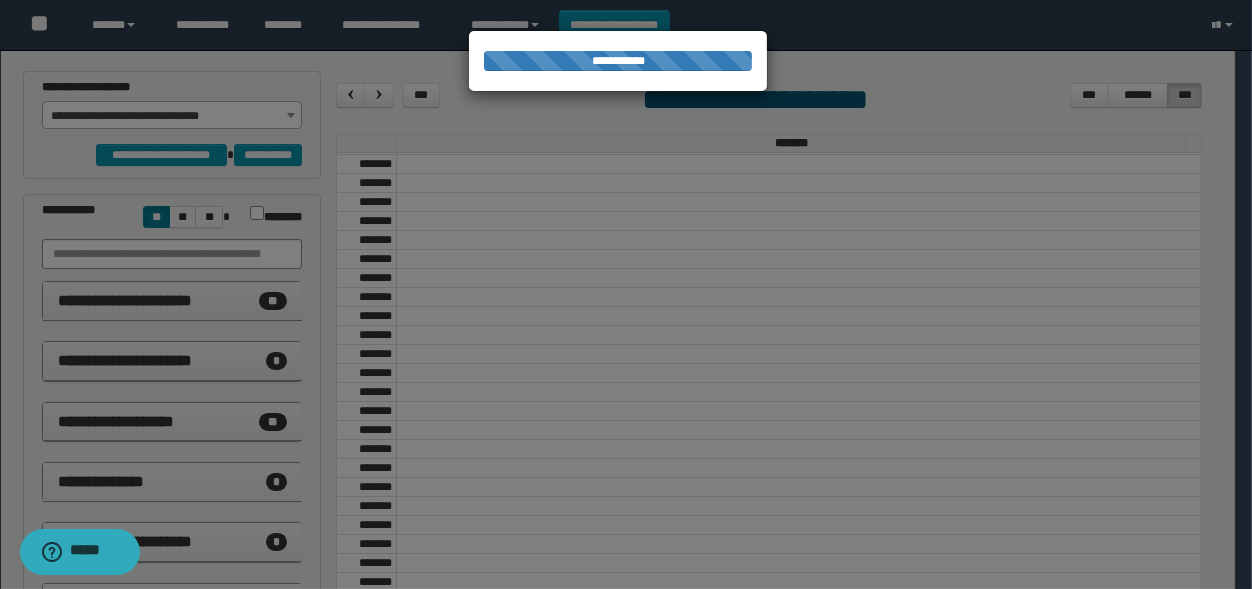 click at bounding box center [626, 294] 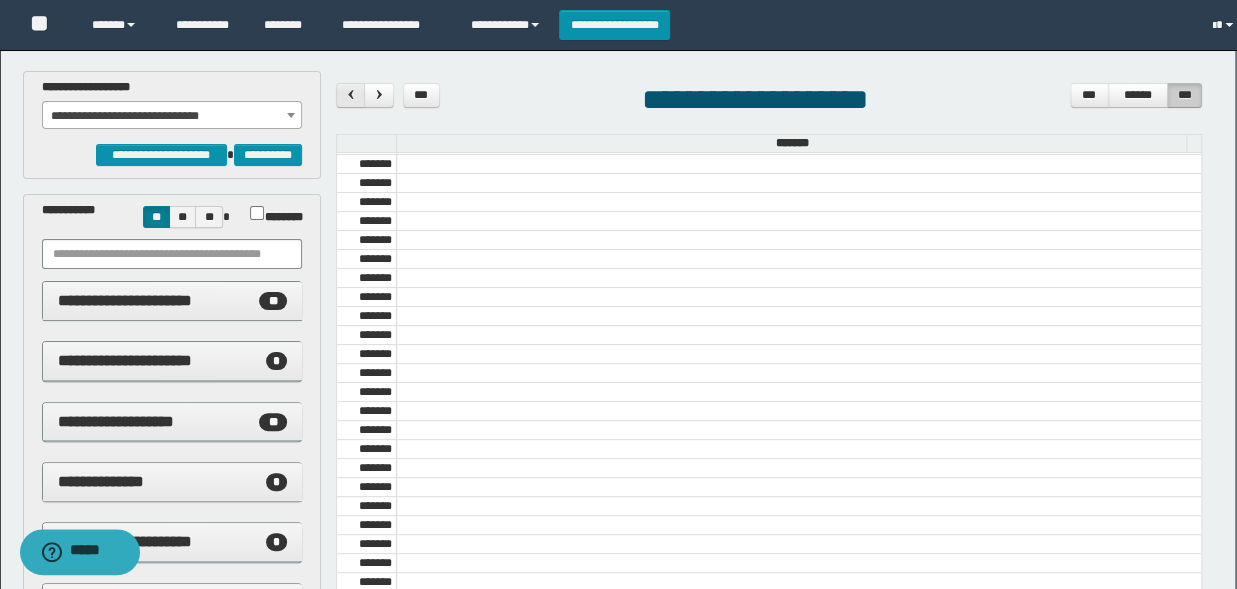 click at bounding box center [350, 95] 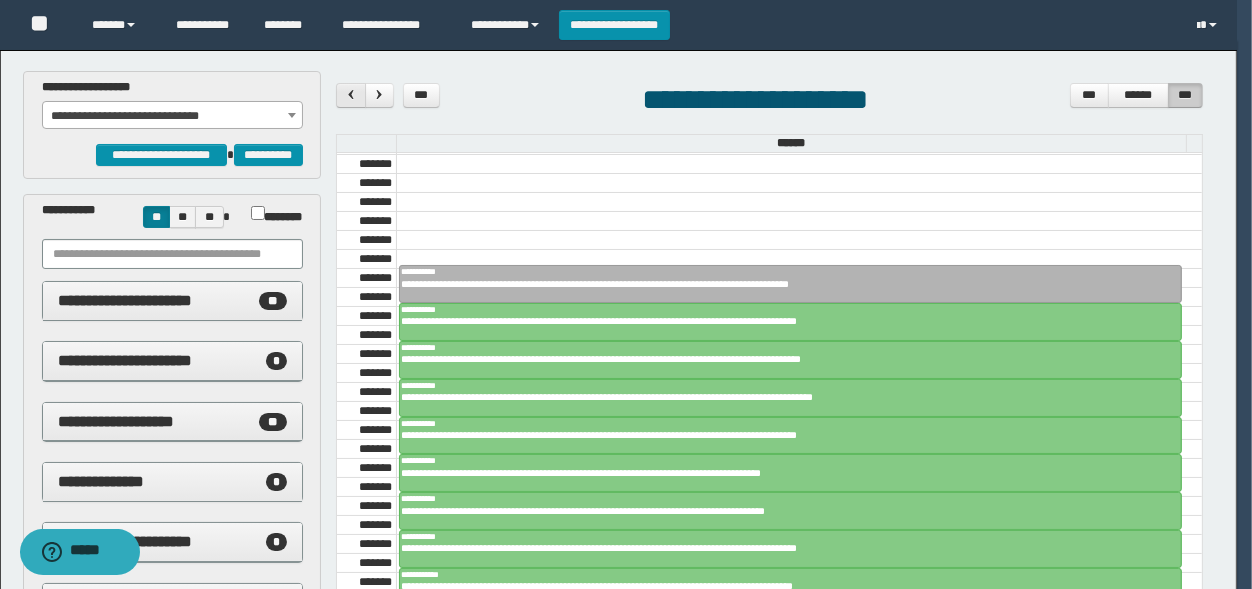 scroll, scrollTop: 682, scrollLeft: 0, axis: vertical 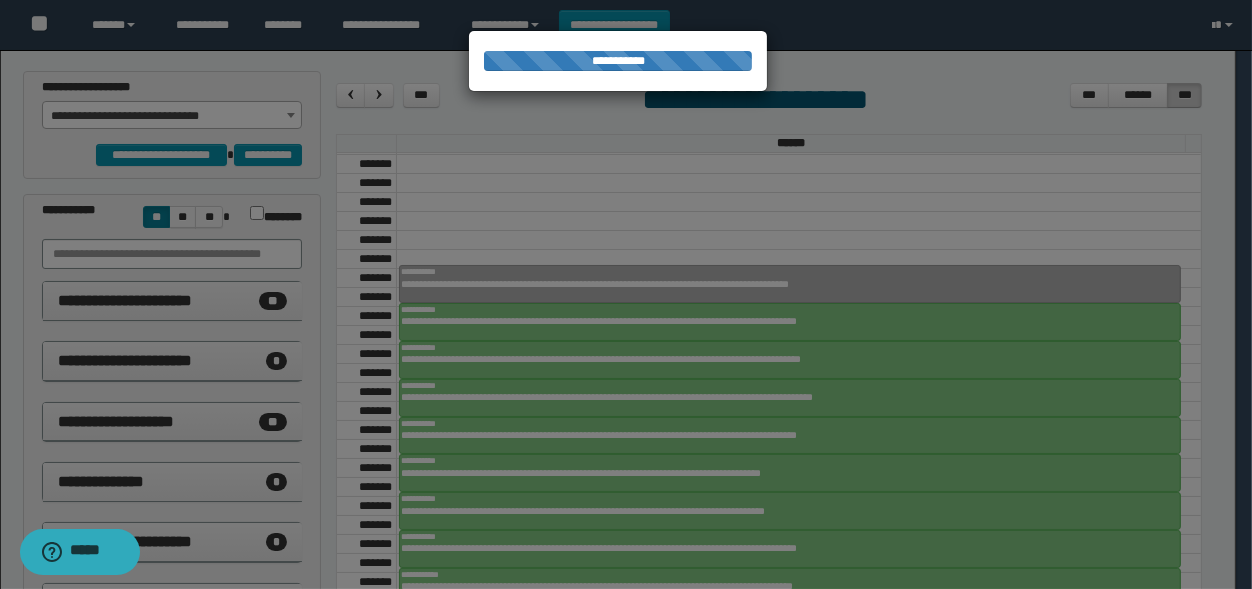 click at bounding box center (626, 294) 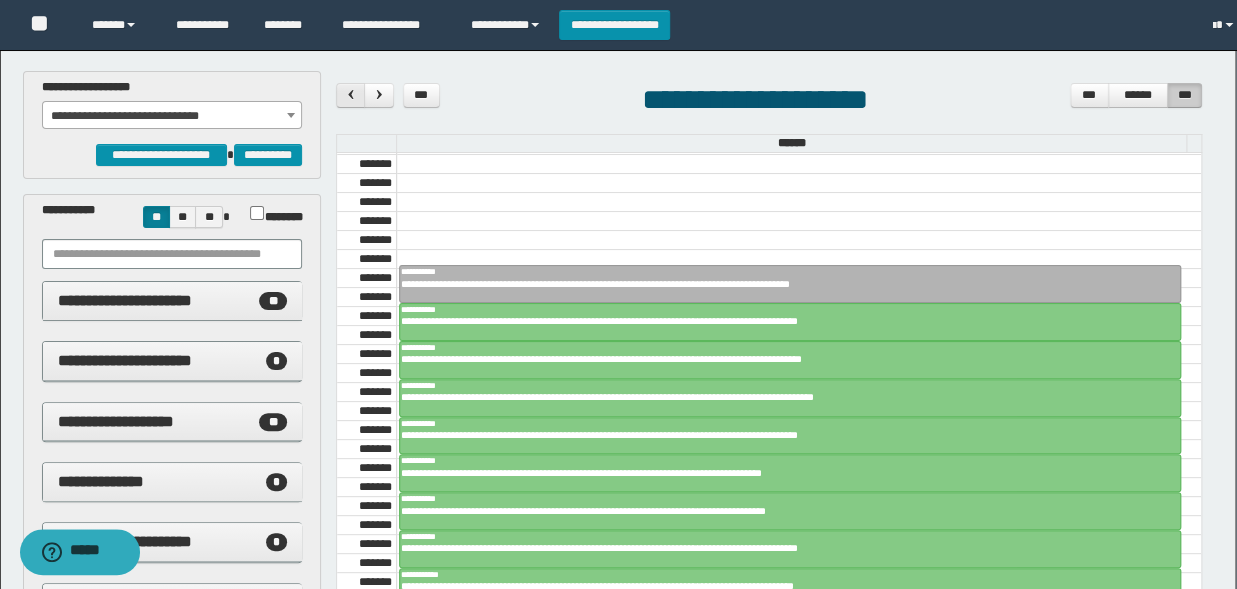 click at bounding box center [350, 95] 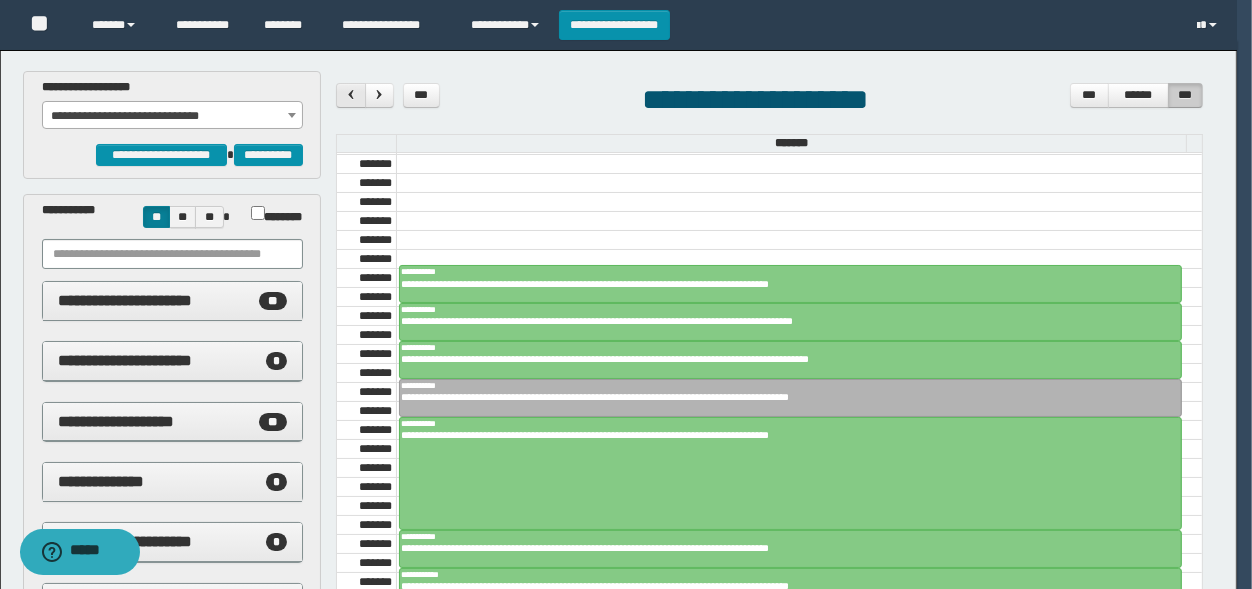 scroll, scrollTop: 682, scrollLeft: 0, axis: vertical 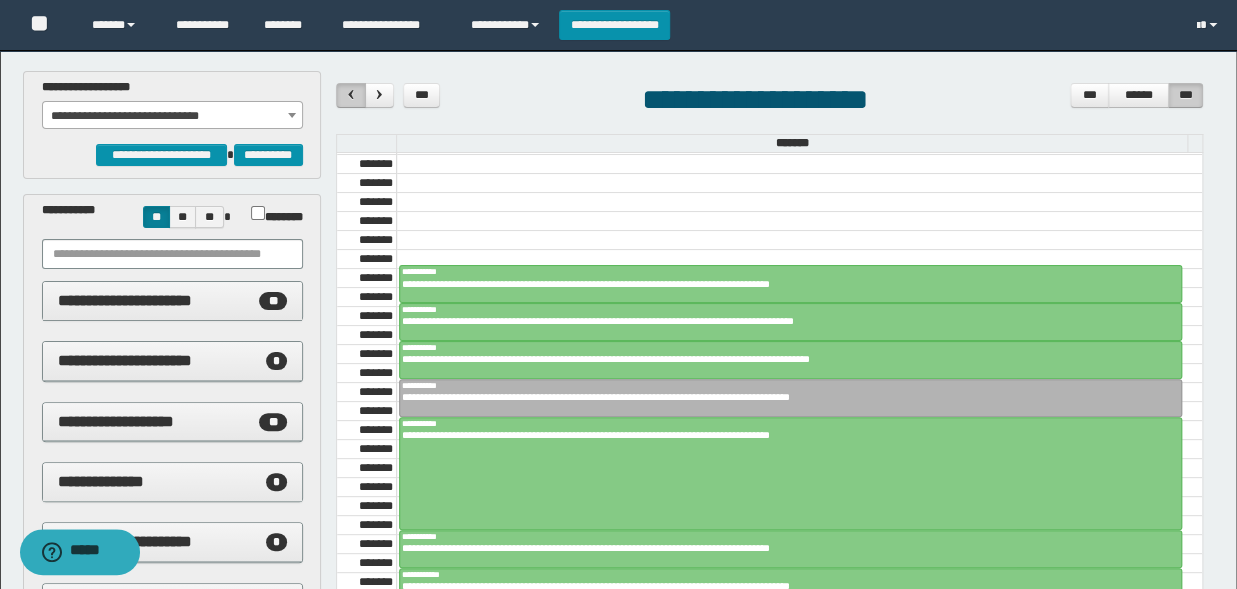 click at bounding box center [350, 95] 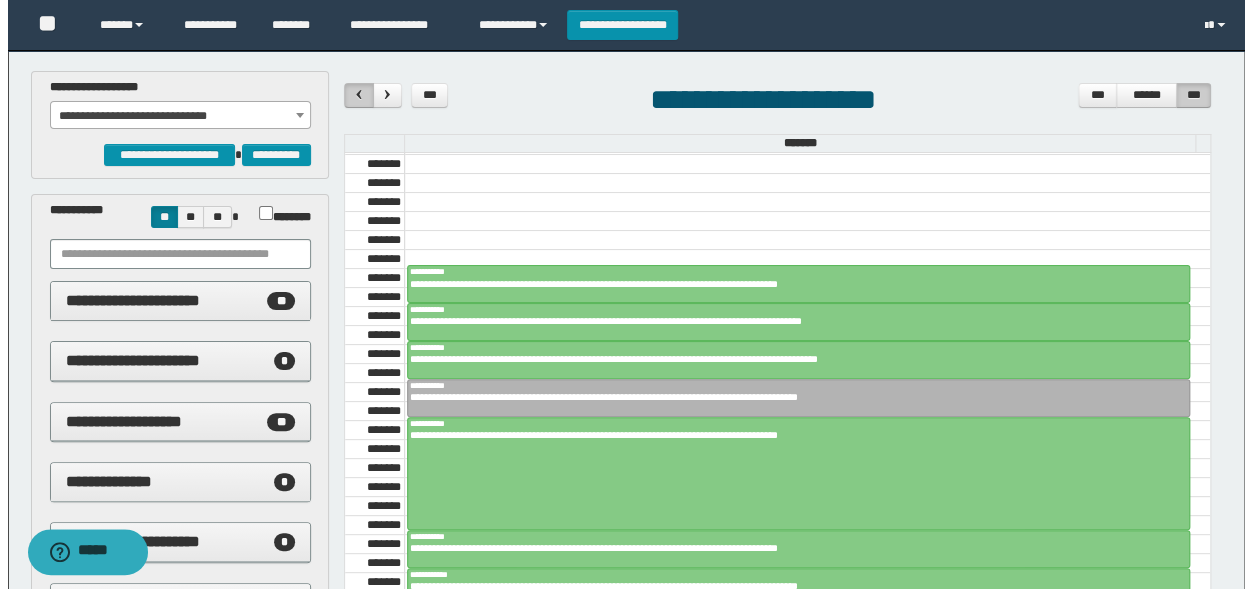 scroll, scrollTop: 682, scrollLeft: 0, axis: vertical 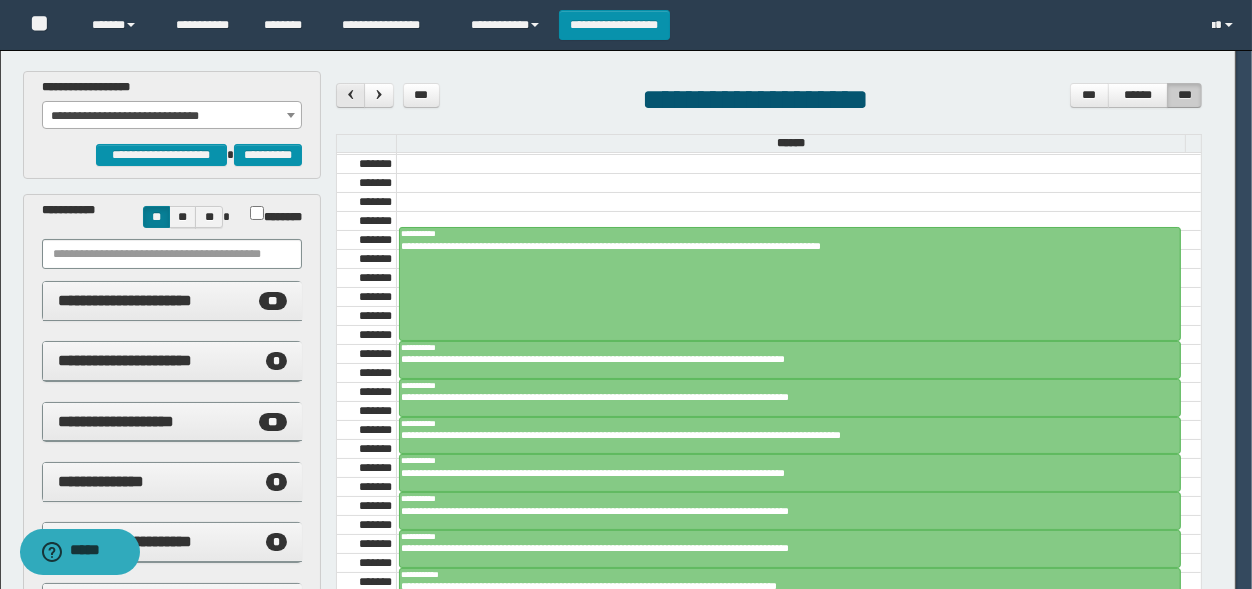 click at bounding box center [8, 294] 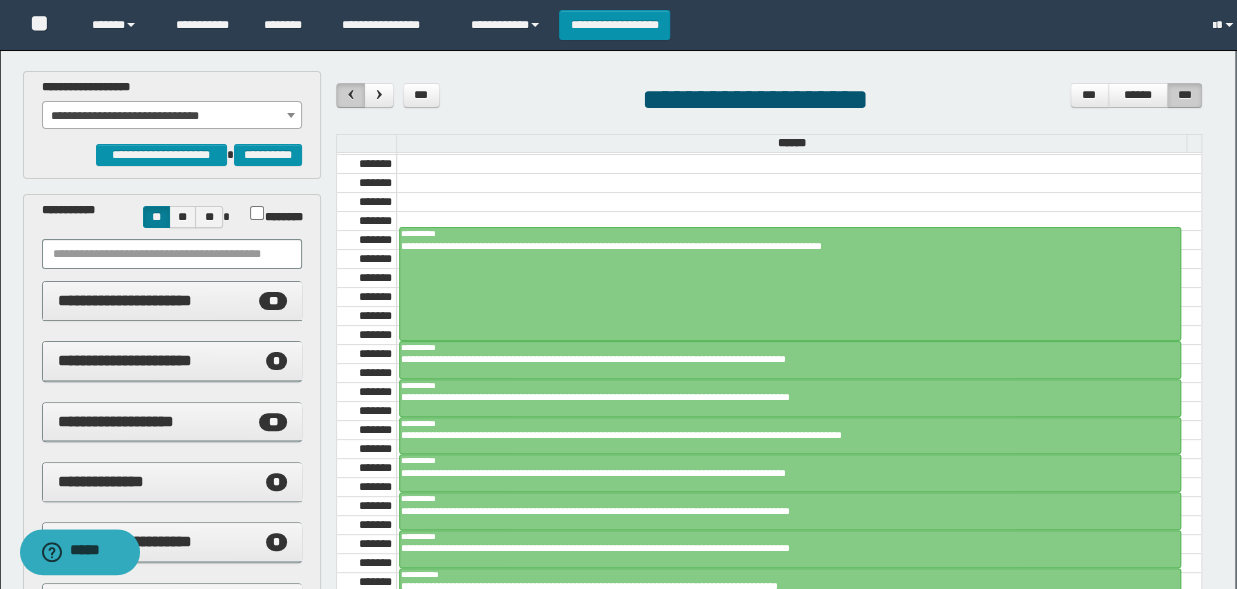 click at bounding box center [351, 94] 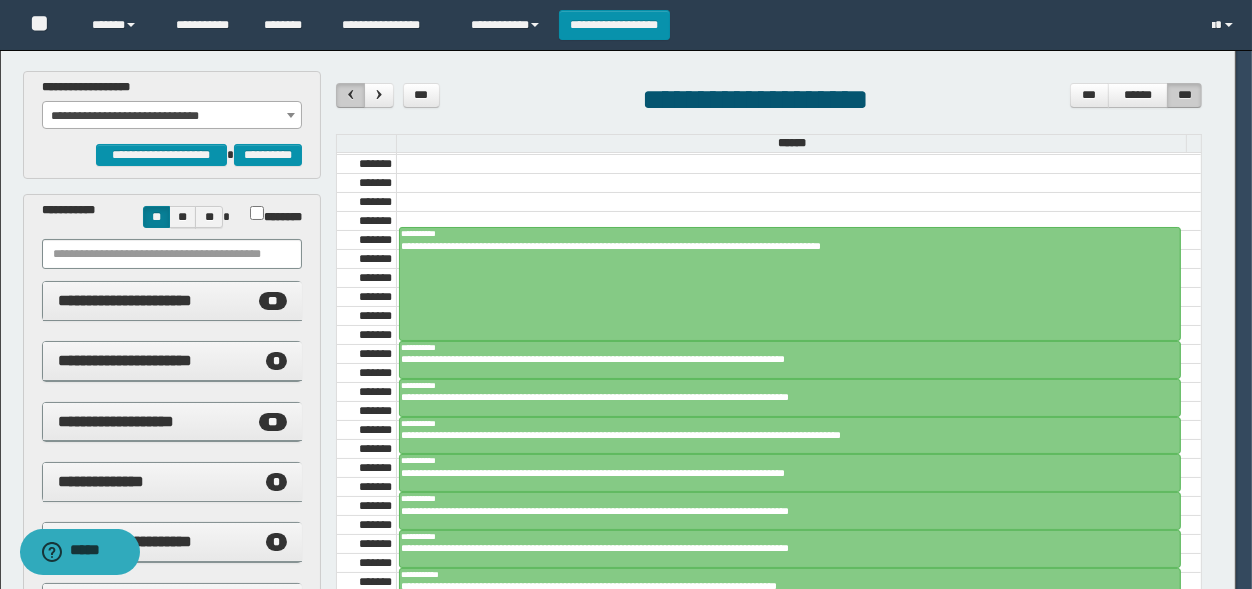 scroll, scrollTop: 682, scrollLeft: 0, axis: vertical 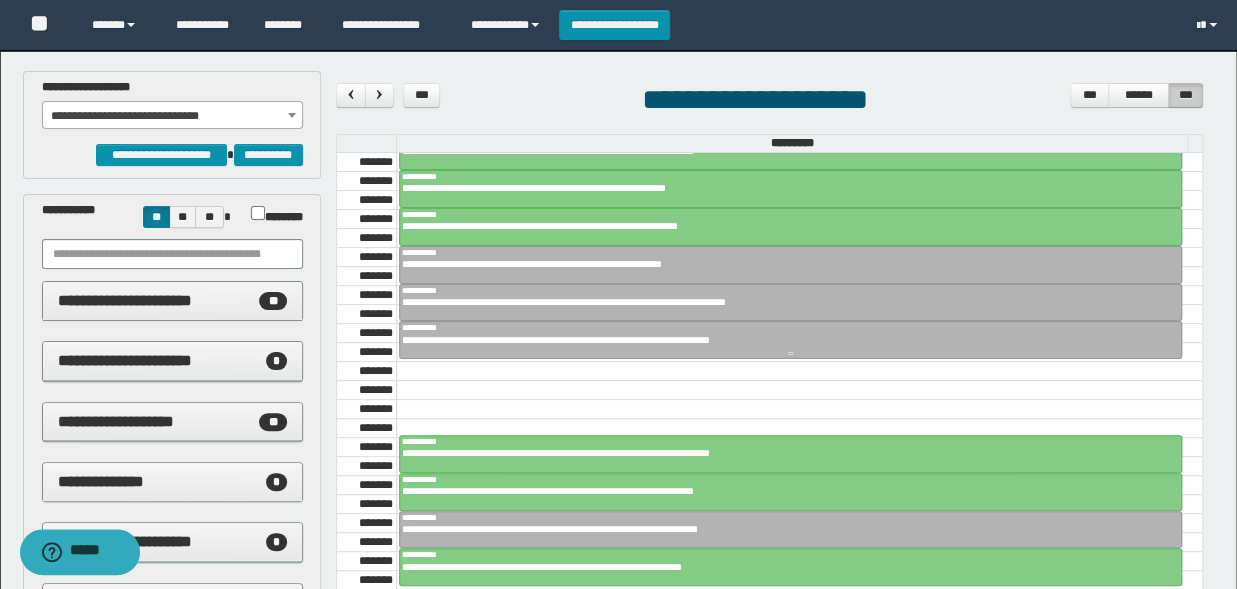 click on "**********" at bounding box center (782, 340) 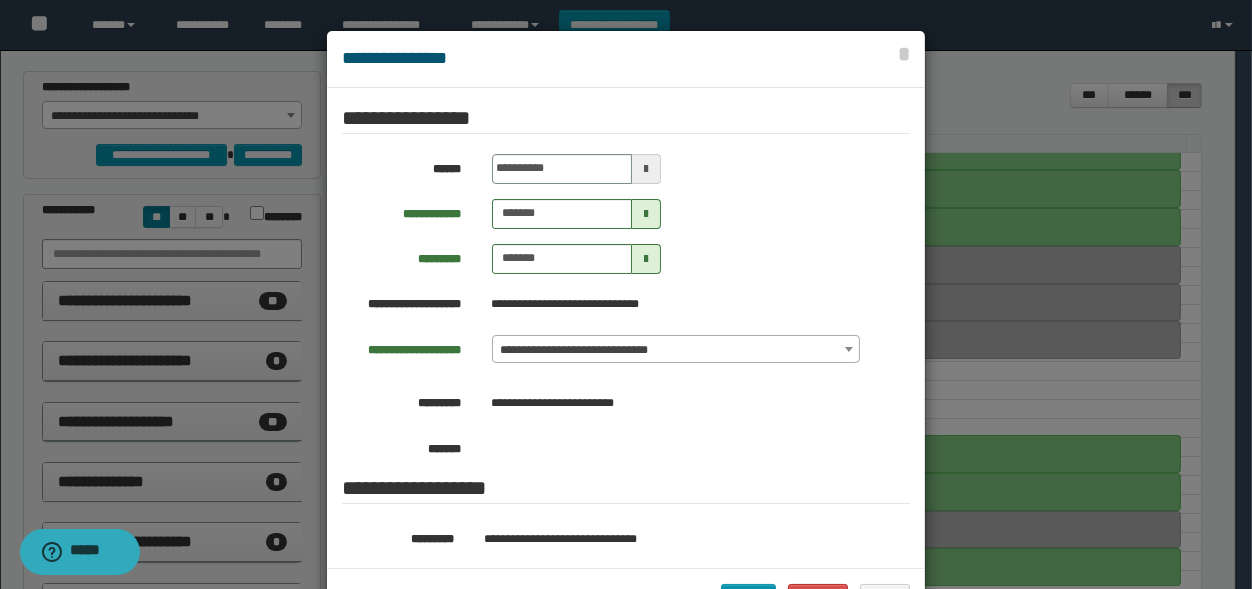 scroll, scrollTop: 395, scrollLeft: 0, axis: vertical 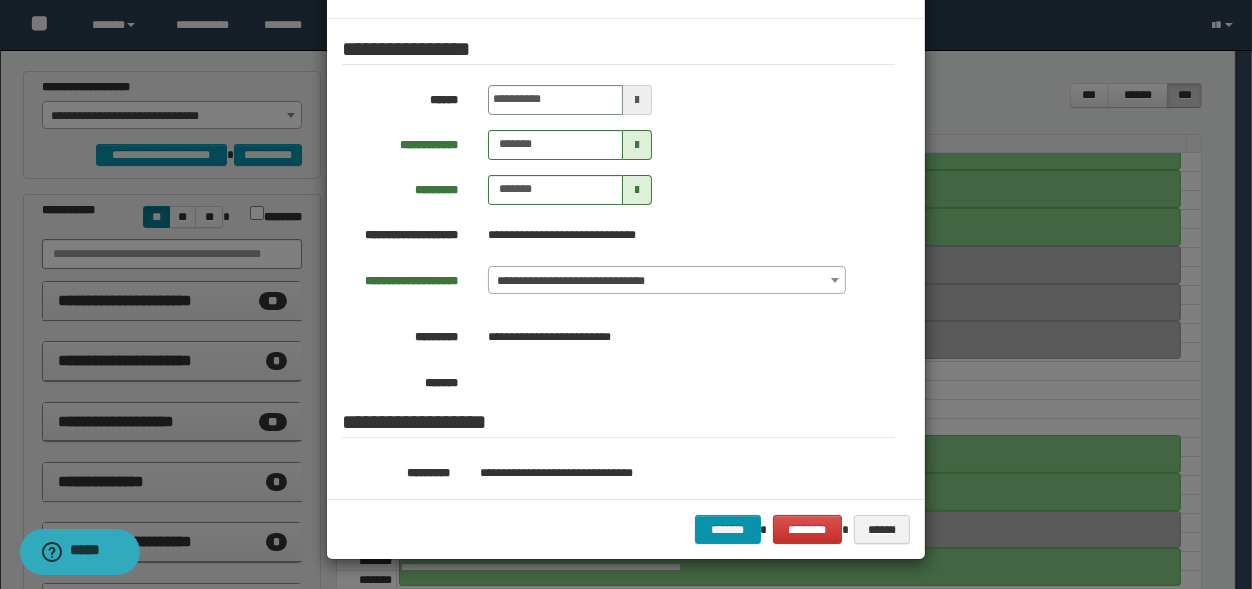 click on "**********" at bounding box center (667, 281) 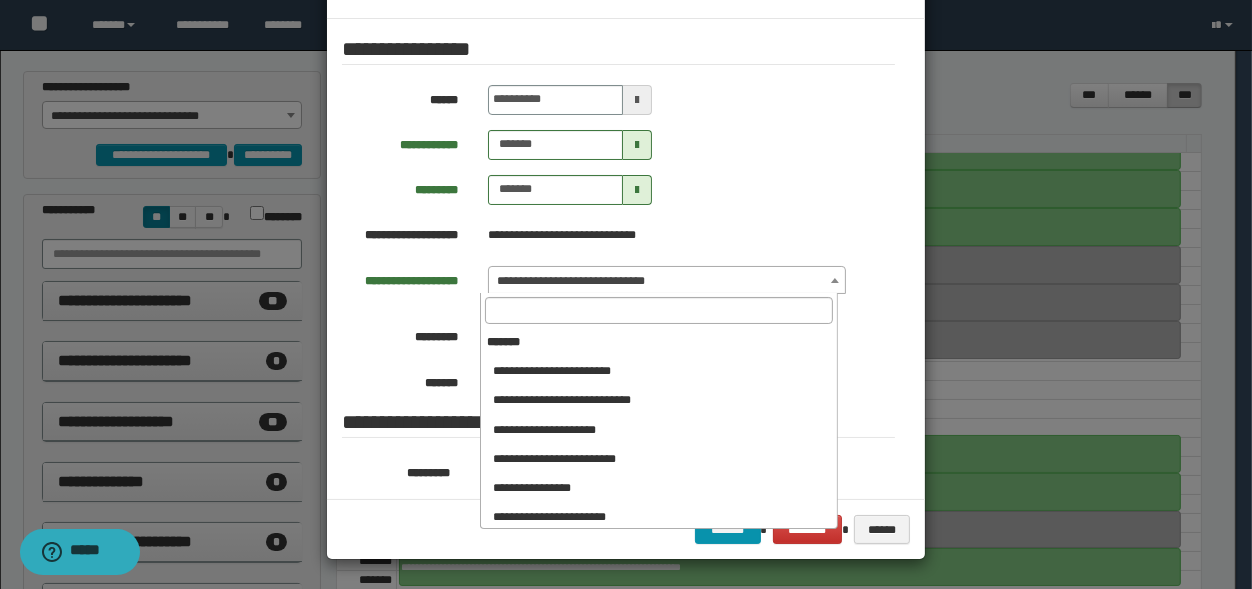 scroll, scrollTop: 671, scrollLeft: 0, axis: vertical 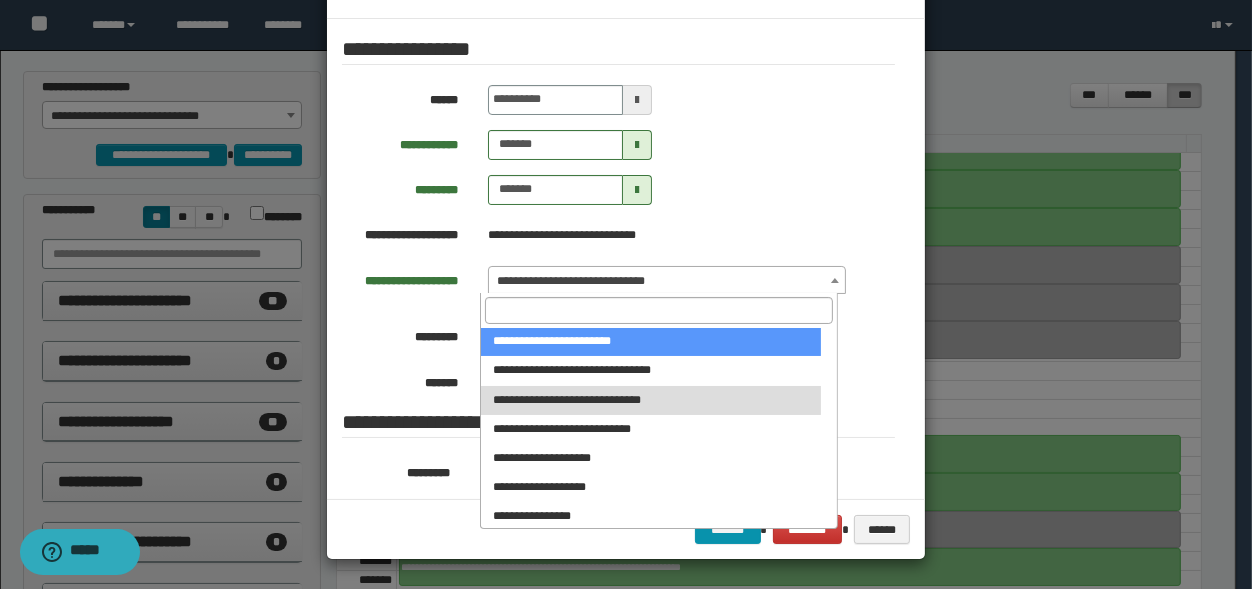 click at bounding box center (637, 100) 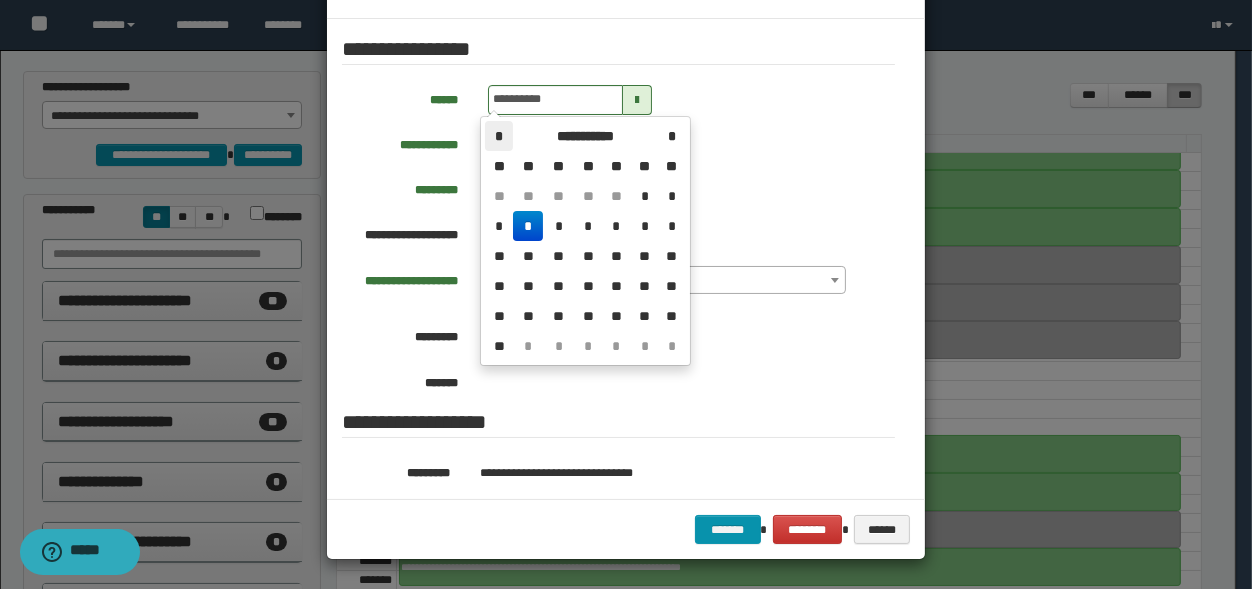 click on "*" at bounding box center (499, 136) 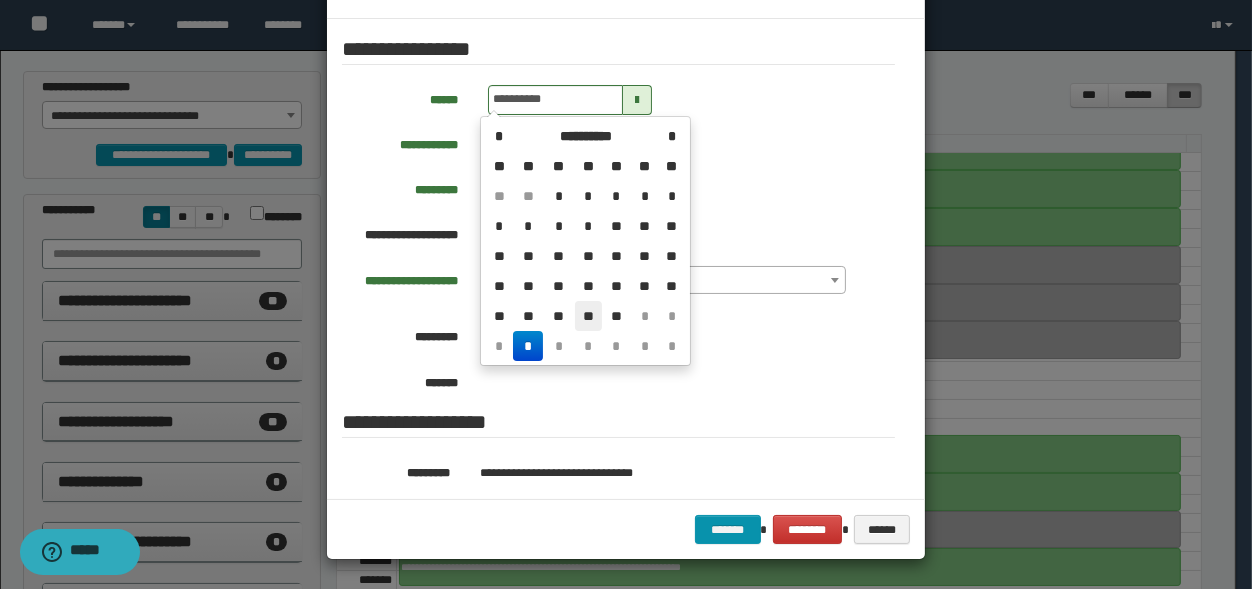 click on "**" at bounding box center [589, 316] 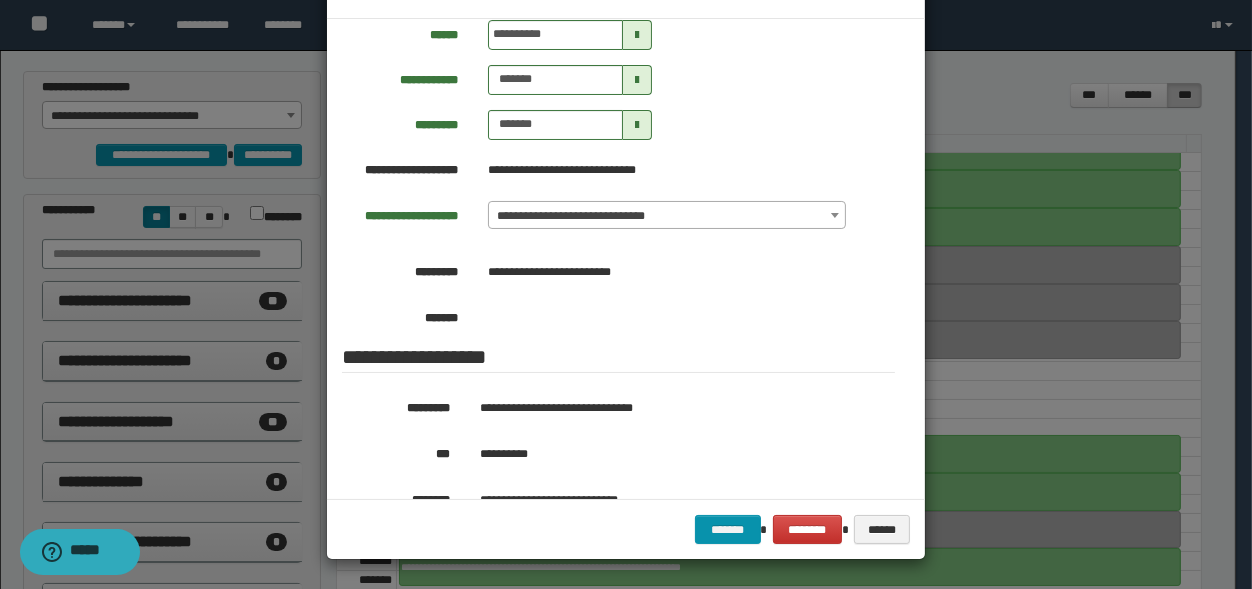 scroll, scrollTop: 0, scrollLeft: 0, axis: both 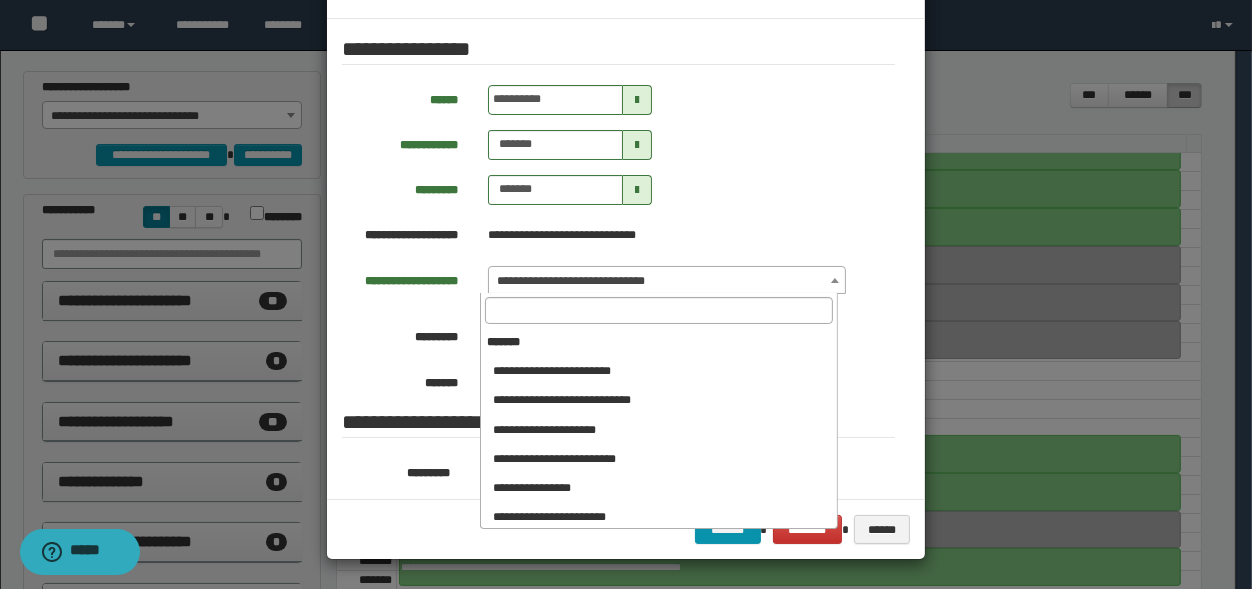 click on "**********" at bounding box center (667, 281) 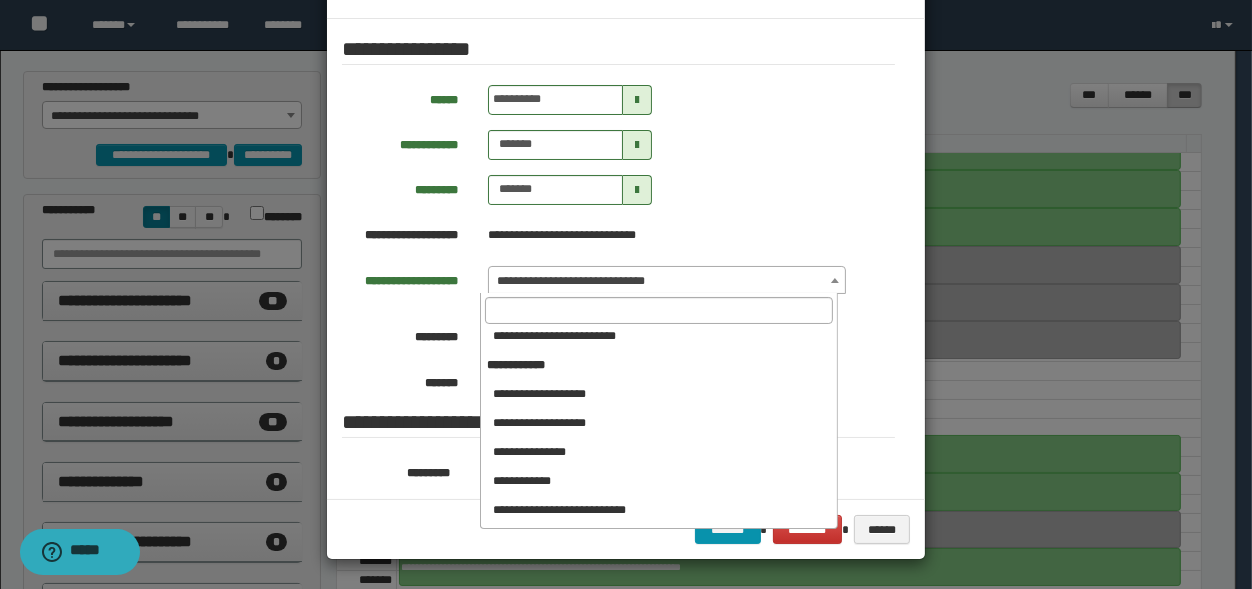 scroll, scrollTop: 1961, scrollLeft: 0, axis: vertical 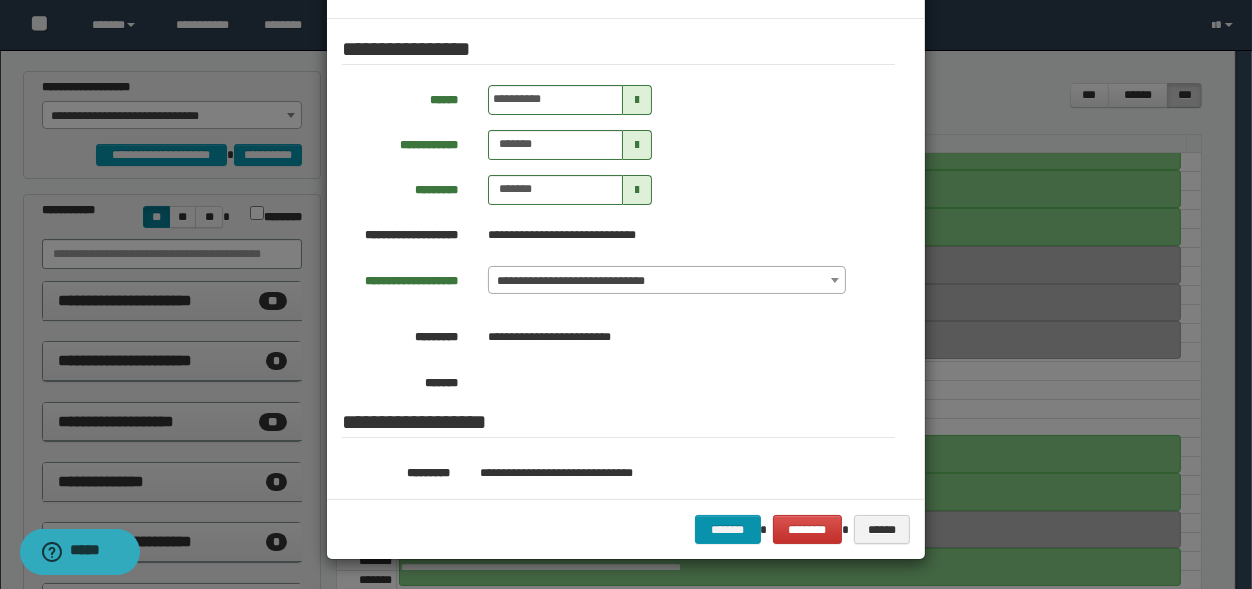 click on "*********
*******" at bounding box center [618, 190] 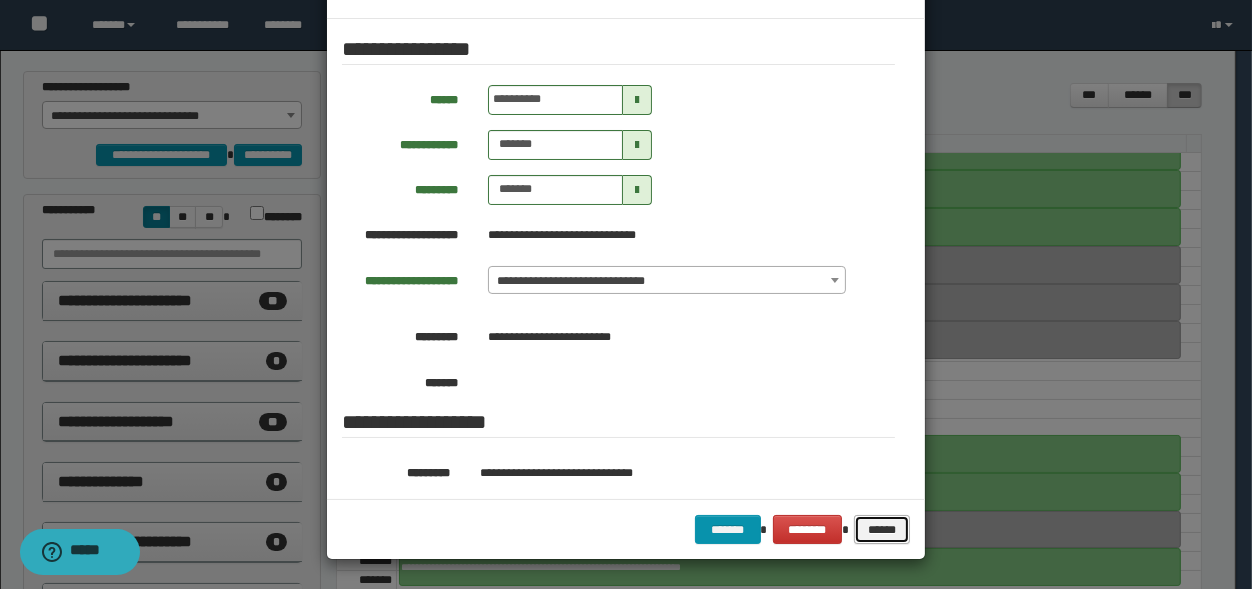 click on "******" at bounding box center [882, 530] 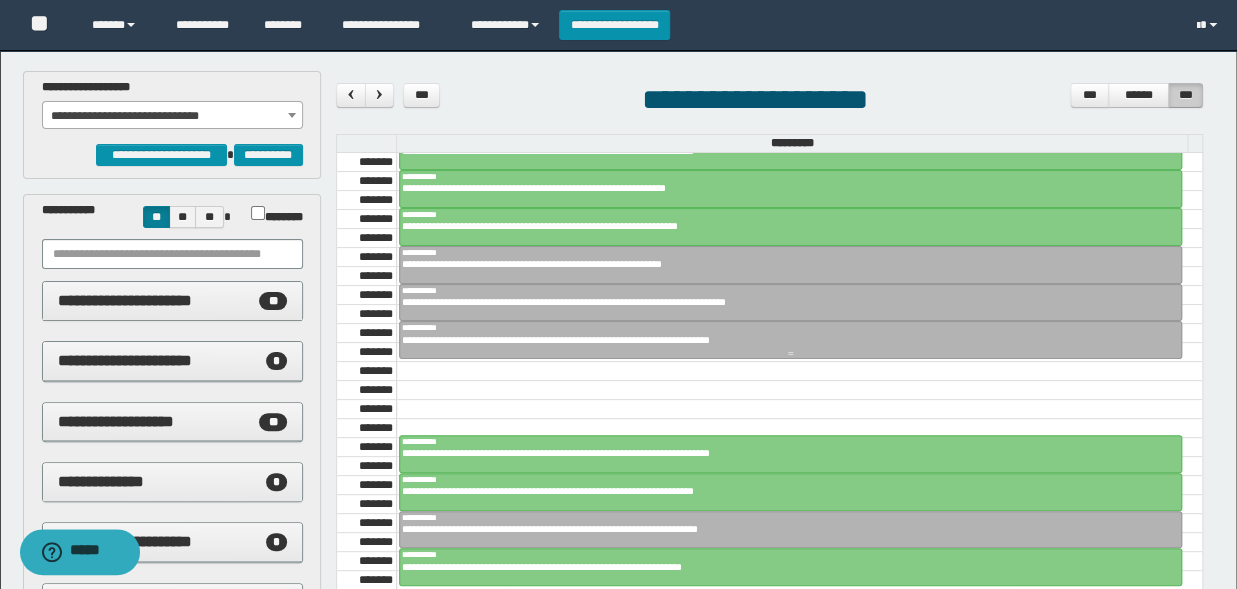 click on "**********" at bounding box center [782, 340] 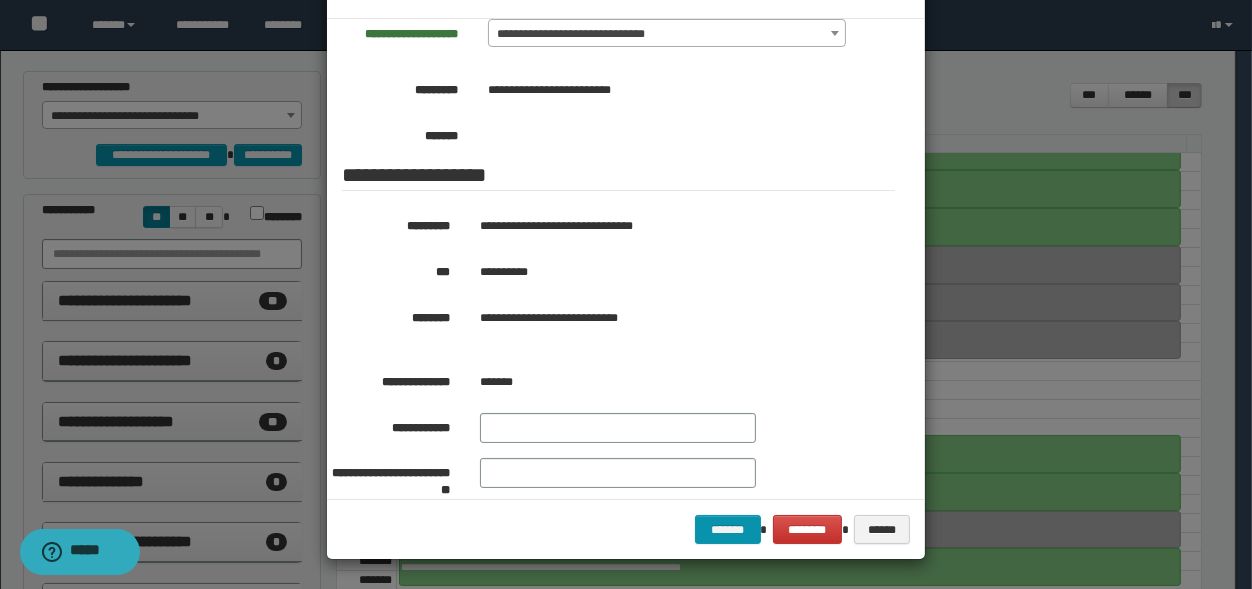scroll, scrollTop: 395, scrollLeft: 0, axis: vertical 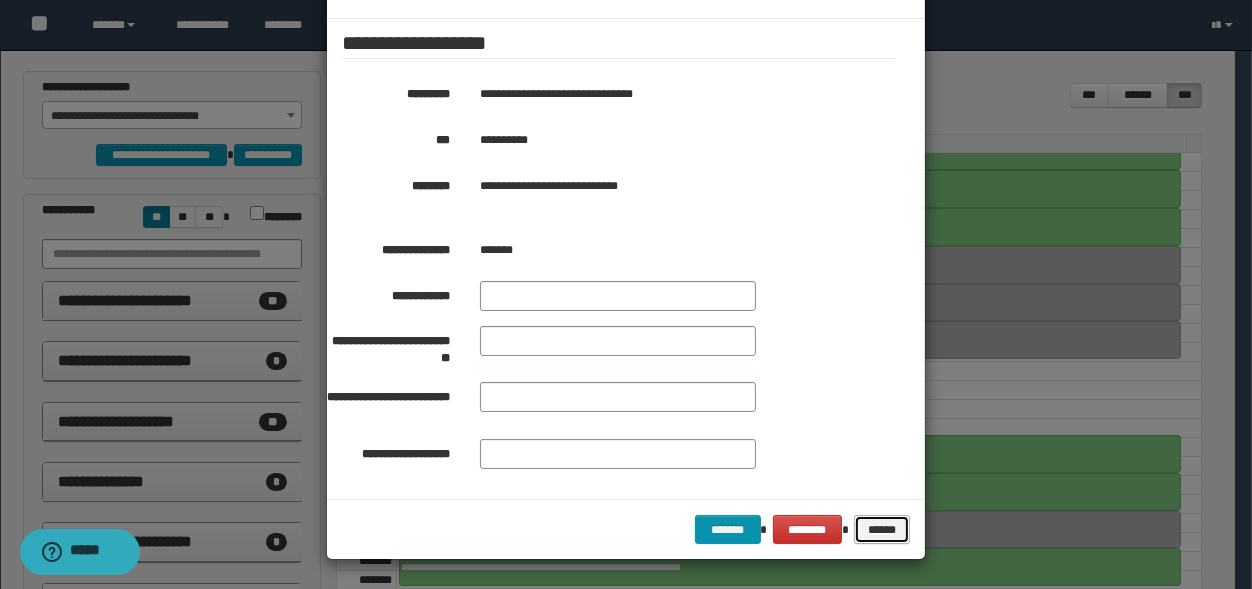 click on "******" at bounding box center (882, 530) 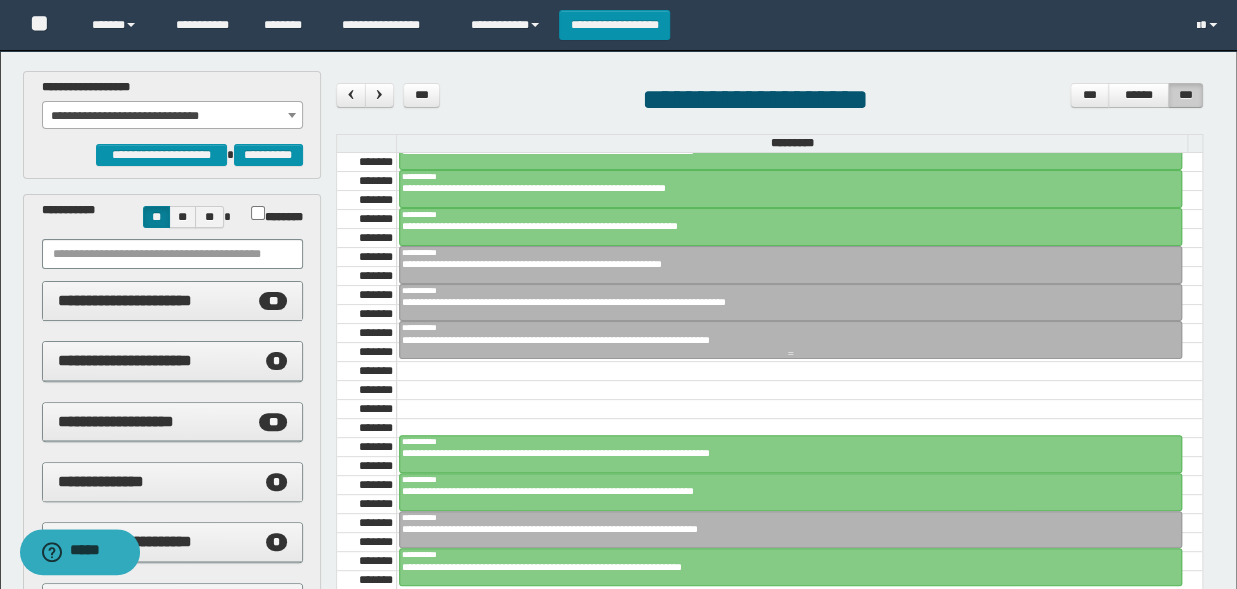 click on "**********" at bounding box center (782, 340) 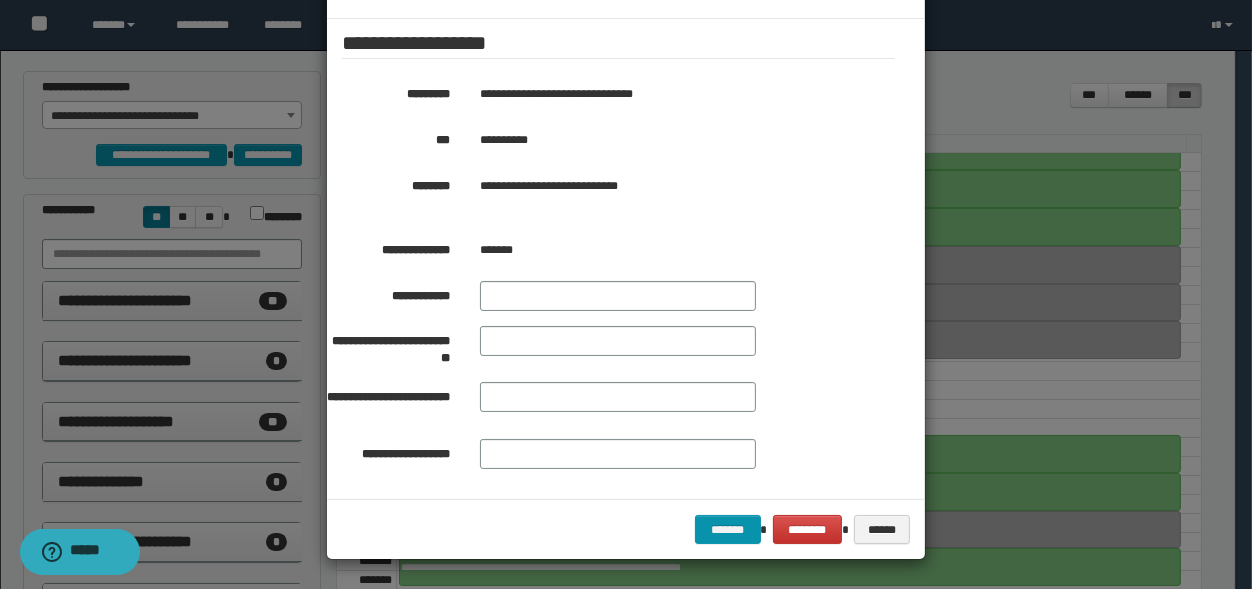 scroll, scrollTop: 395, scrollLeft: 0, axis: vertical 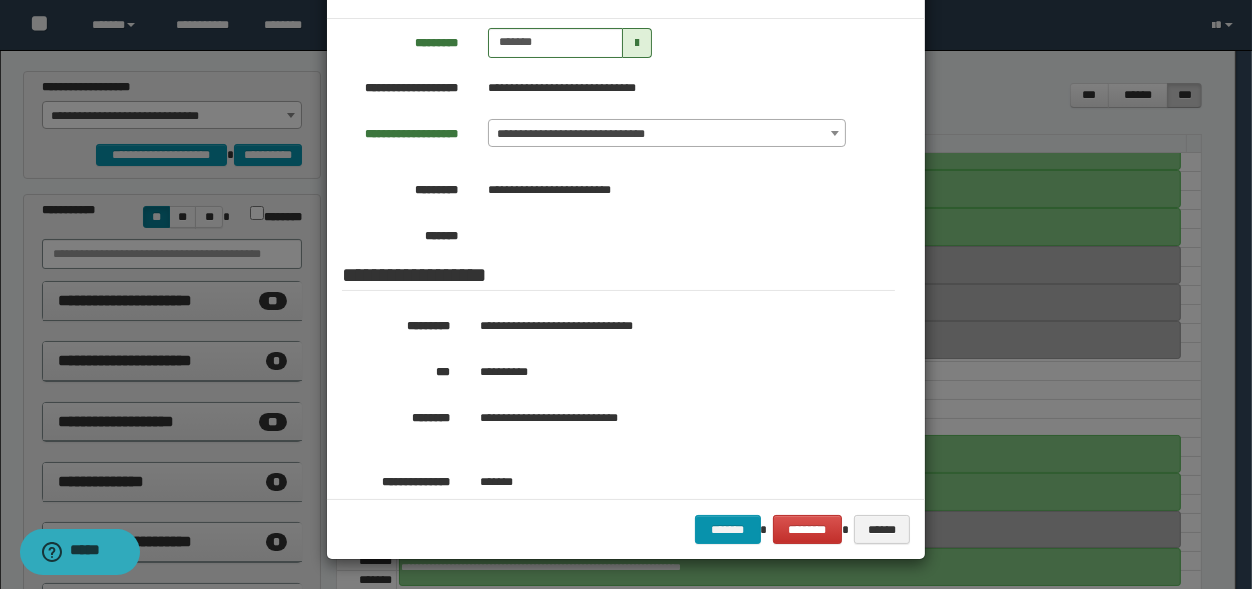 click at bounding box center (626, 260) 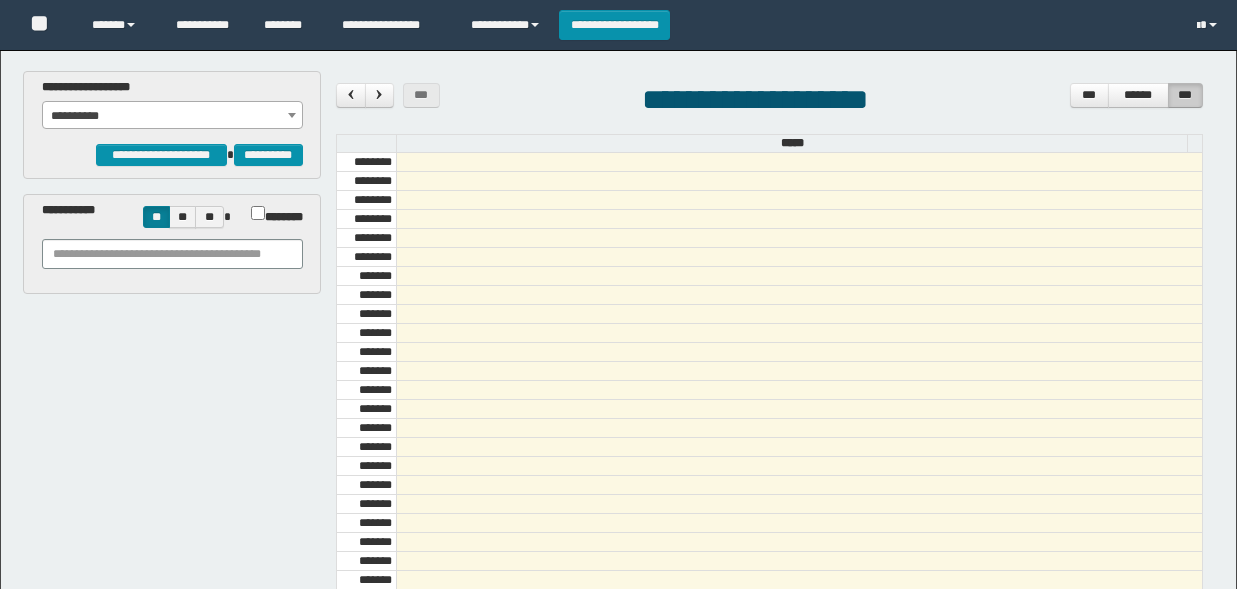 scroll, scrollTop: 0, scrollLeft: 0, axis: both 